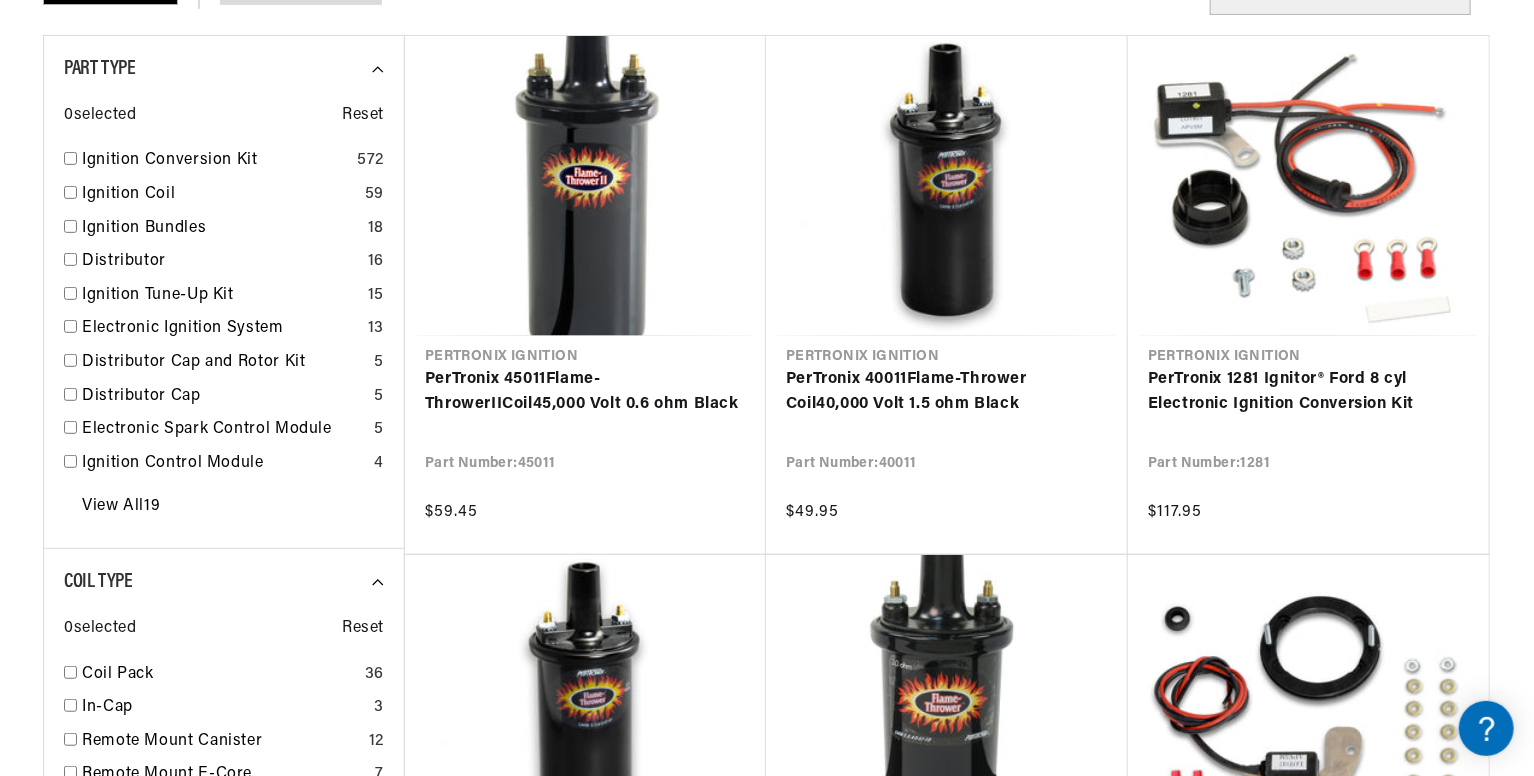 scroll, scrollTop: 438, scrollLeft: 0, axis: vertical 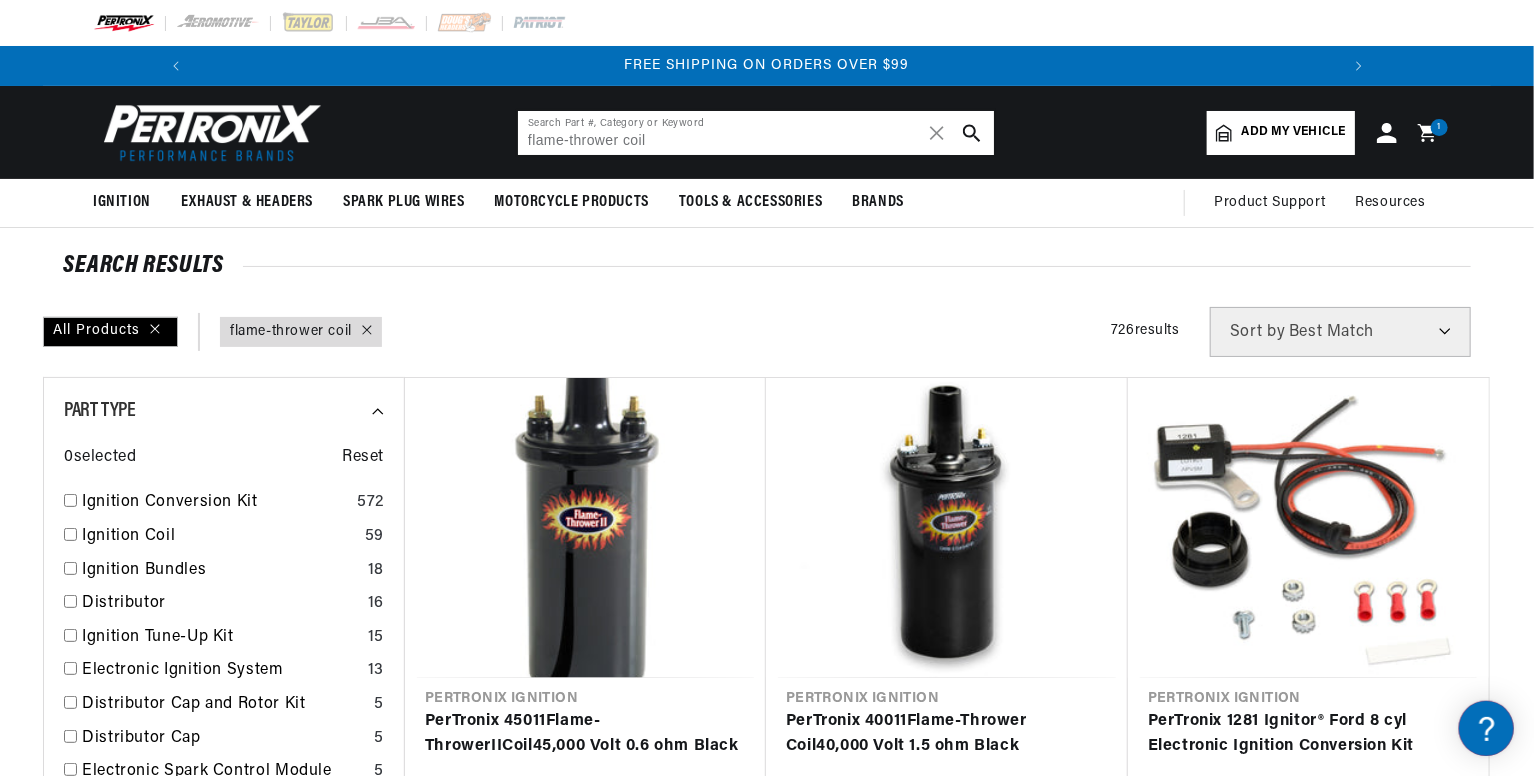 click on "flame-thrower coil" at bounding box center [756, 133] 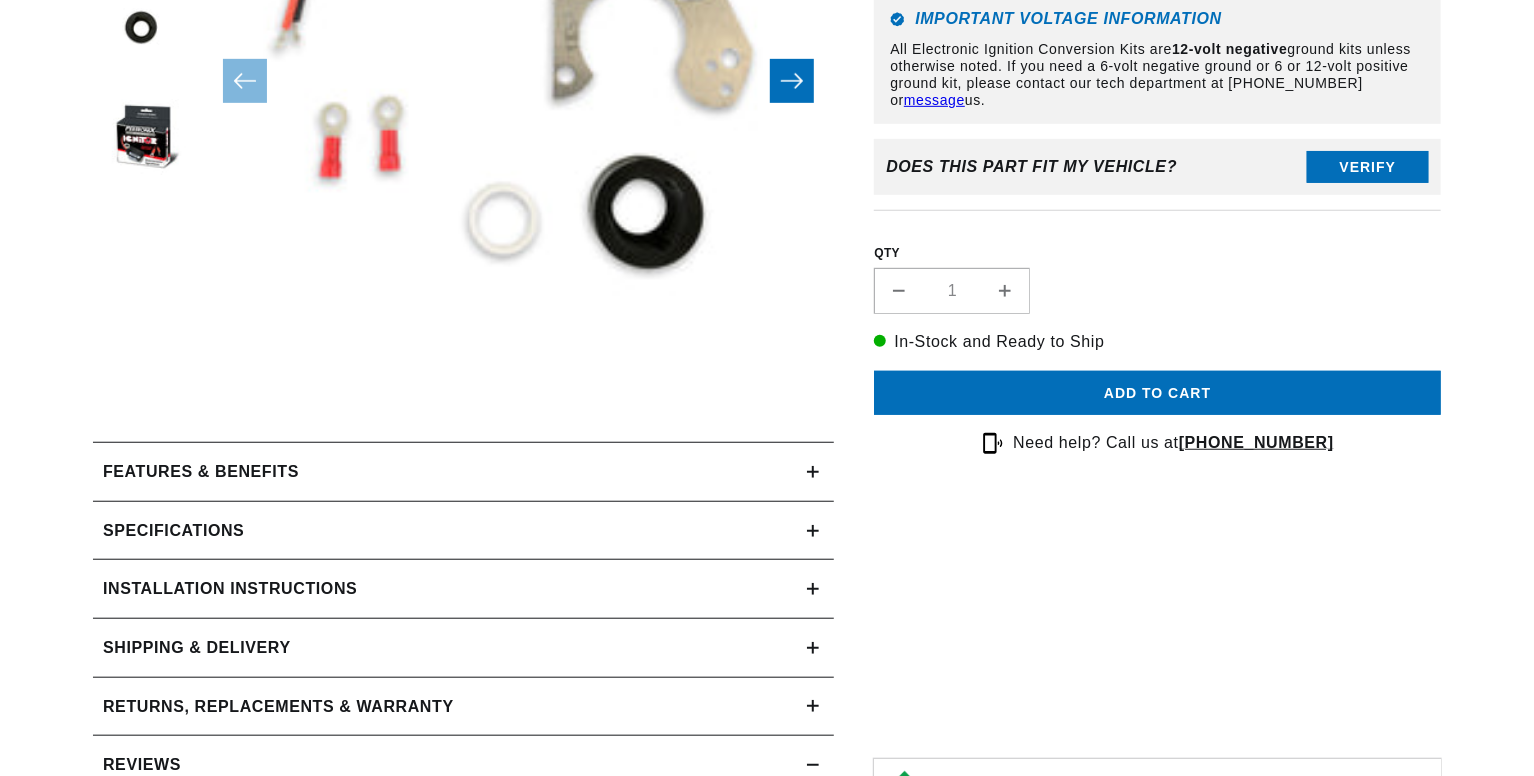 scroll, scrollTop: 540, scrollLeft: 0, axis: vertical 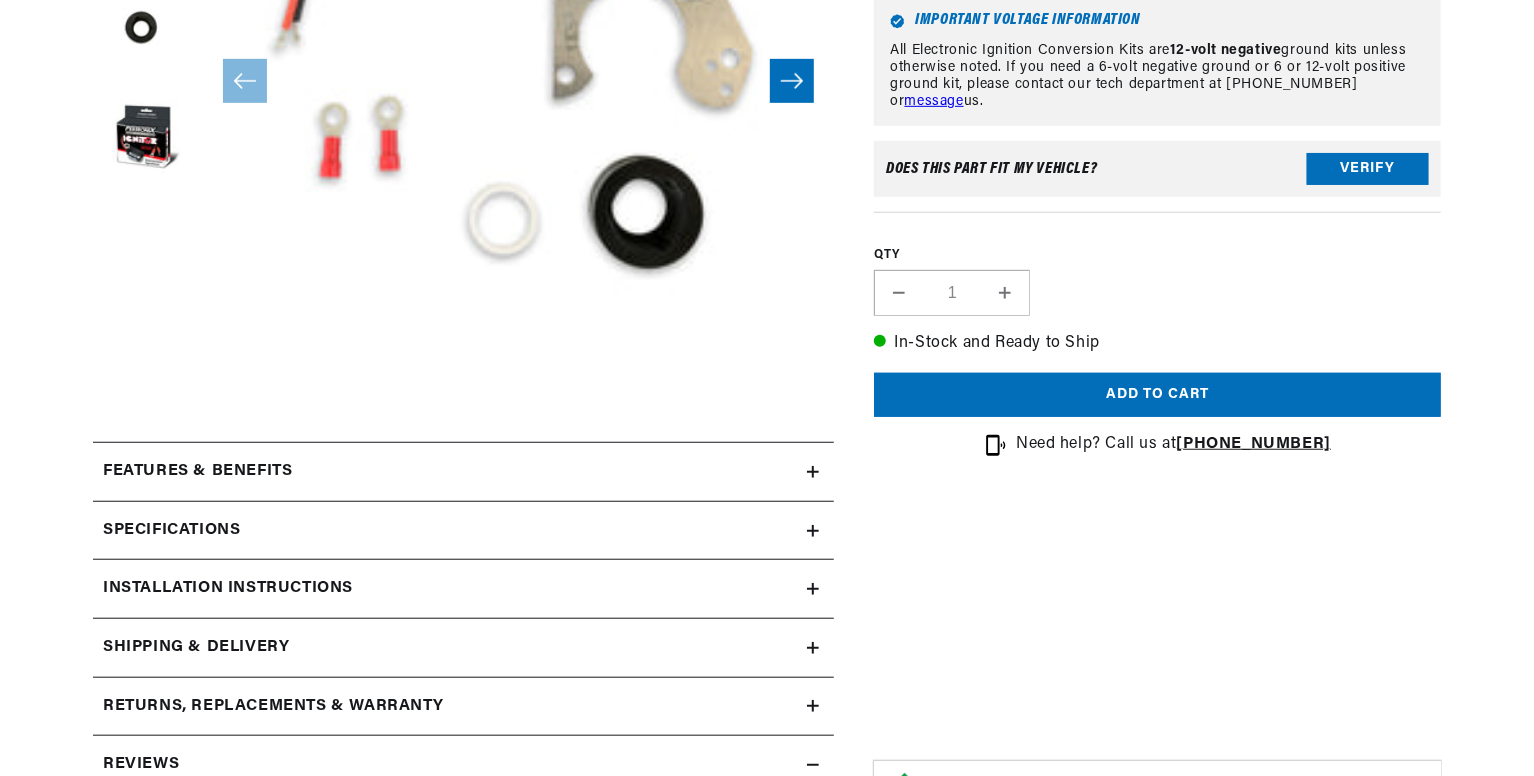 click on "Features & Benefits" at bounding box center (463, 472) 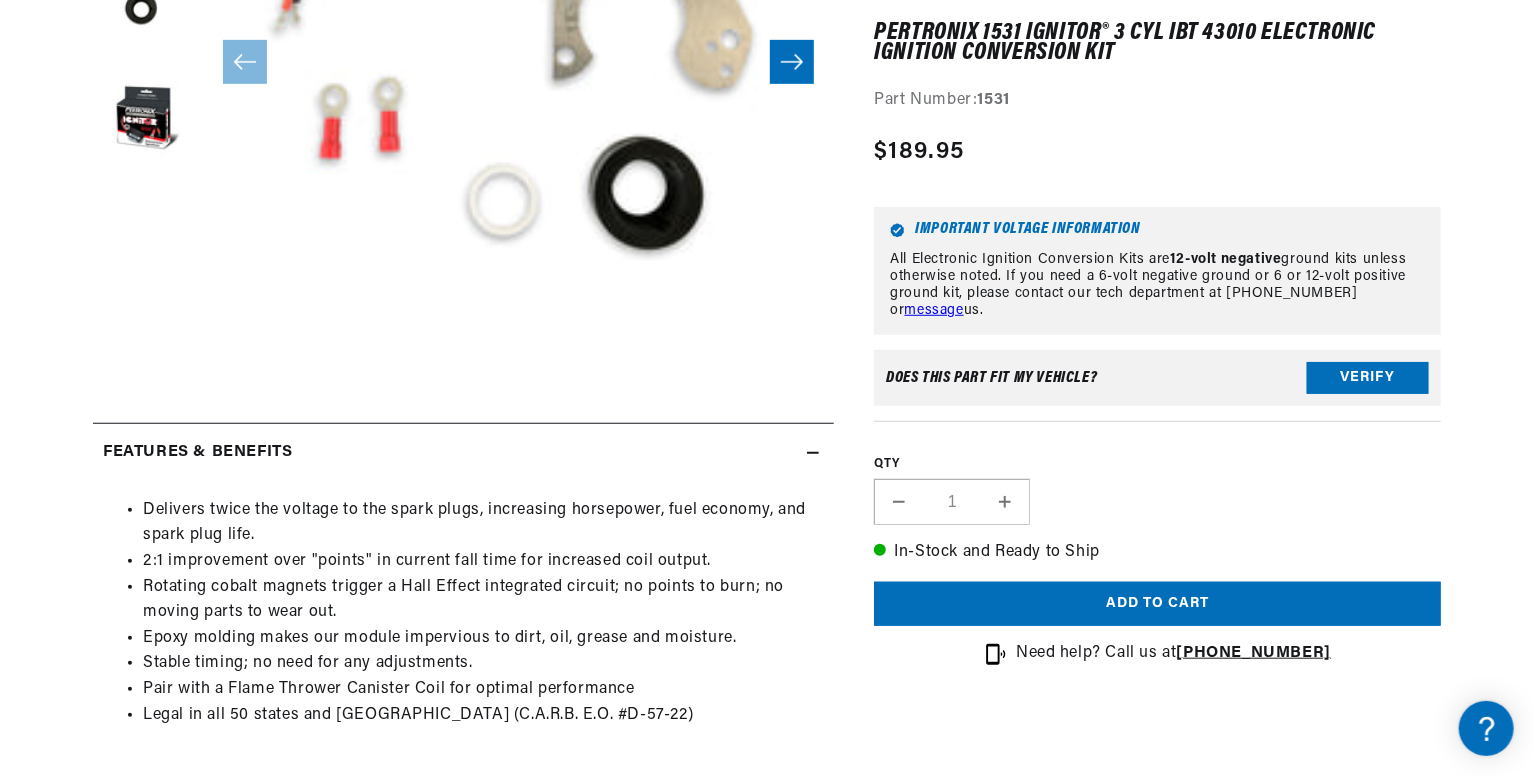 scroll, scrollTop: 615, scrollLeft: 0, axis: vertical 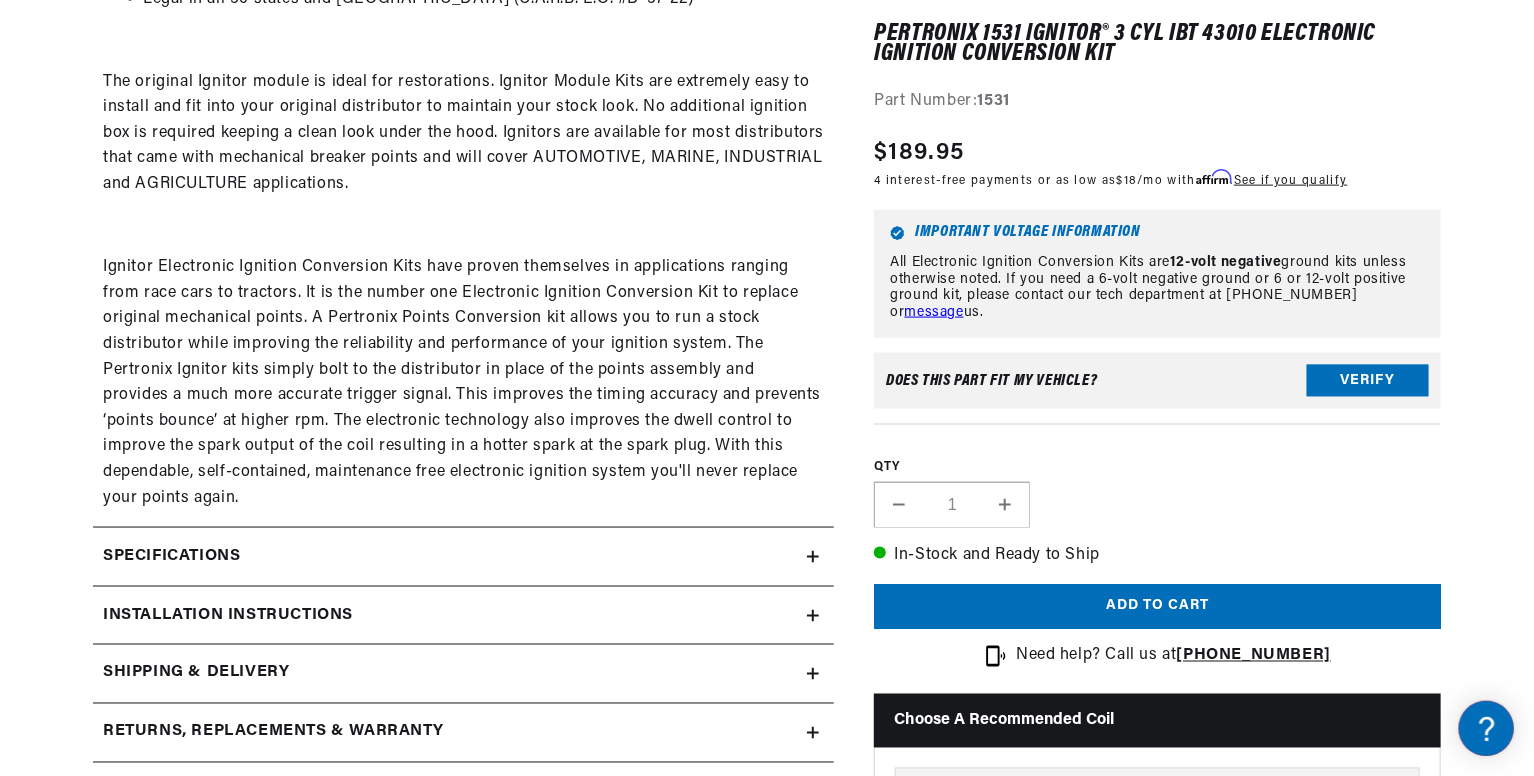 click on "Specifications" at bounding box center (450, -263) 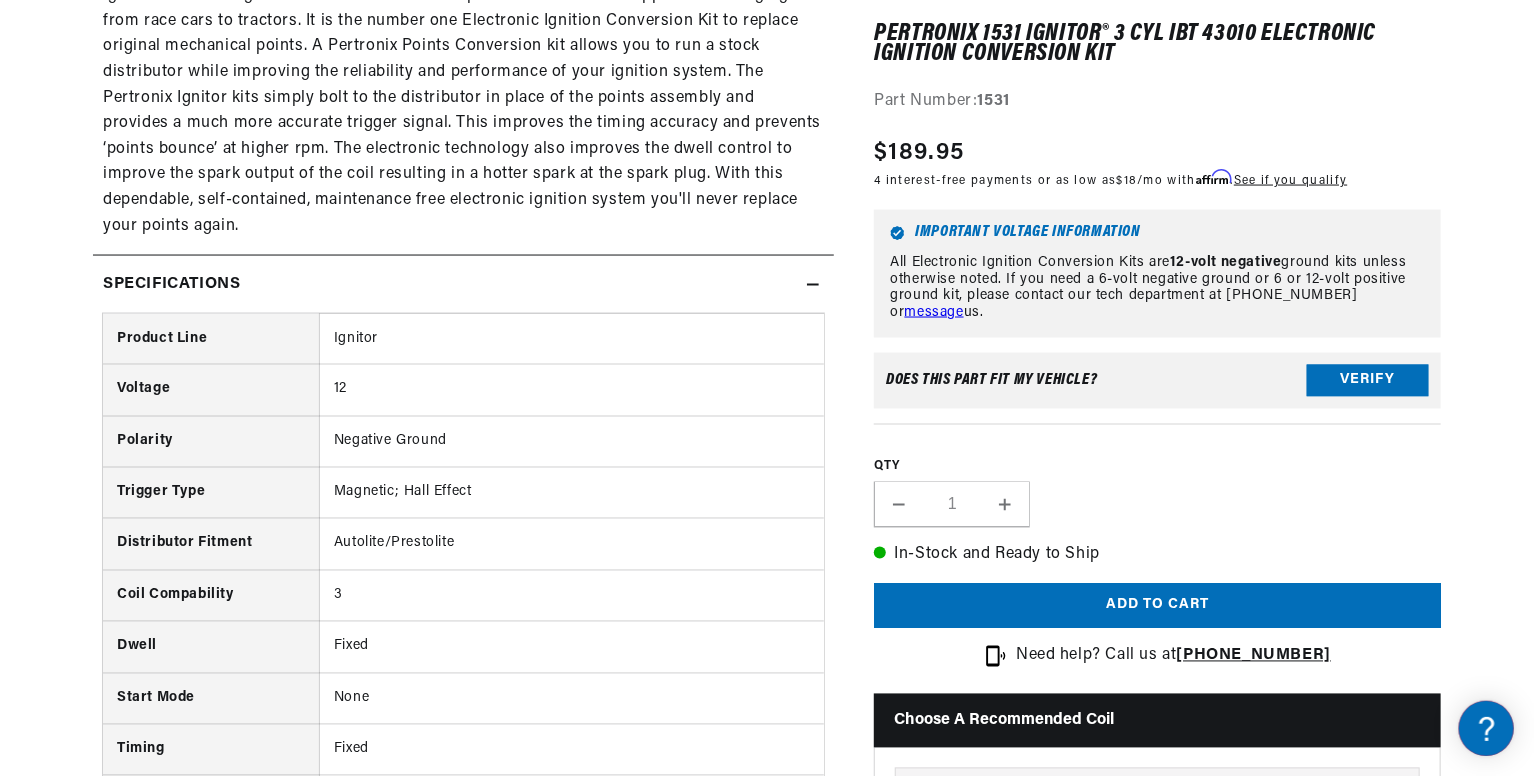 scroll, scrollTop: 1550, scrollLeft: 0, axis: vertical 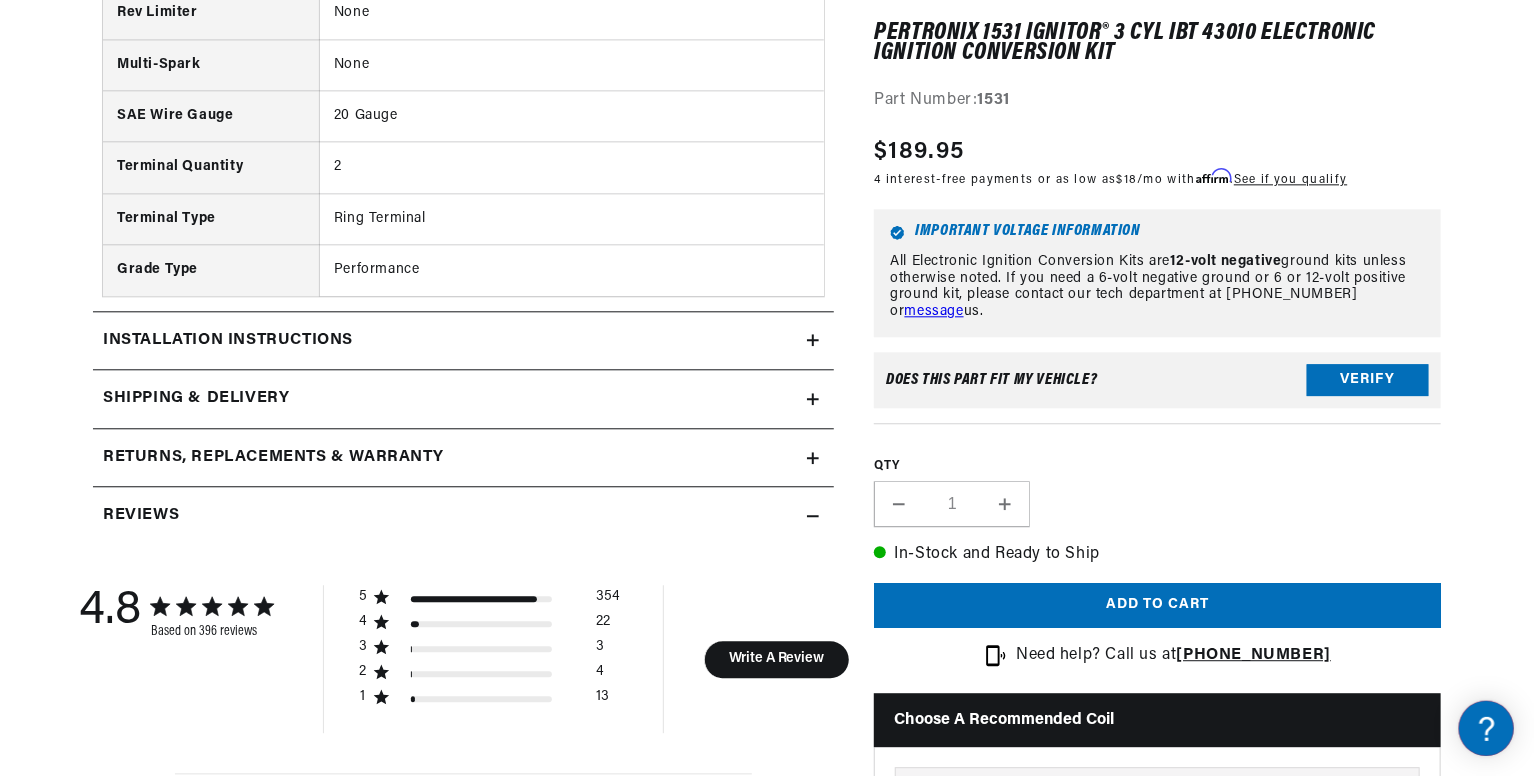 click on "Installation instructions" at bounding box center [197, -1323] 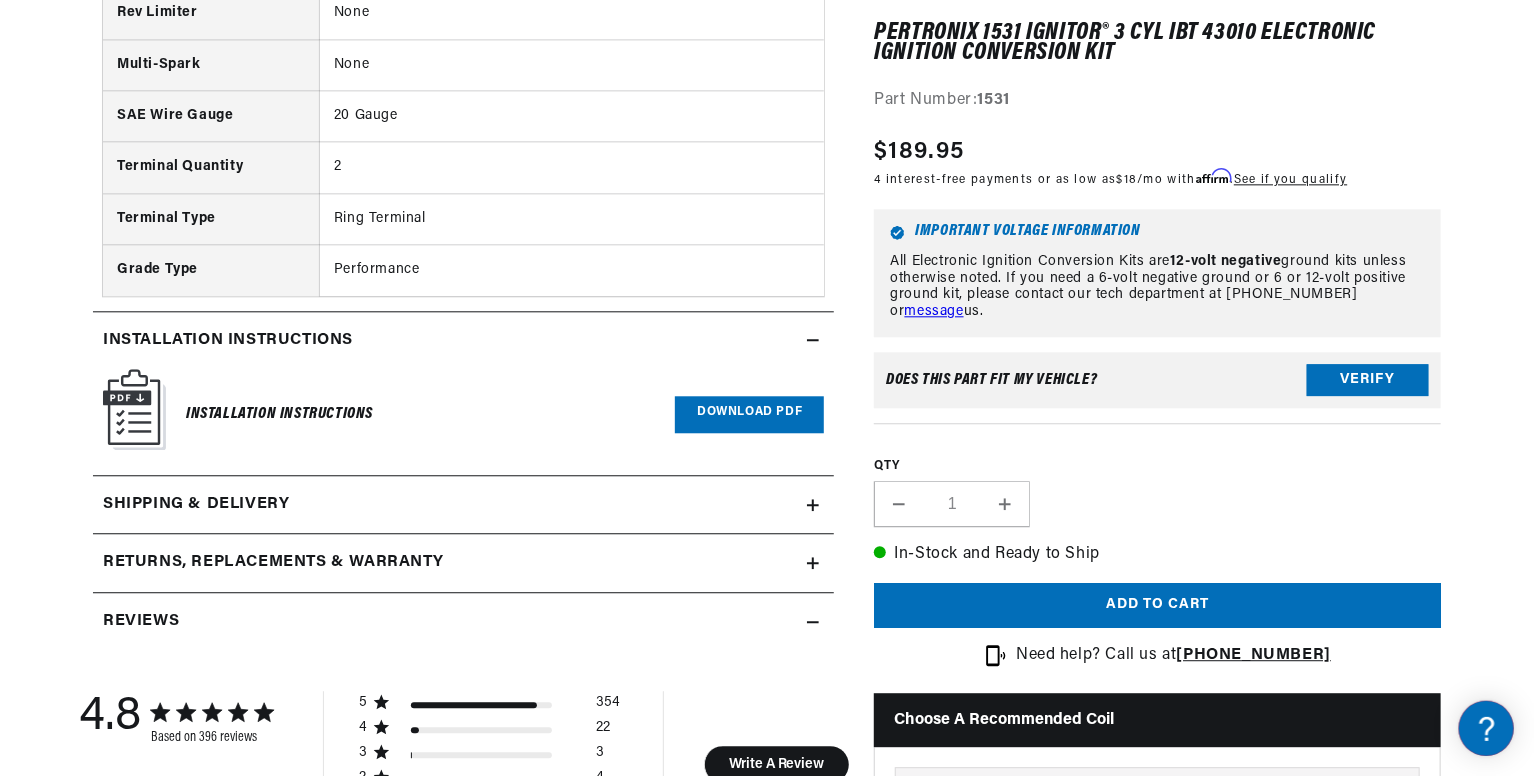 click on "Shipping & Delivery" at bounding box center (197, -1323) 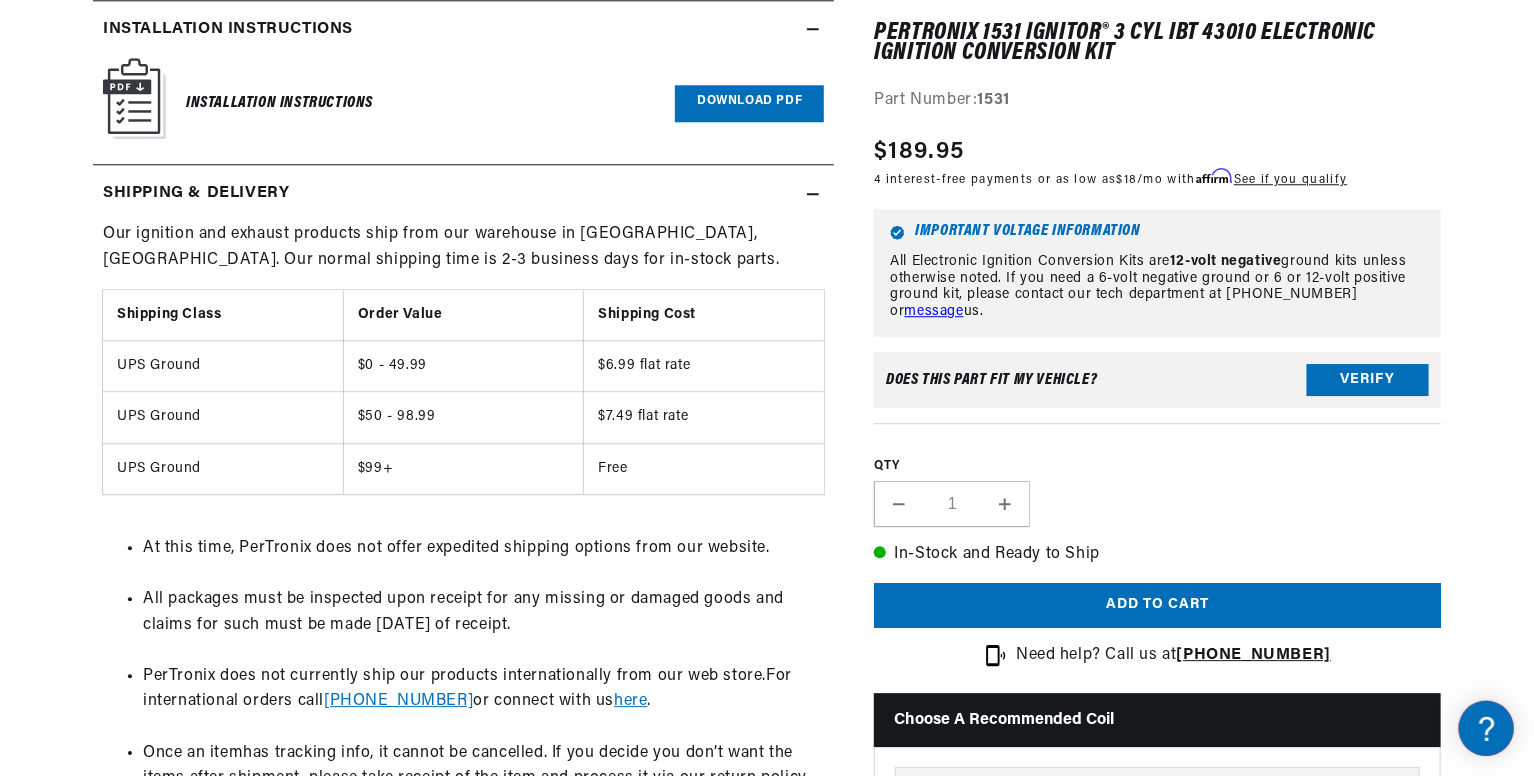 scroll, scrollTop: 3131, scrollLeft: 0, axis: vertical 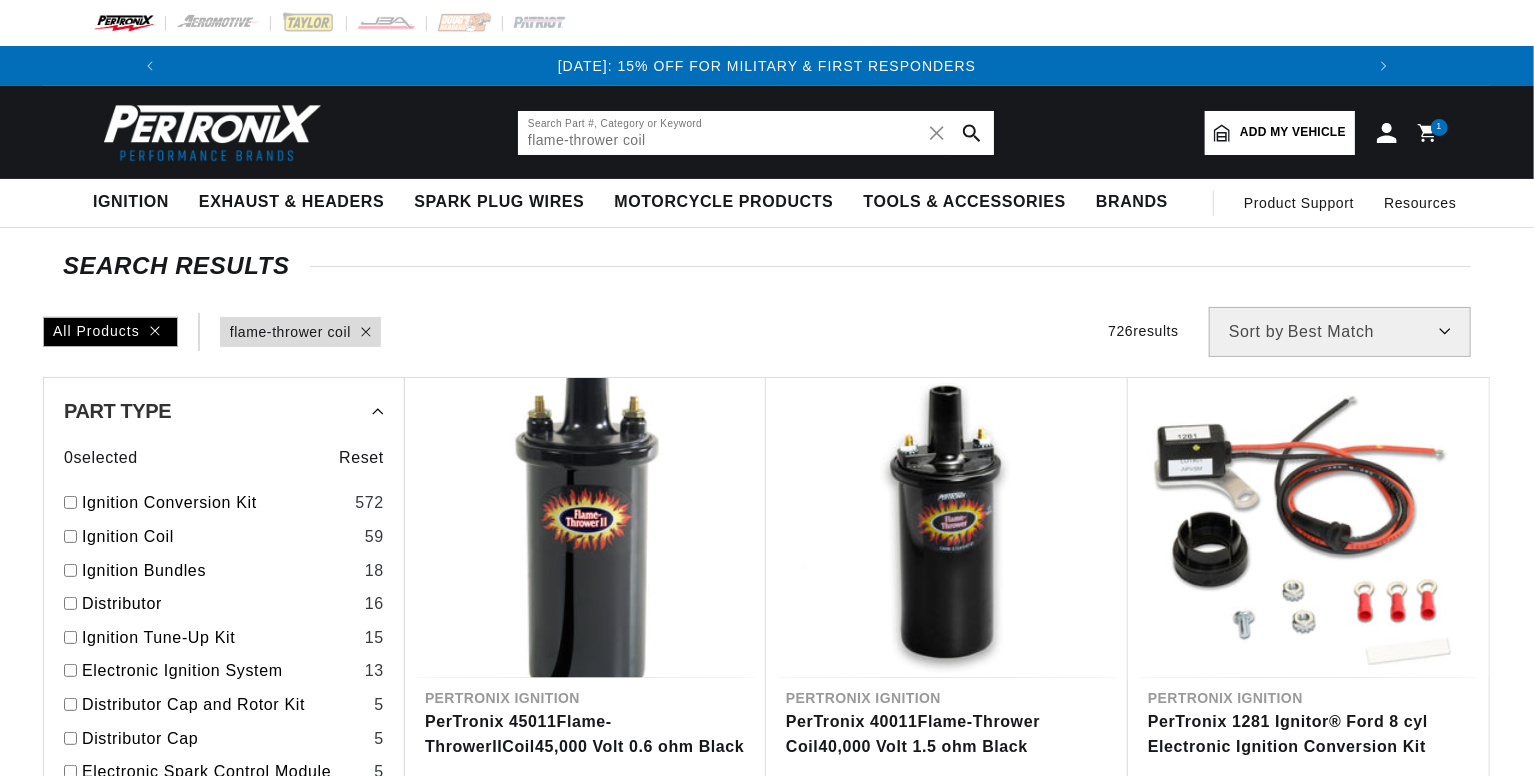 click on "flame-thrower coil" at bounding box center [756, 133] 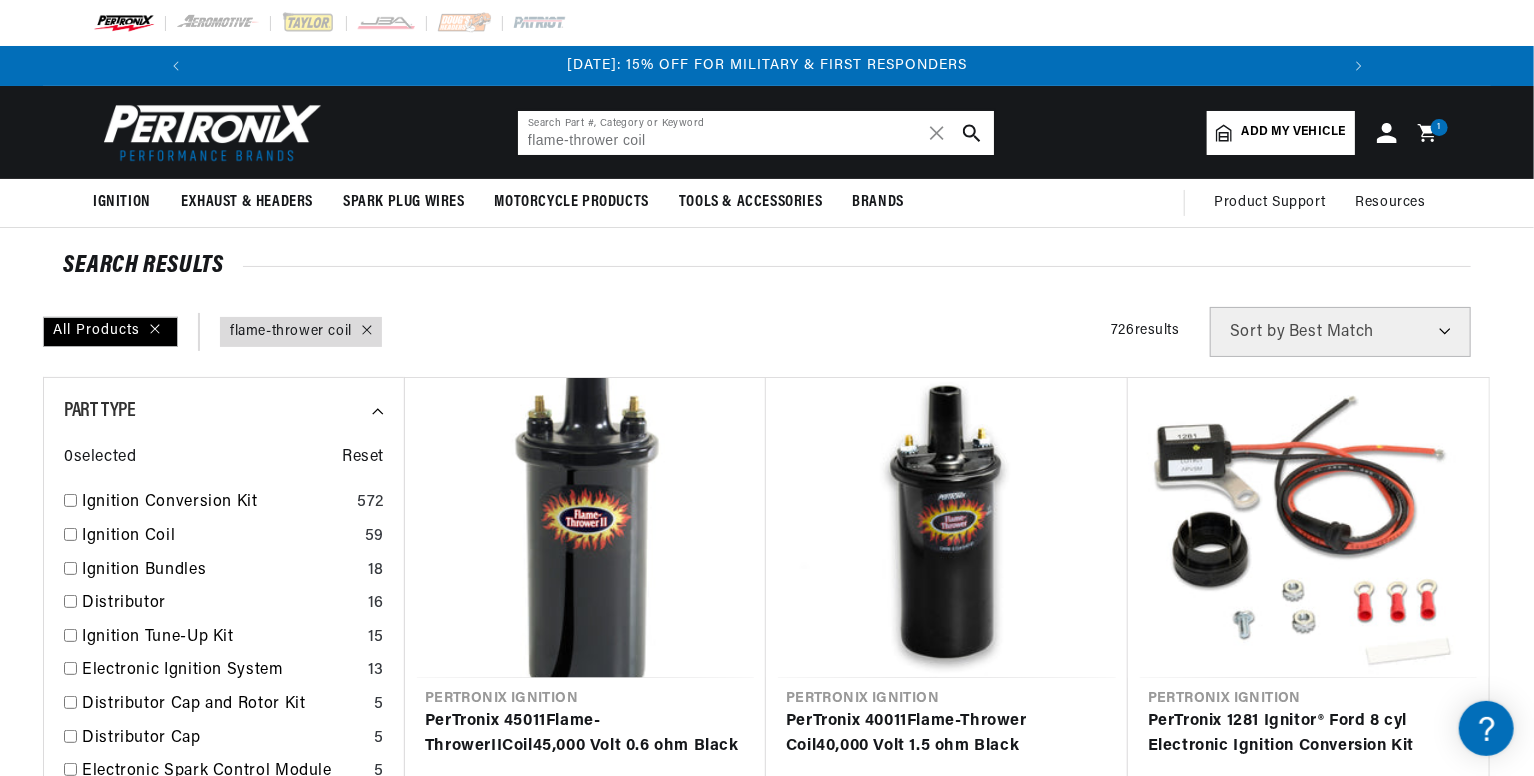 scroll, scrollTop: 0, scrollLeft: 0, axis: both 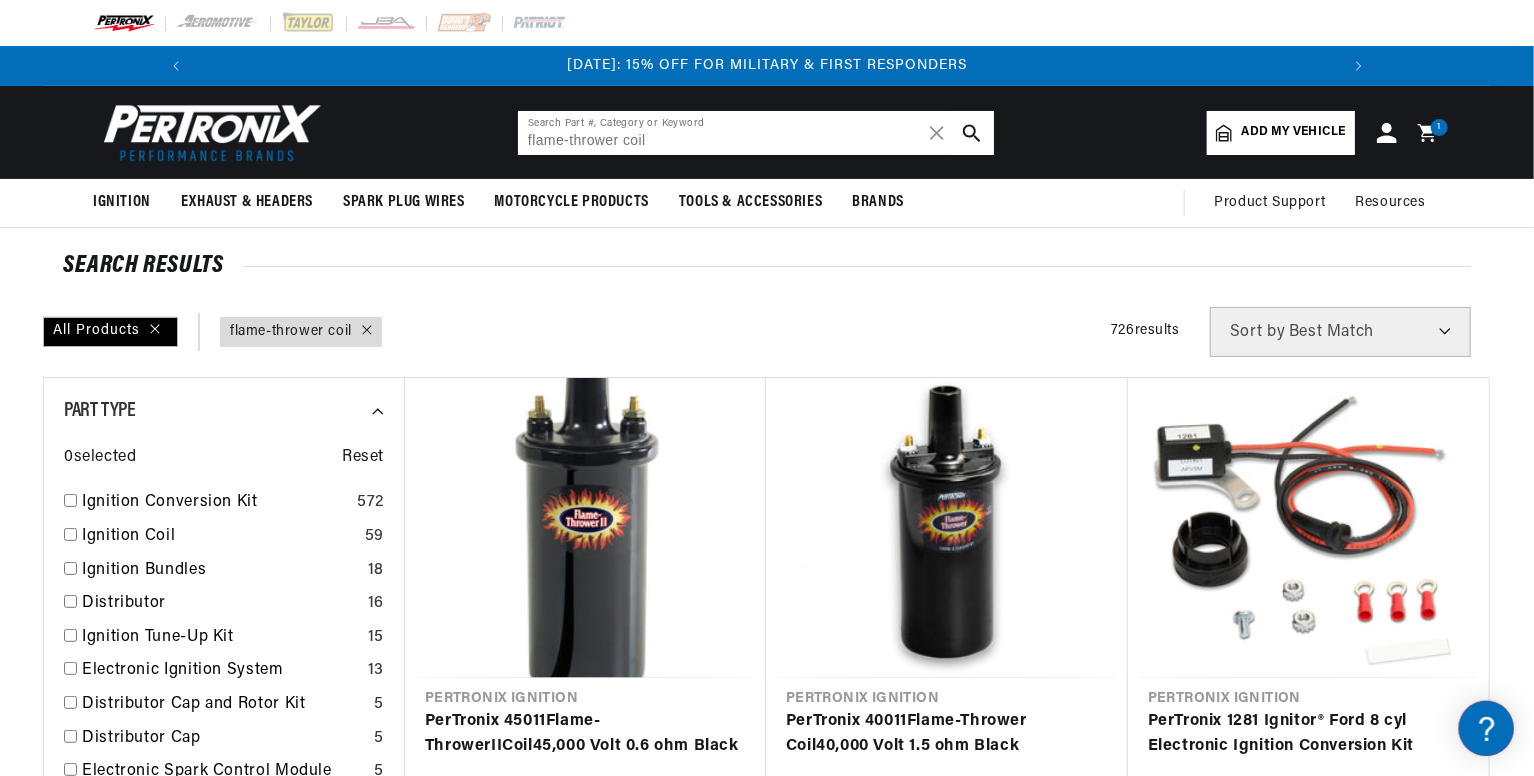 click on "flame-thrower coil" at bounding box center [756, 133] 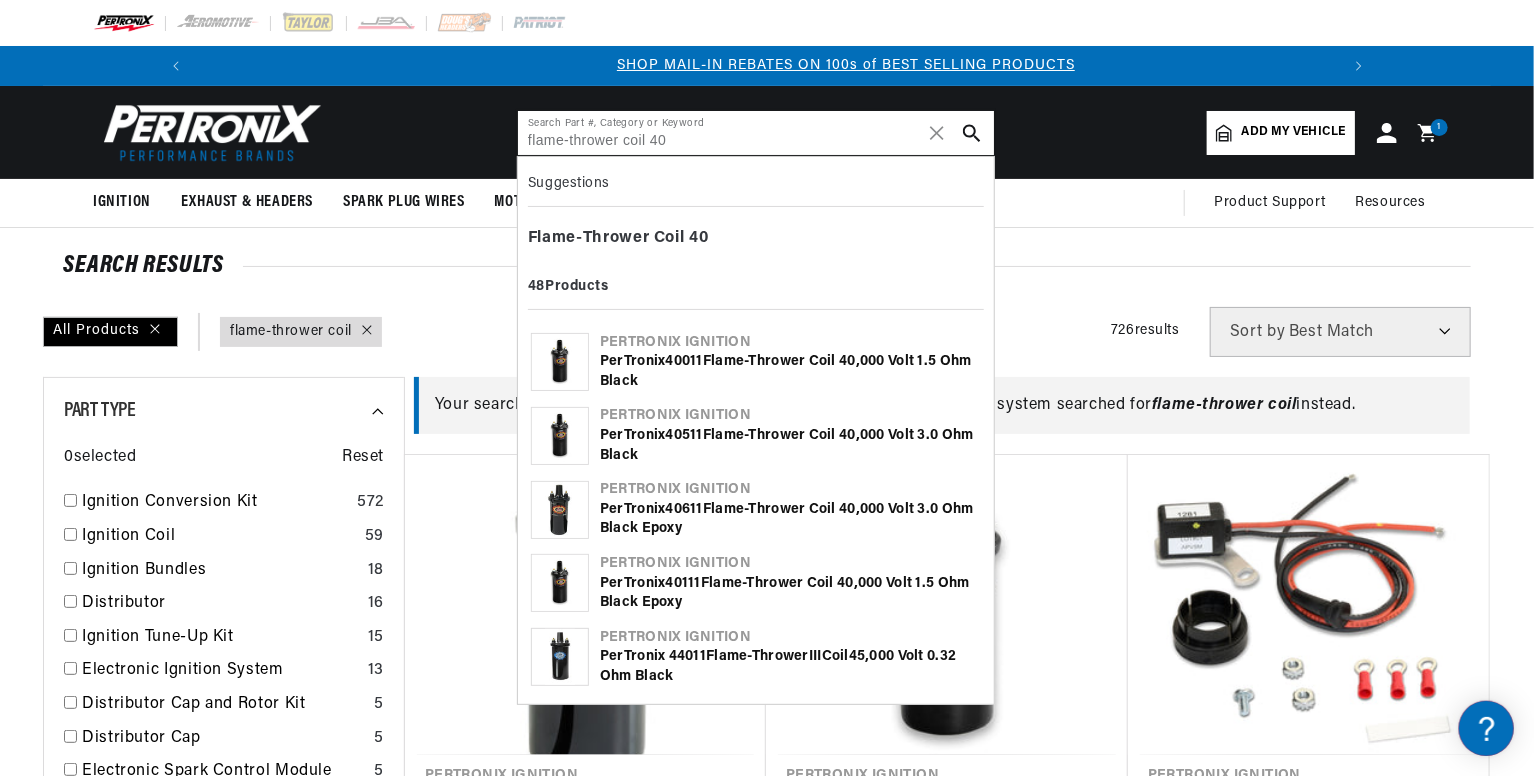scroll, scrollTop: 0, scrollLeft: 1180, axis: horizontal 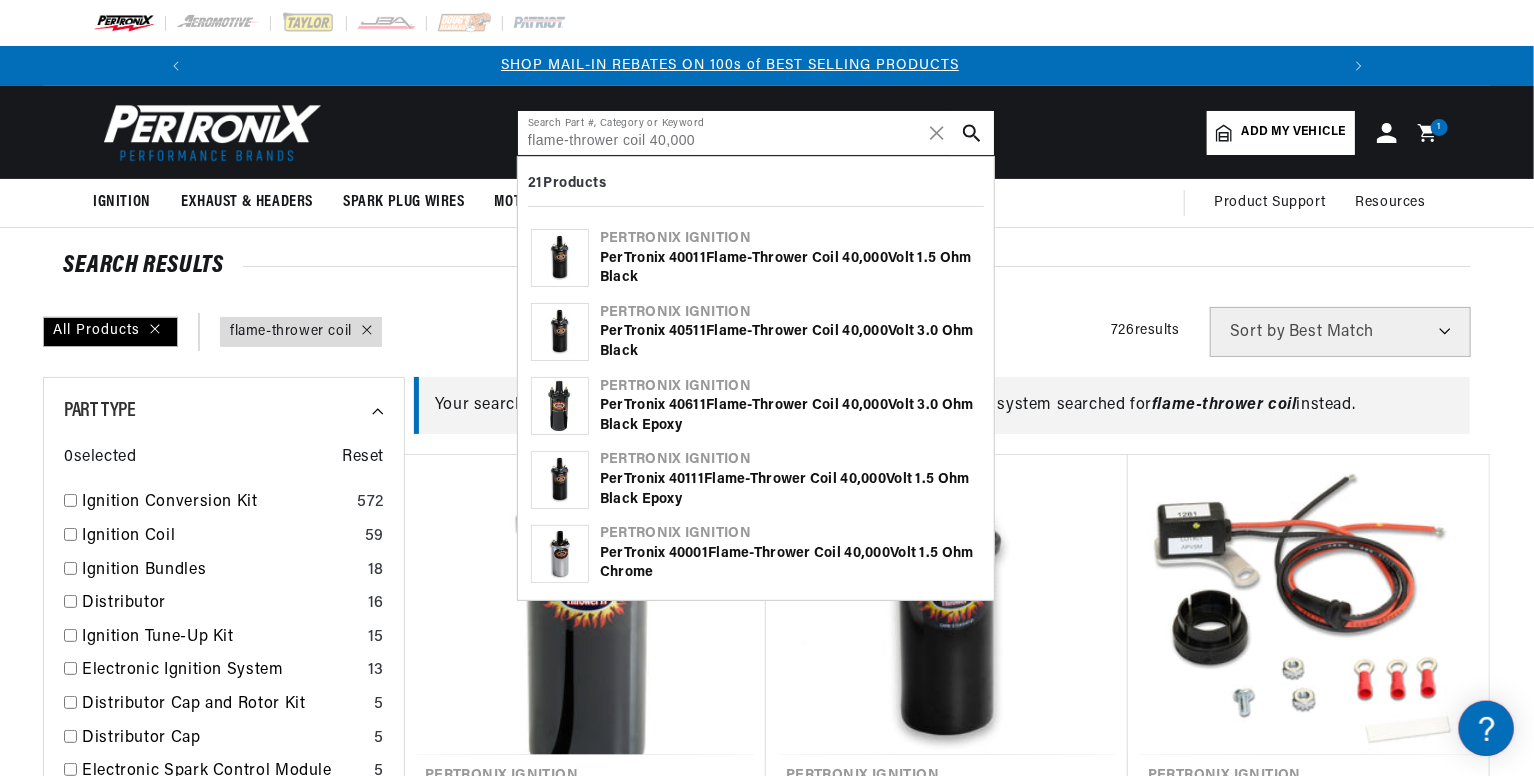 type on "flame-thrower coil 40,000" 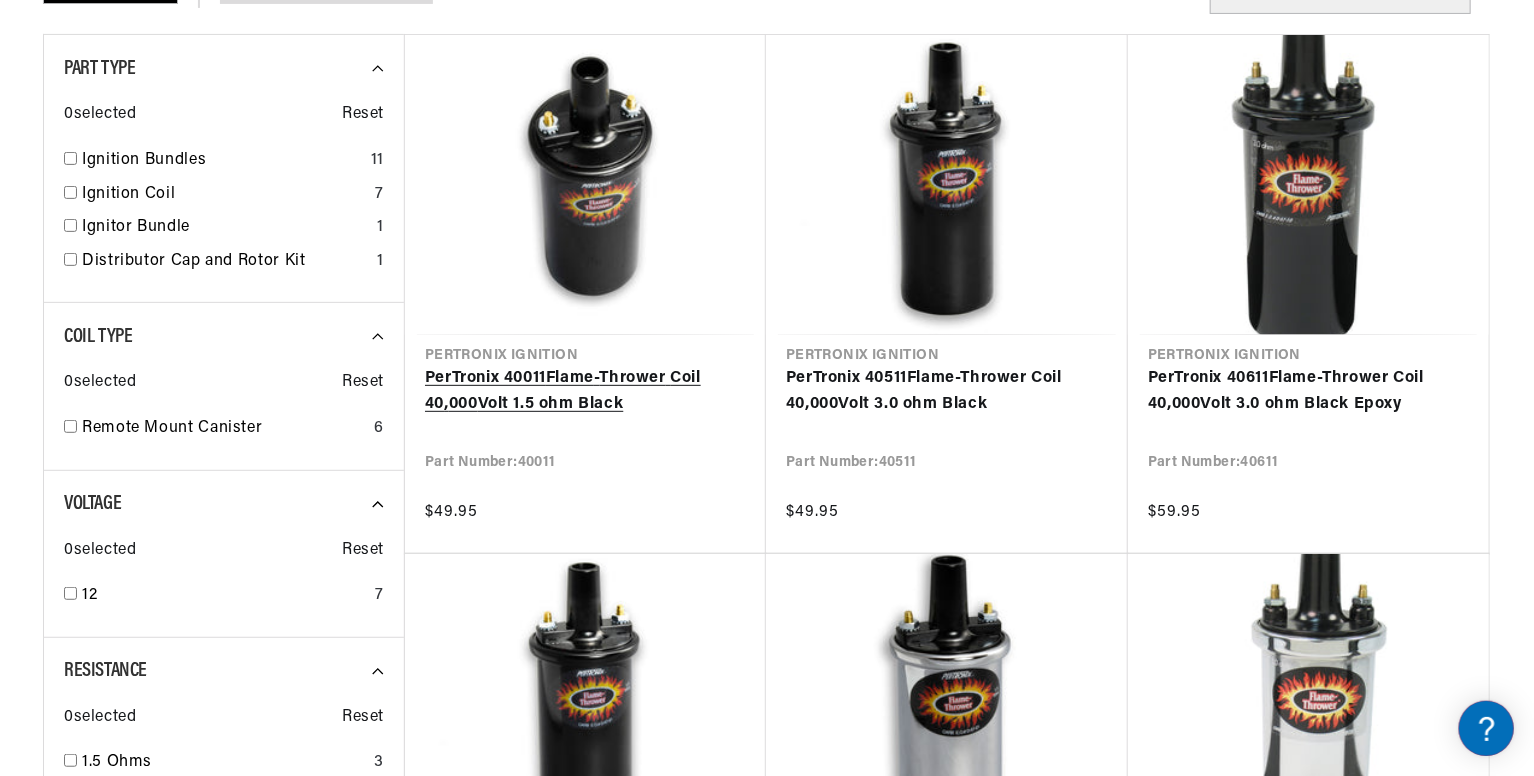 scroll, scrollTop: 294, scrollLeft: 0, axis: vertical 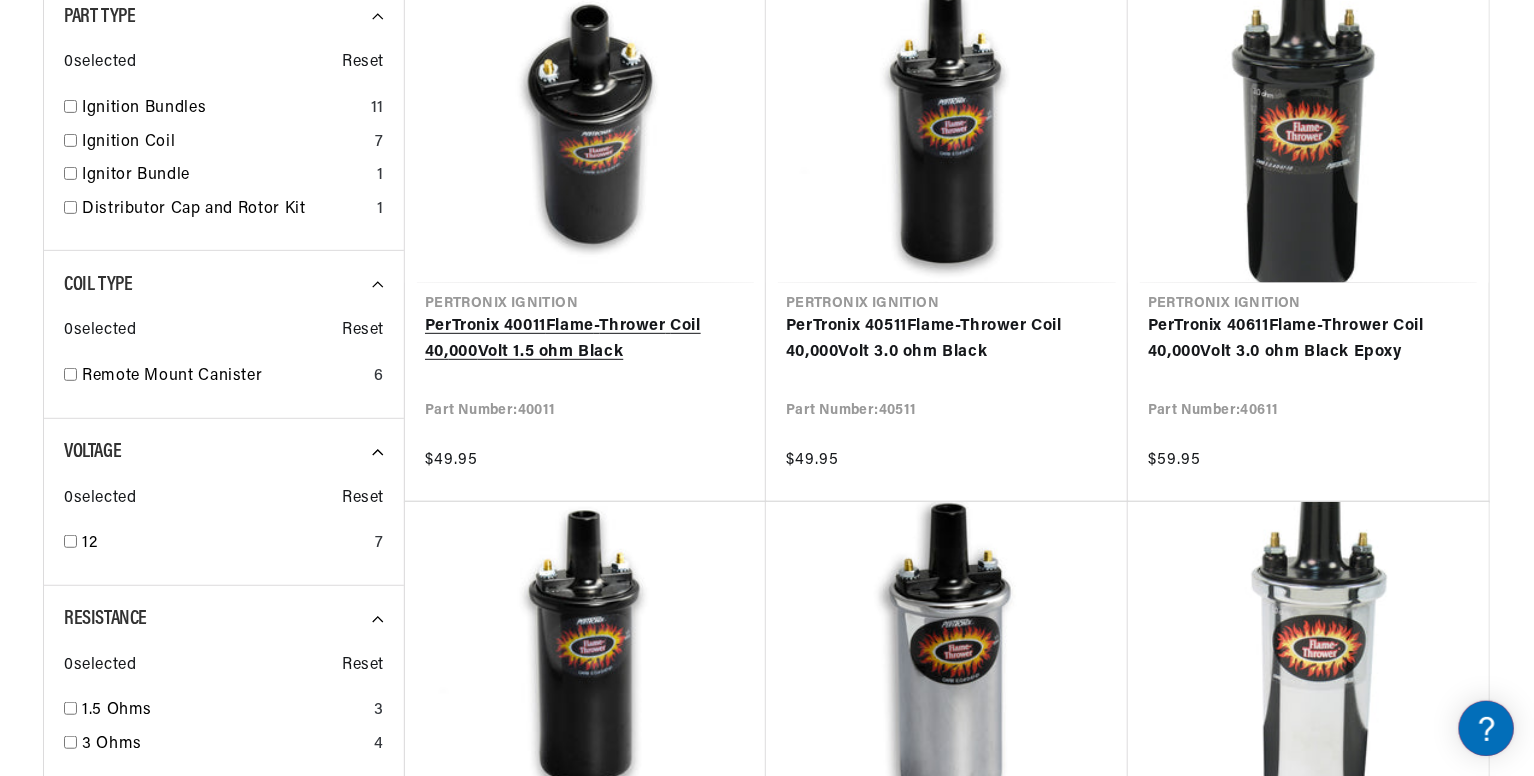 click on "PerTronix 40011  Flame - Thrower   Coil   40 , 000  Volt 1.5 ohm Black" at bounding box center (585, 339) 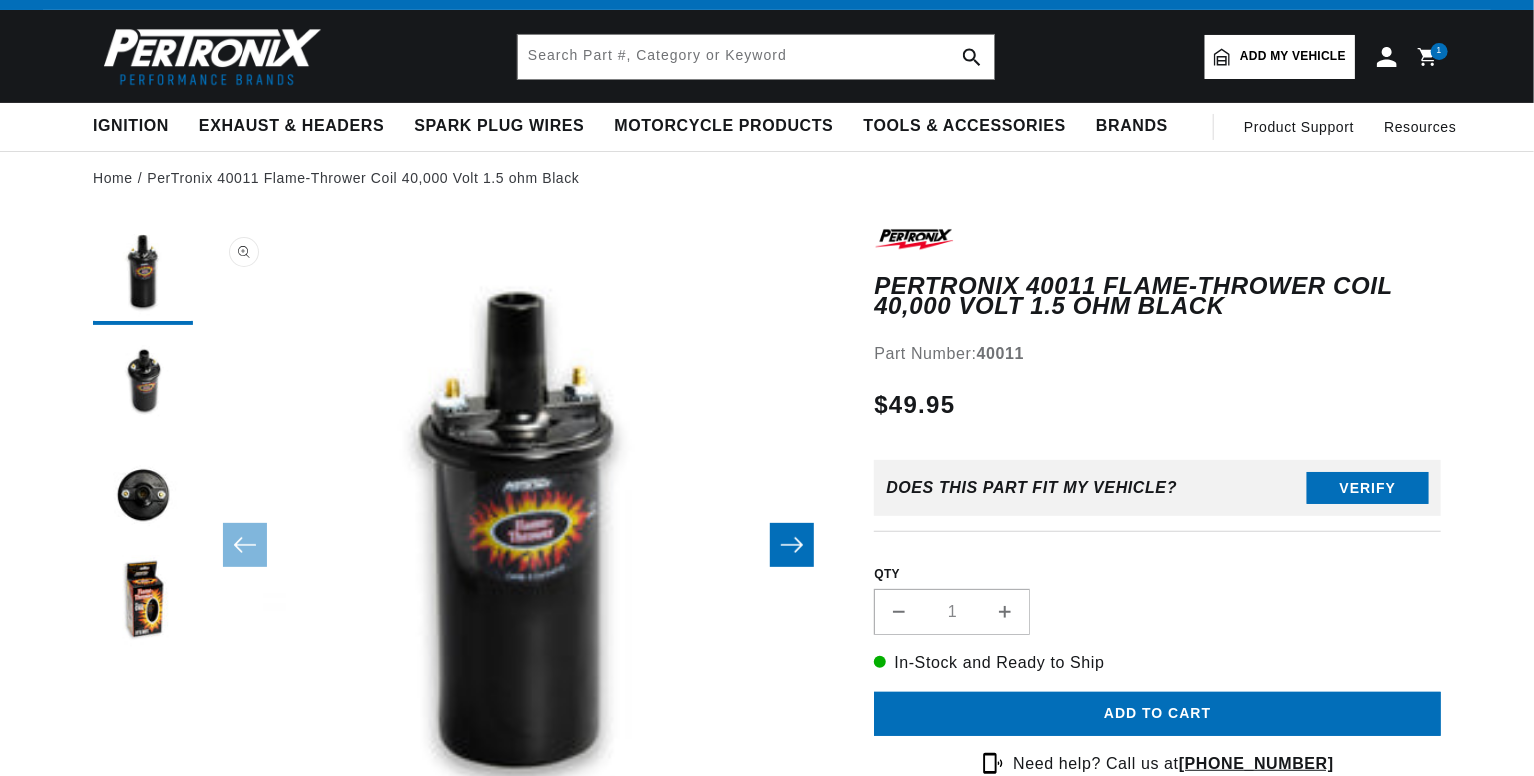 scroll, scrollTop: 78, scrollLeft: 0, axis: vertical 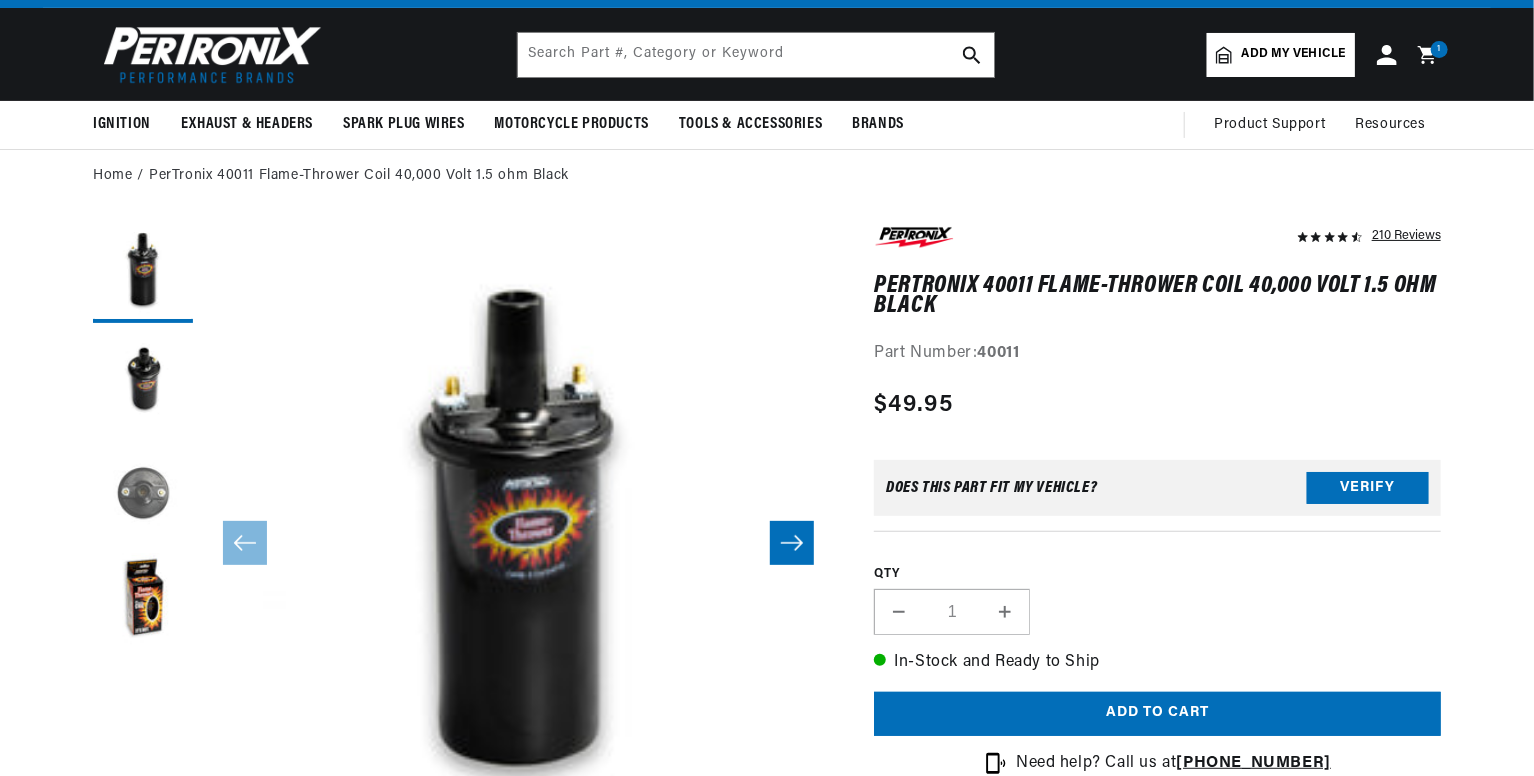 click at bounding box center [143, 493] 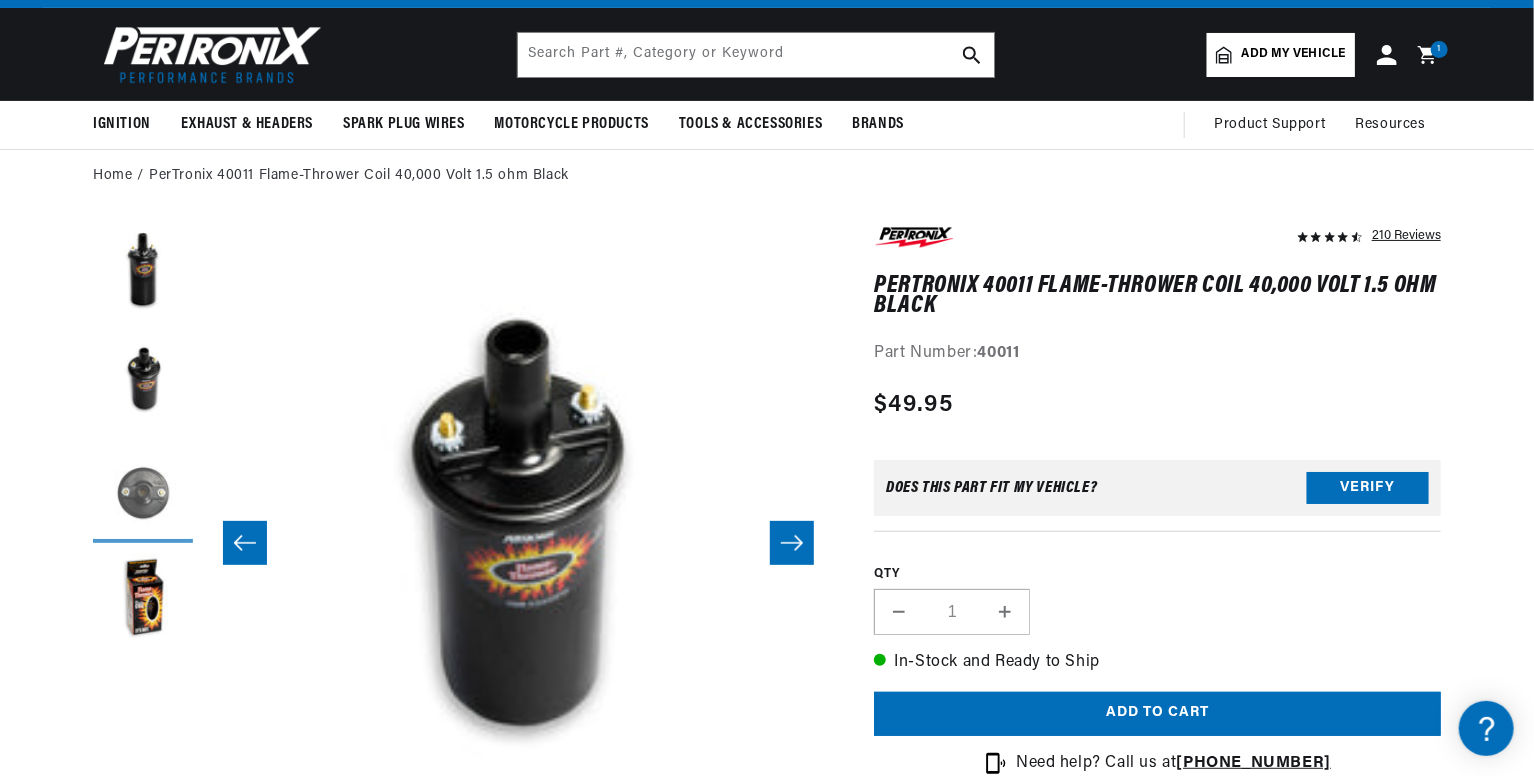 scroll, scrollTop: 0, scrollLeft: 1263, axis: horizontal 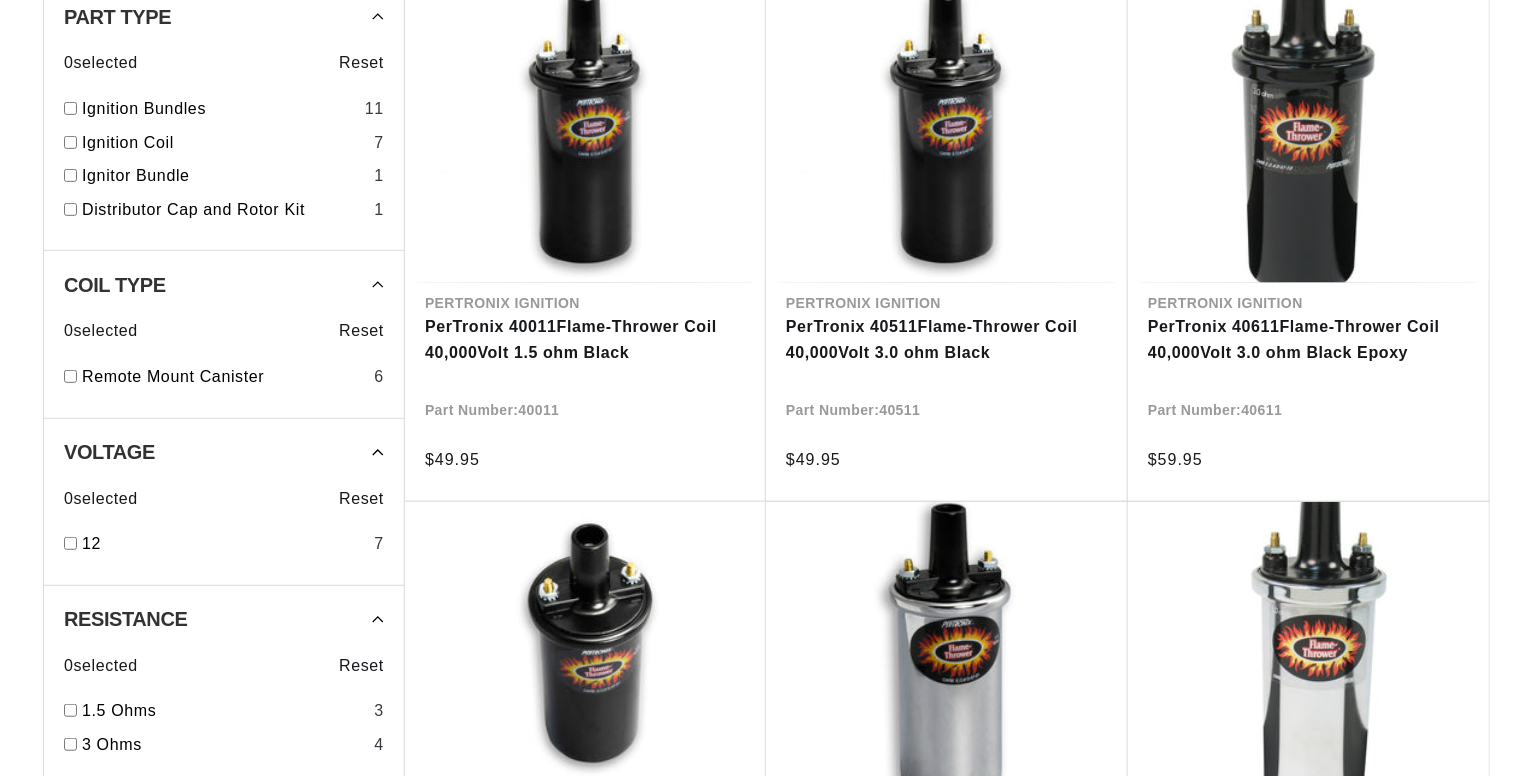 click on "PerTronix 40111  Flame - Thrower   Coil   40 , 000  Volt 1.5 ohm Black Epoxy" at bounding box center [585, 858] 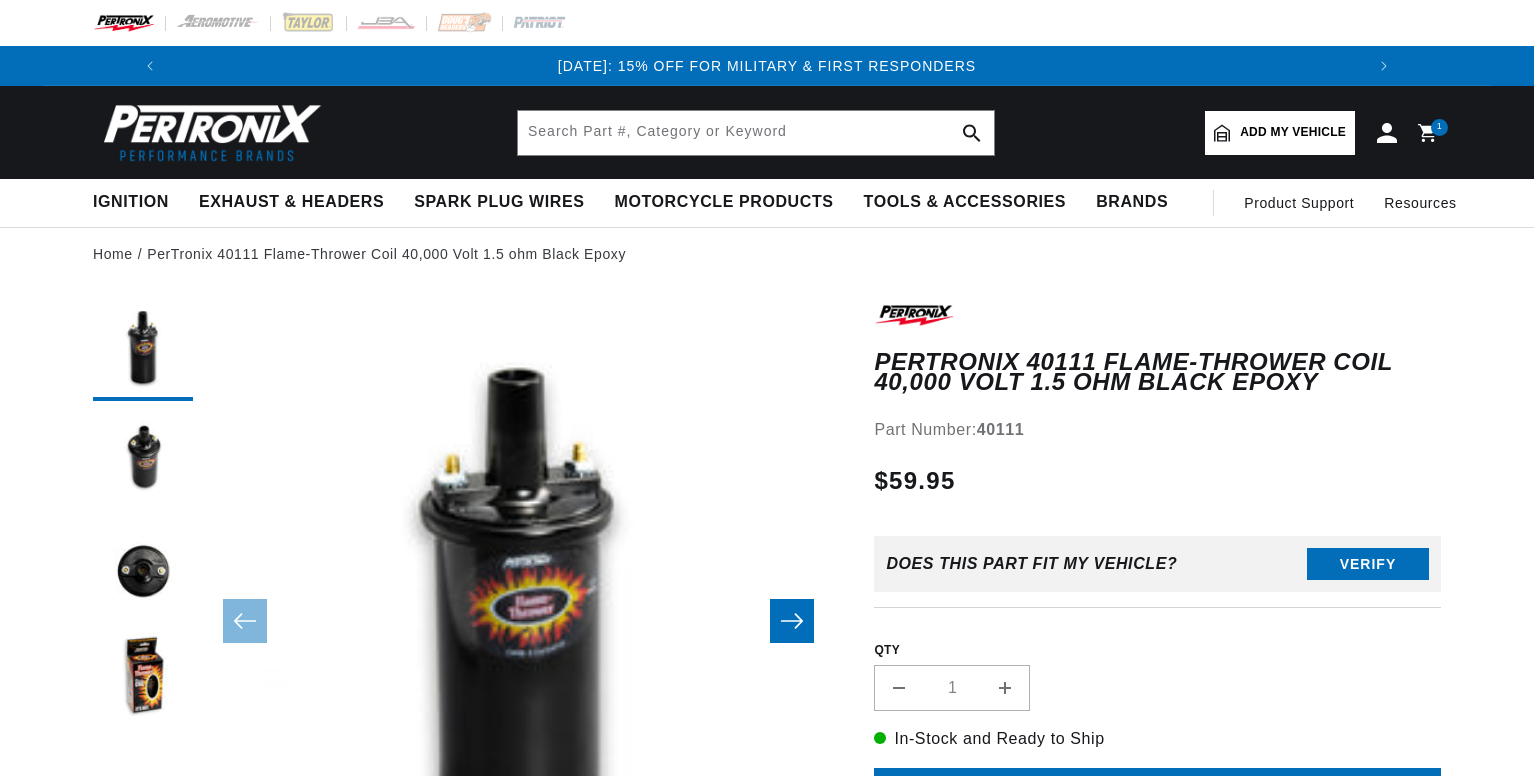 scroll, scrollTop: 0, scrollLeft: 0, axis: both 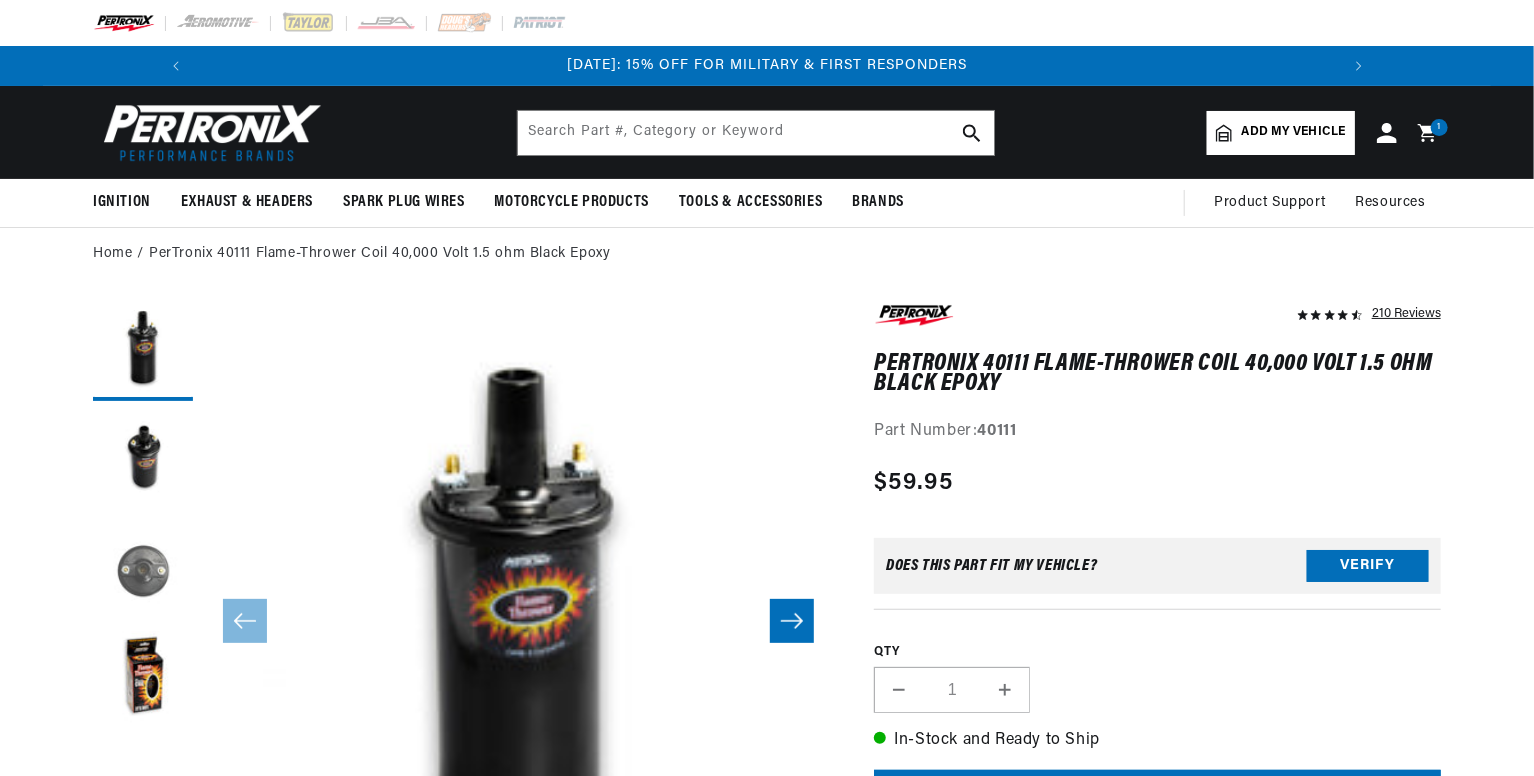 click at bounding box center (143, 571) 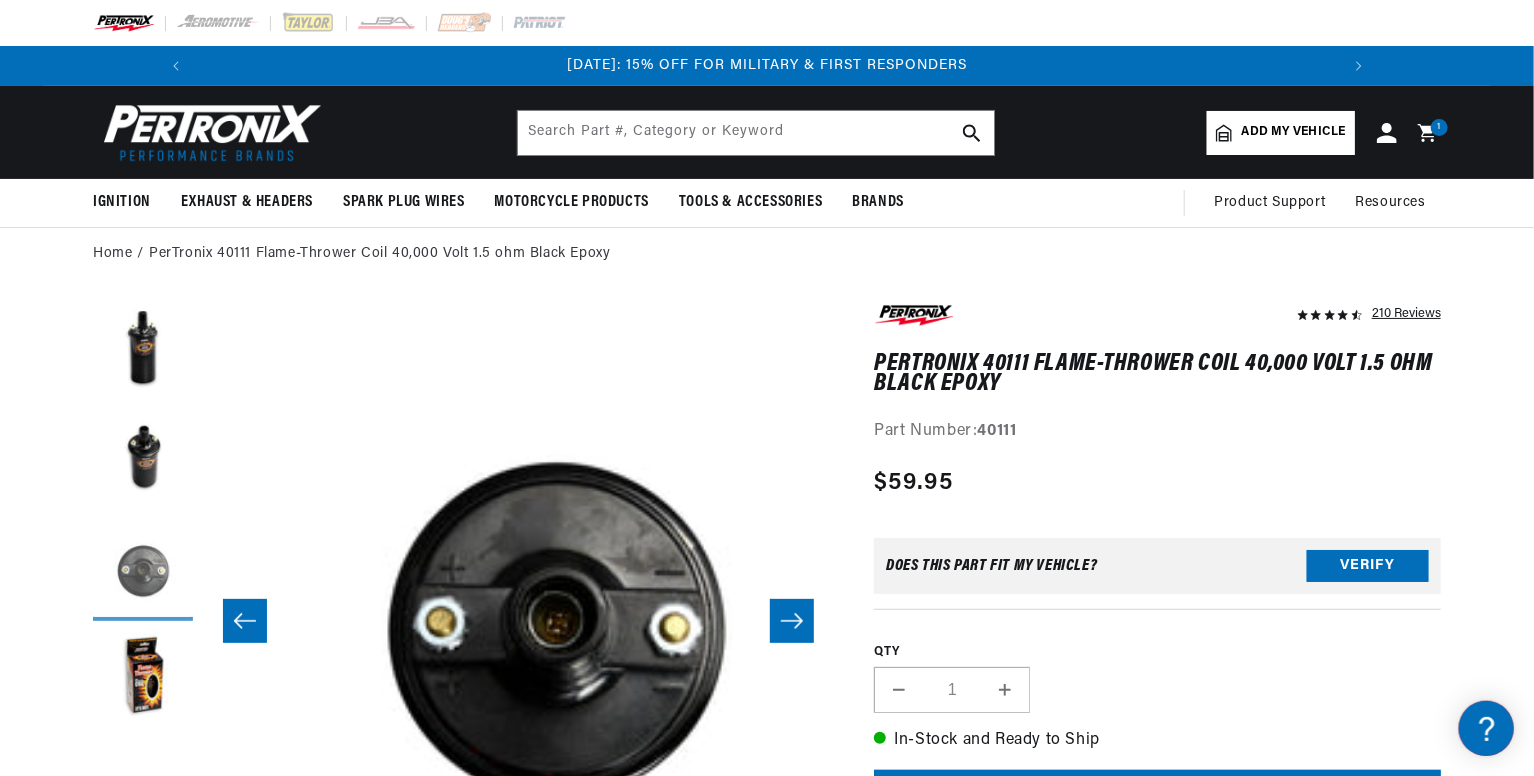 scroll, scrollTop: 0, scrollLeft: 1263, axis: horizontal 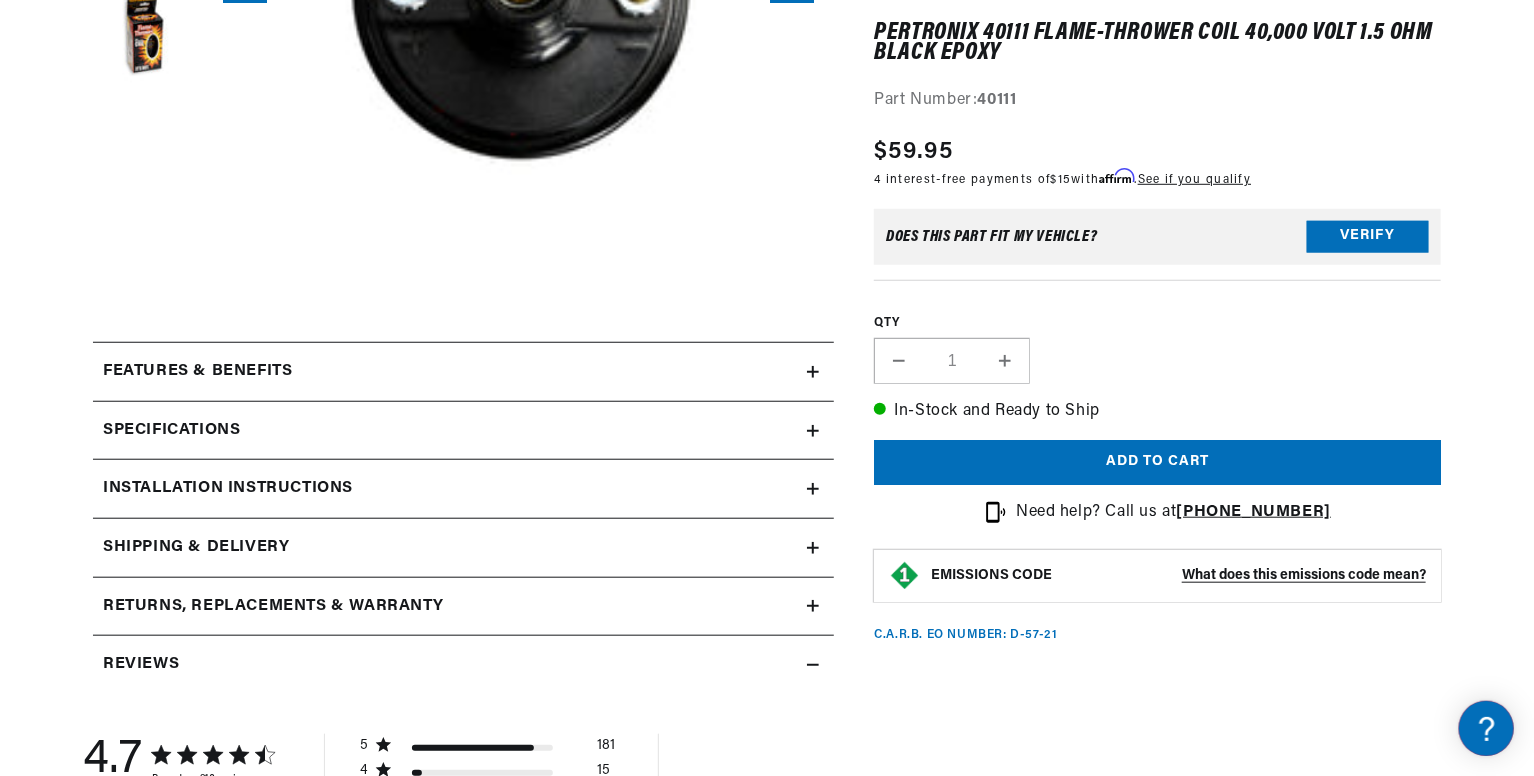 click on "Features & Benefits" at bounding box center [197, 372] 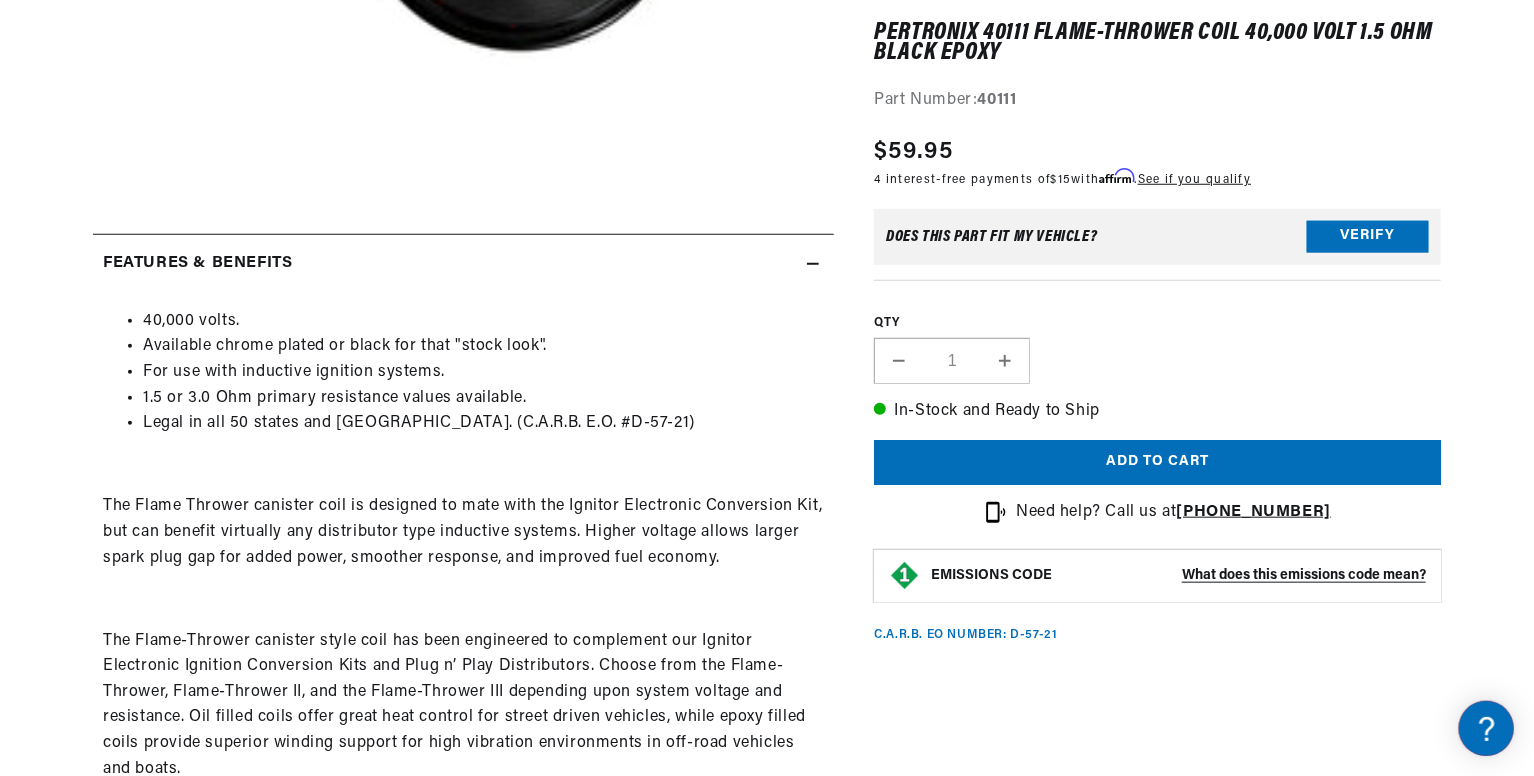 scroll, scrollTop: 760, scrollLeft: 0, axis: vertical 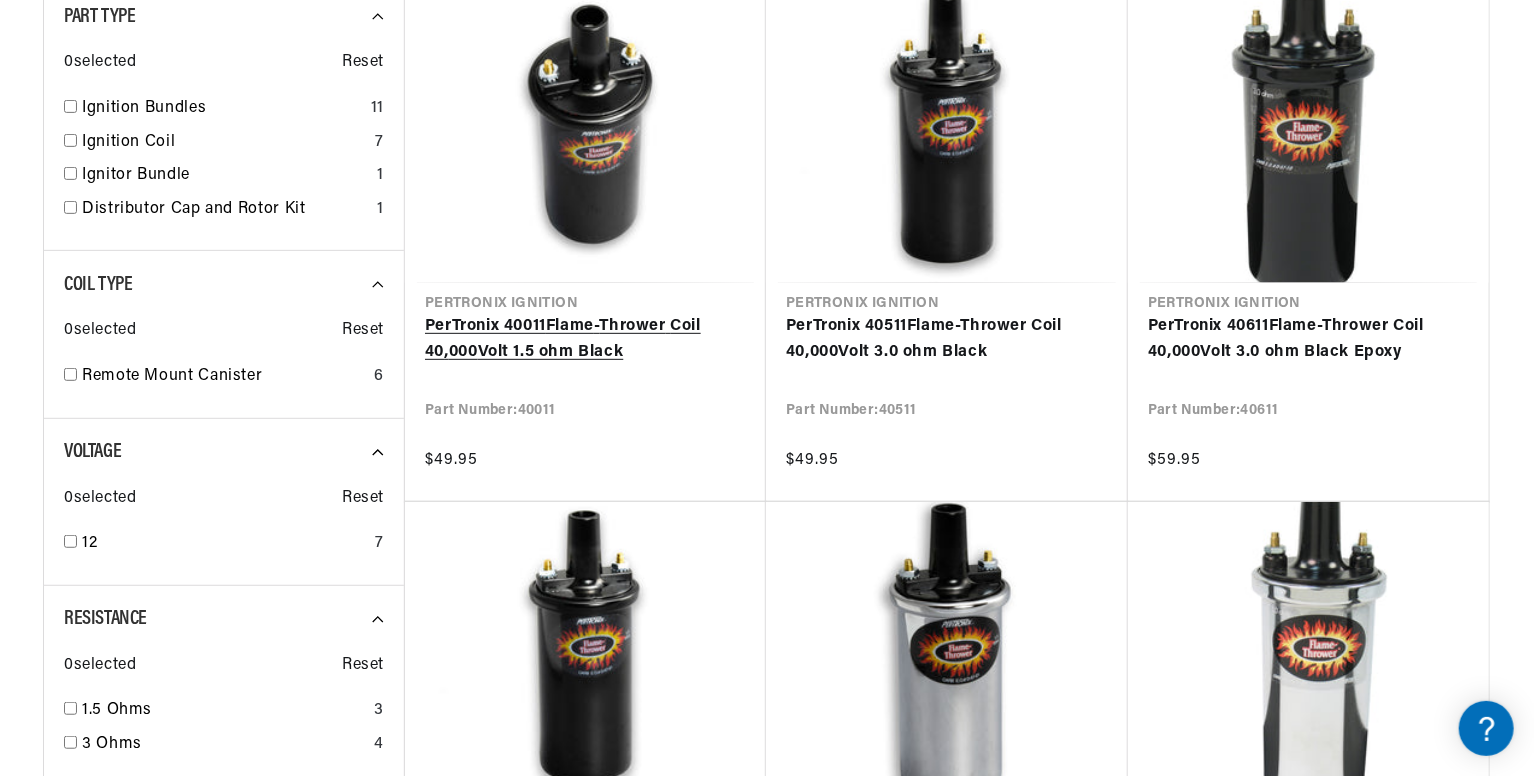 click on "PerTronix 40011  Flame - Thrower   Coil   40 , 000  Volt 1.5 ohm Black" at bounding box center [585, 339] 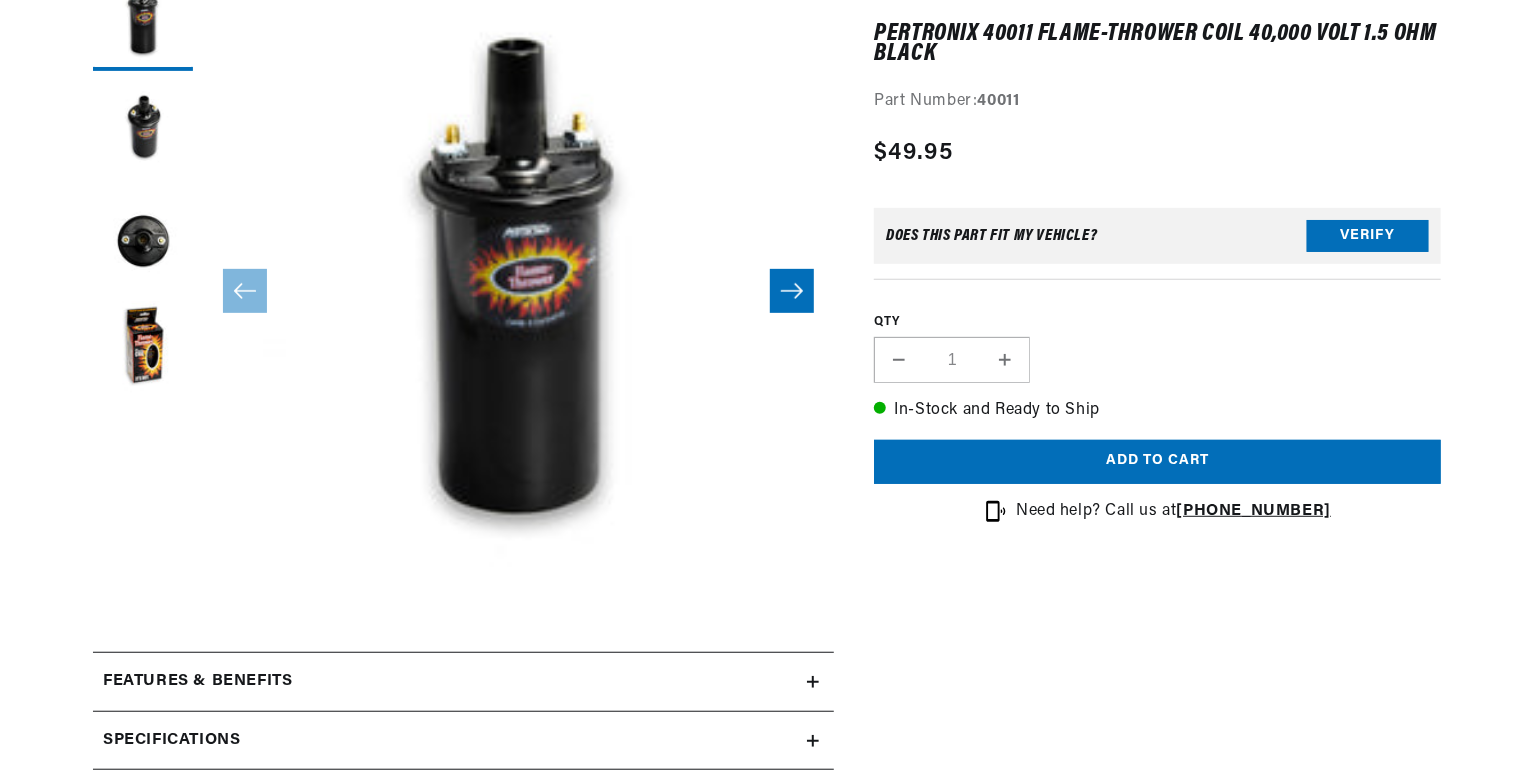 scroll, scrollTop: 498, scrollLeft: 0, axis: vertical 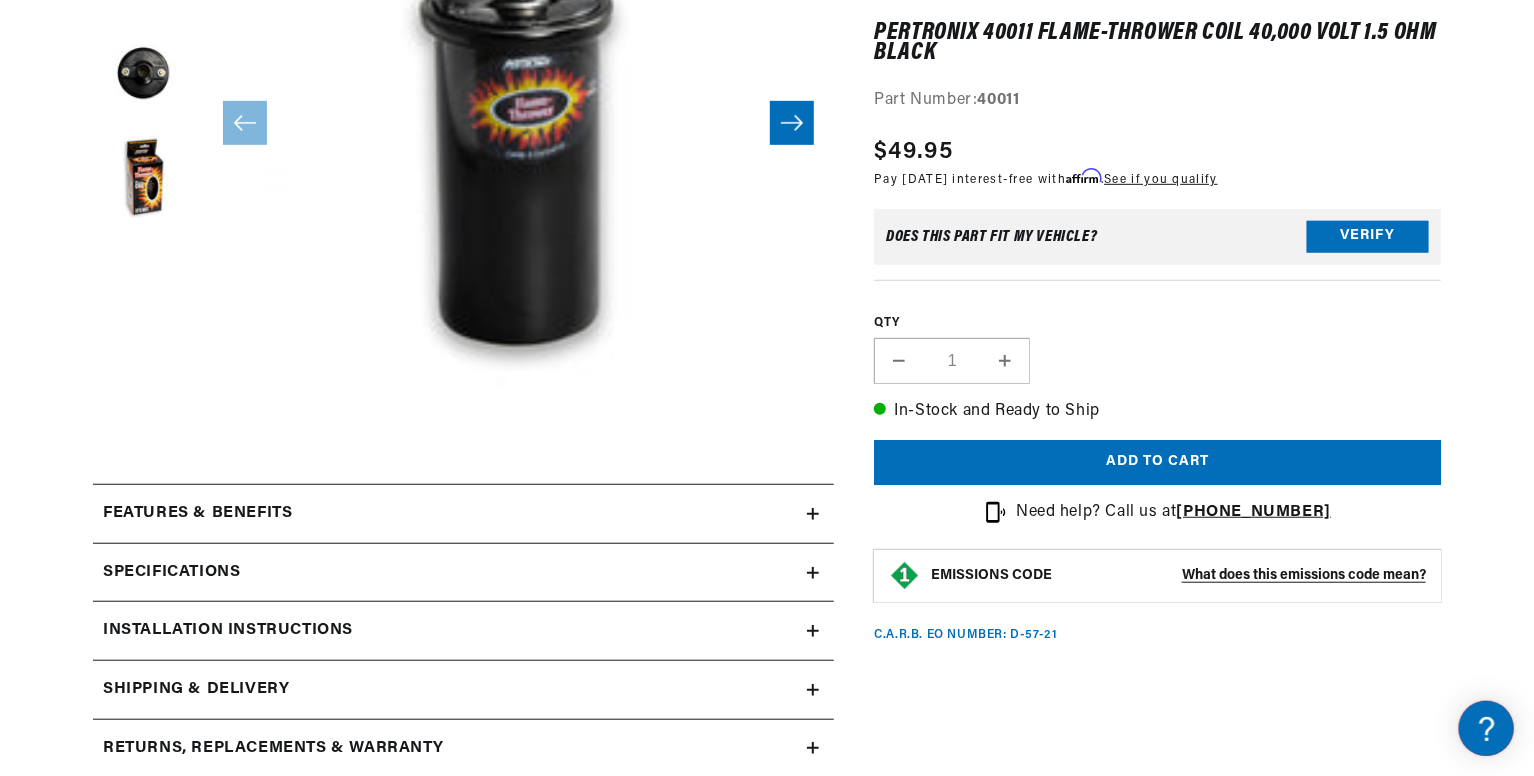 click on "Features & Benefits" at bounding box center (450, 514) 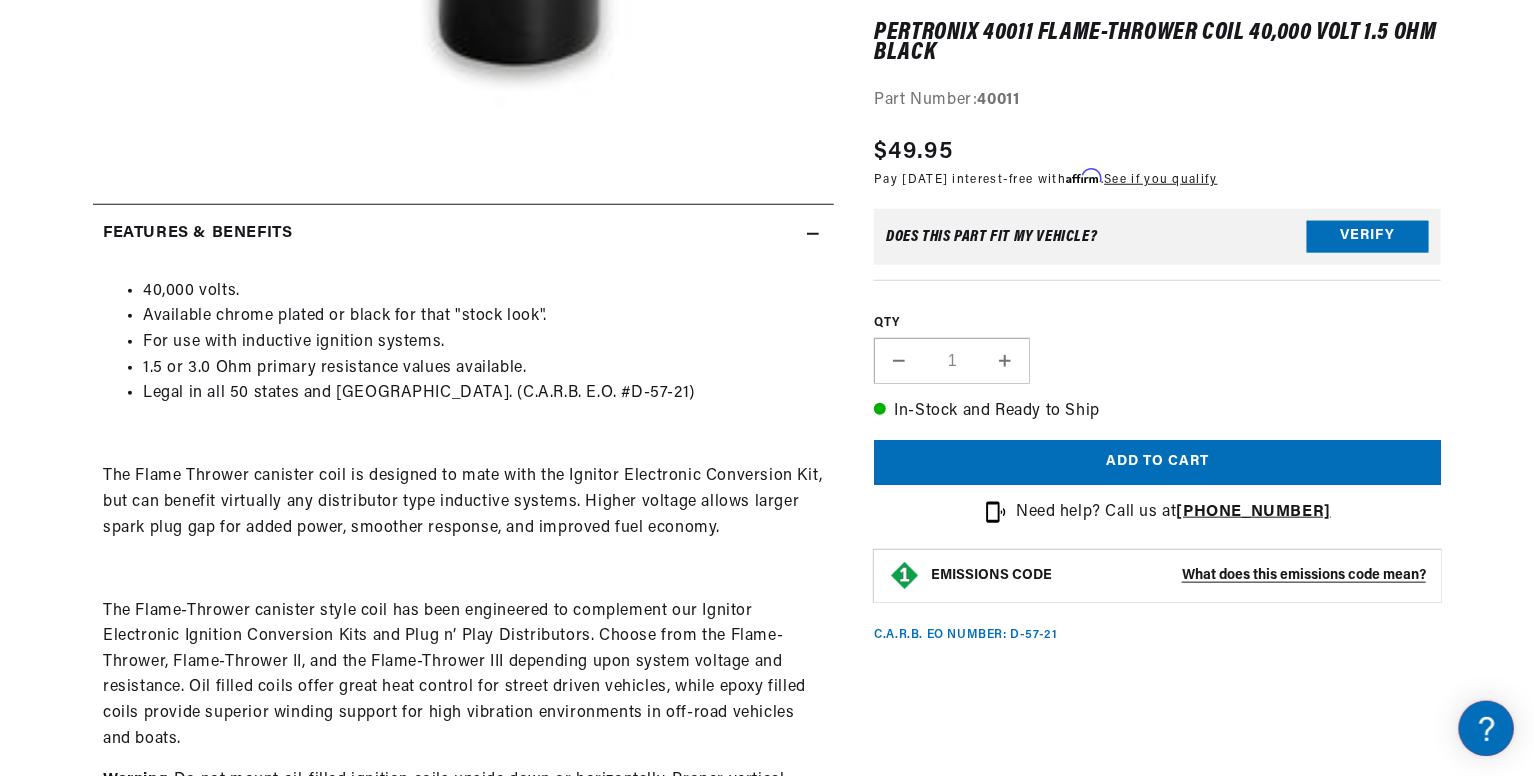 scroll, scrollTop: 811, scrollLeft: 0, axis: vertical 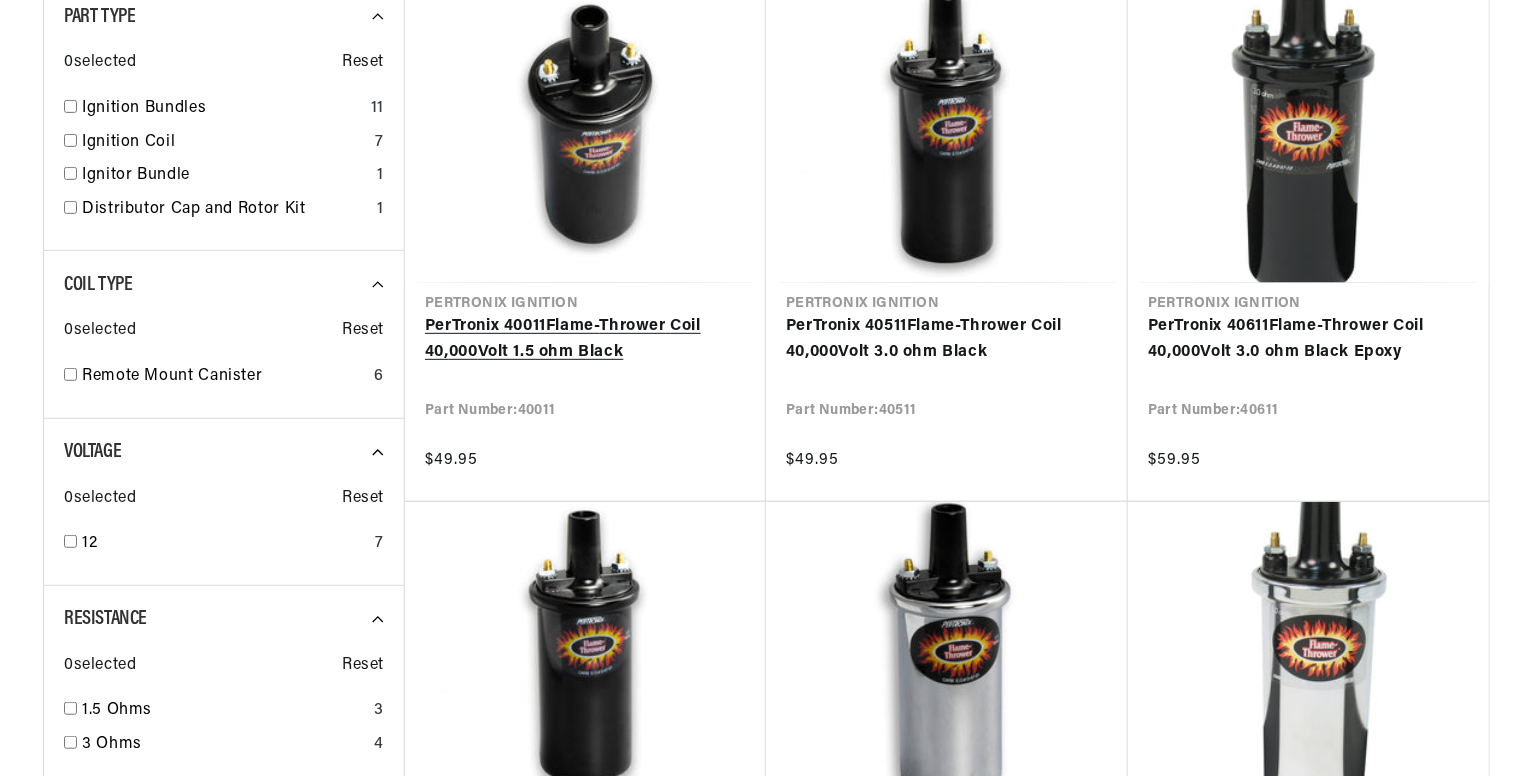 click on "PerTronix 40011  Flame - Thrower   Coil   40 , 000  Volt 1.5 ohm Black" at bounding box center (585, 339) 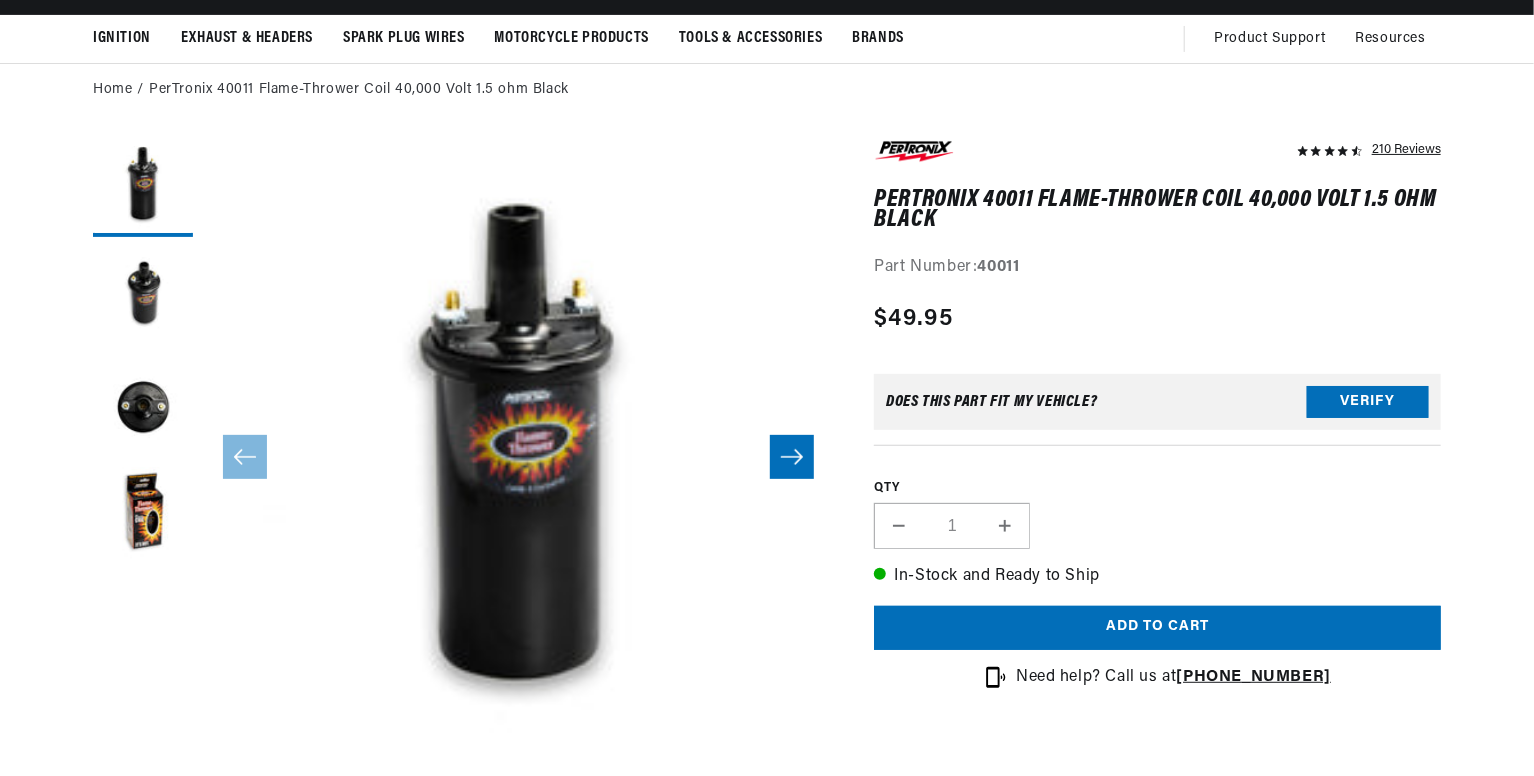 scroll, scrollTop: 172, scrollLeft: 0, axis: vertical 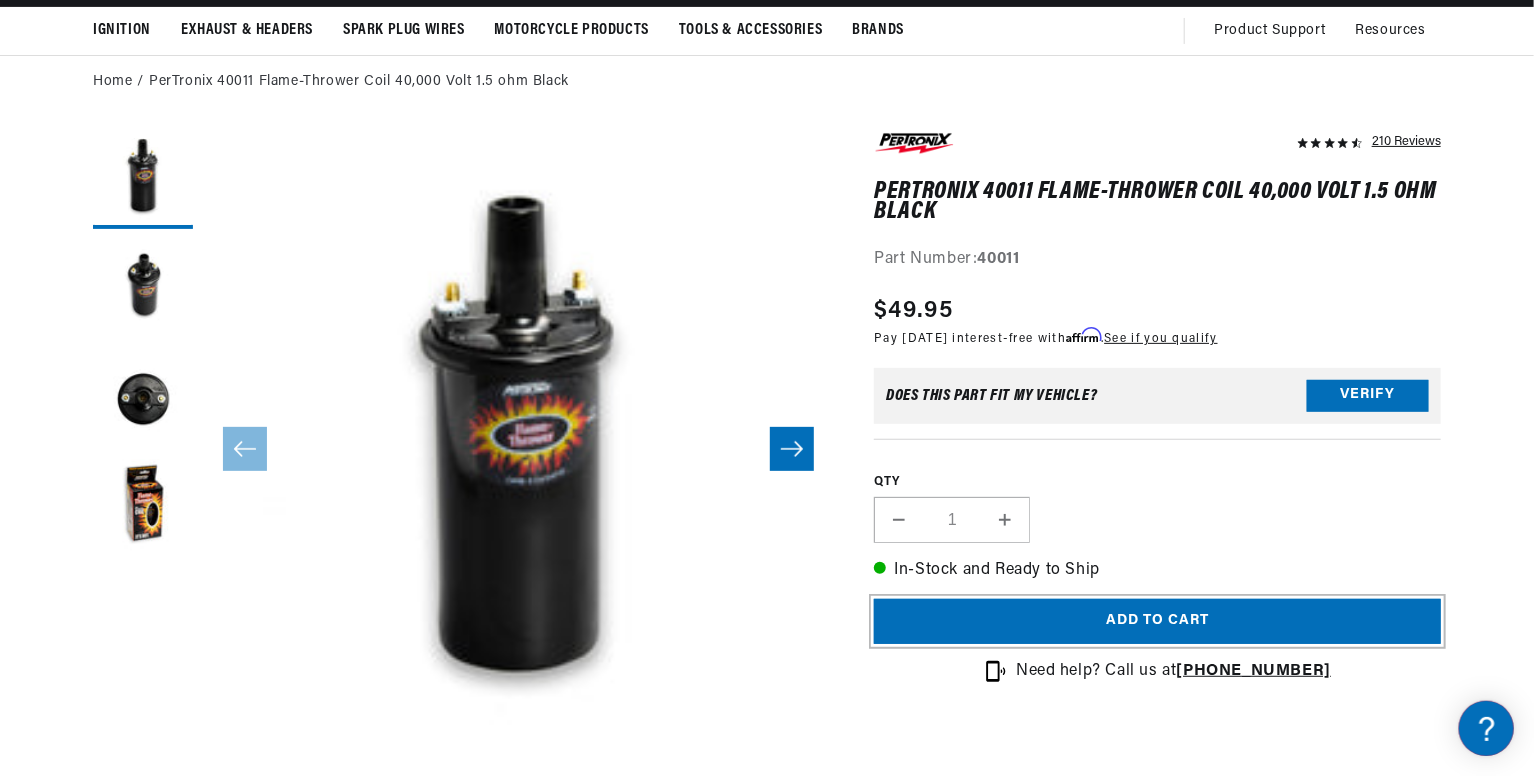 click on "Add to cart" at bounding box center (1157, 621) 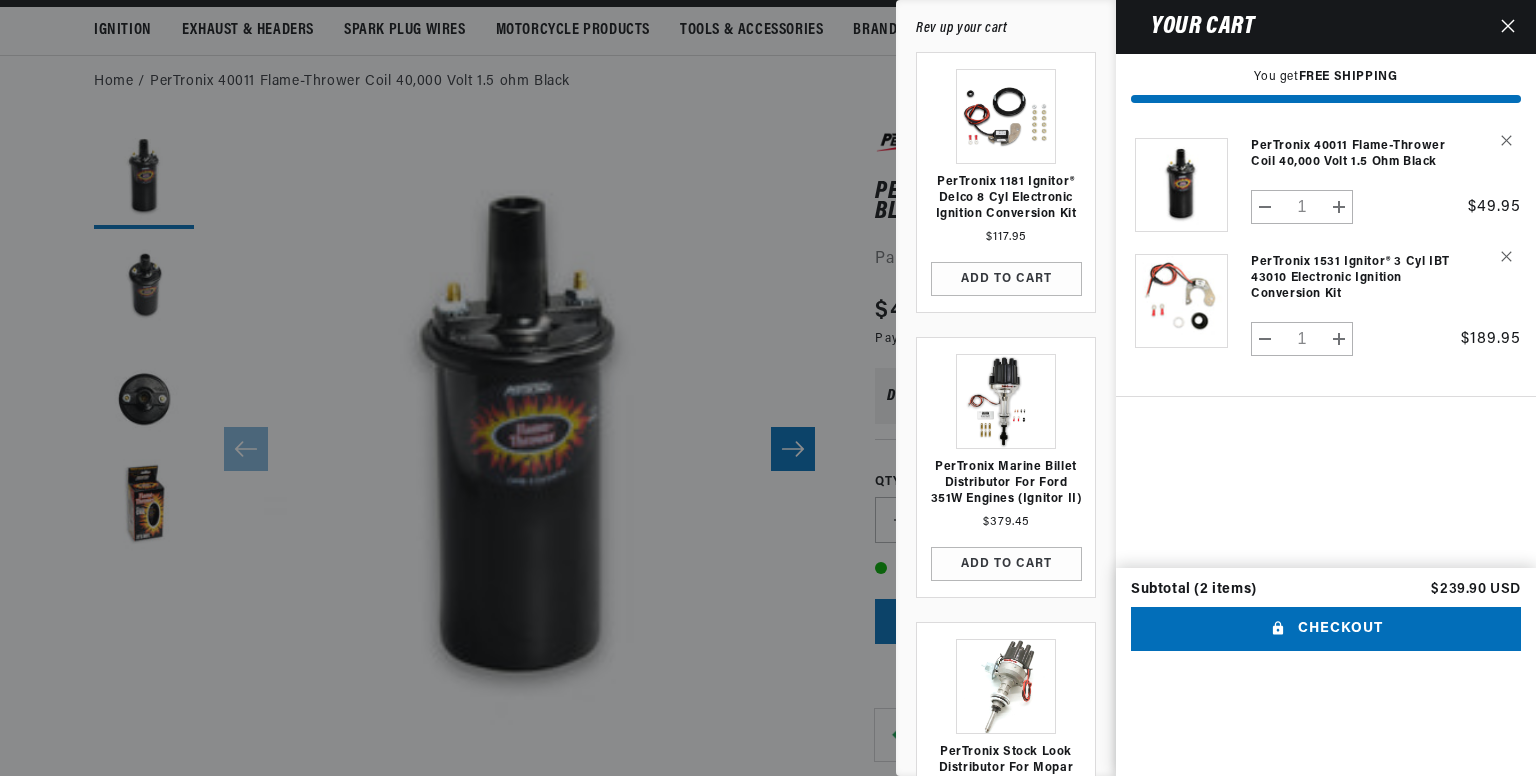 click at bounding box center (768, 388) 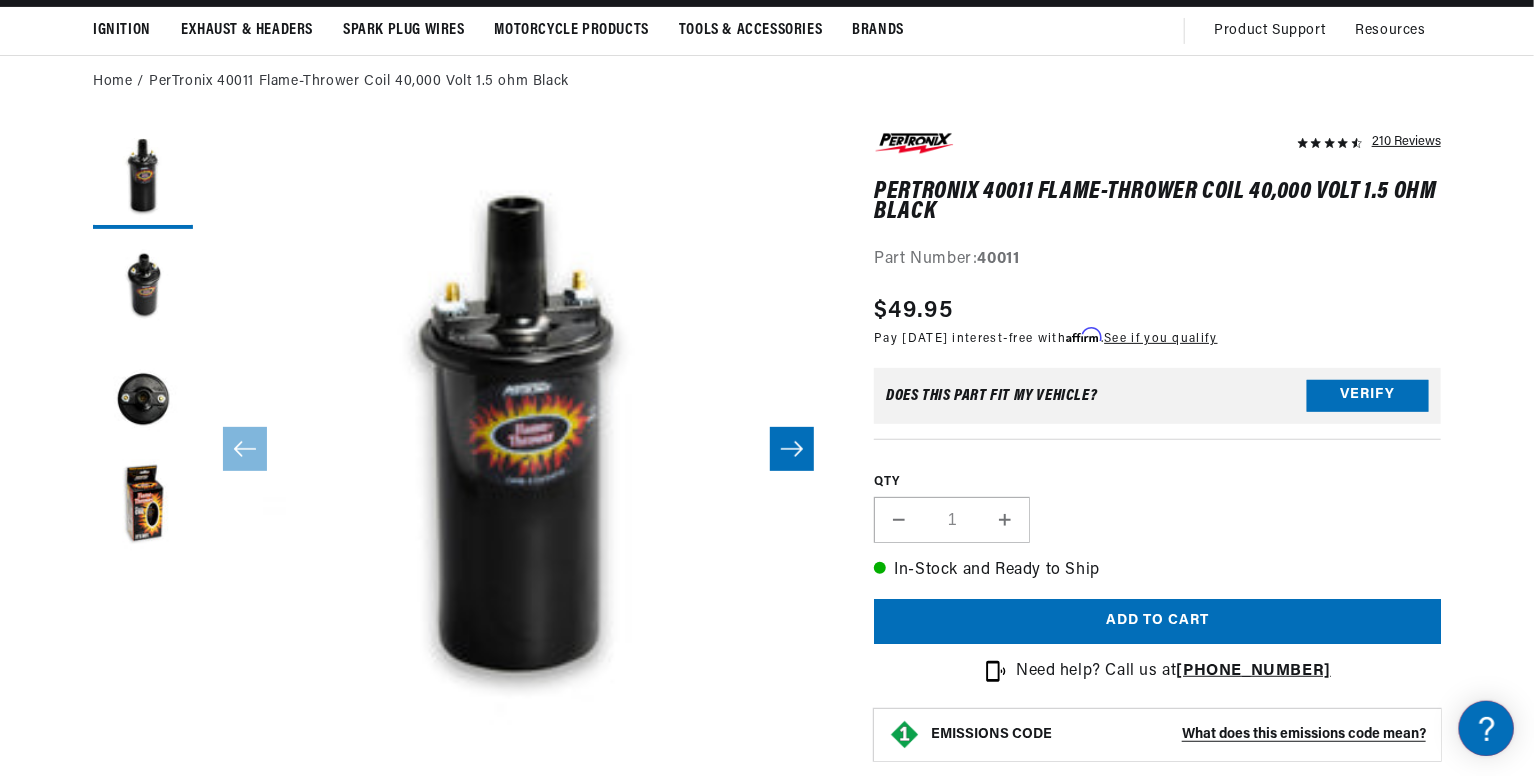 scroll, scrollTop: 0, scrollLeft: 1180, axis: horizontal 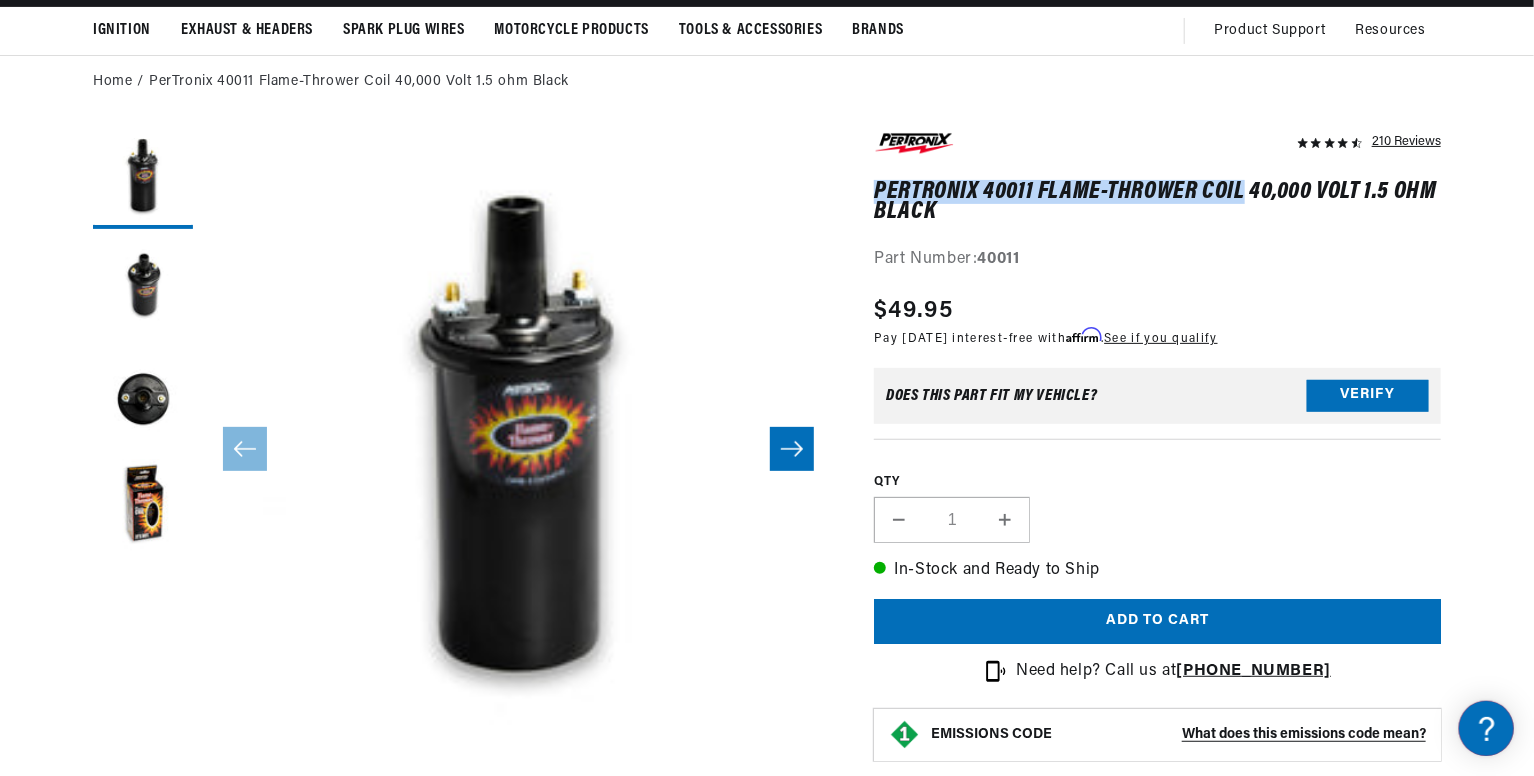 drag, startPoint x: 876, startPoint y: 185, endPoint x: 1240, endPoint y: 198, distance: 364.23206 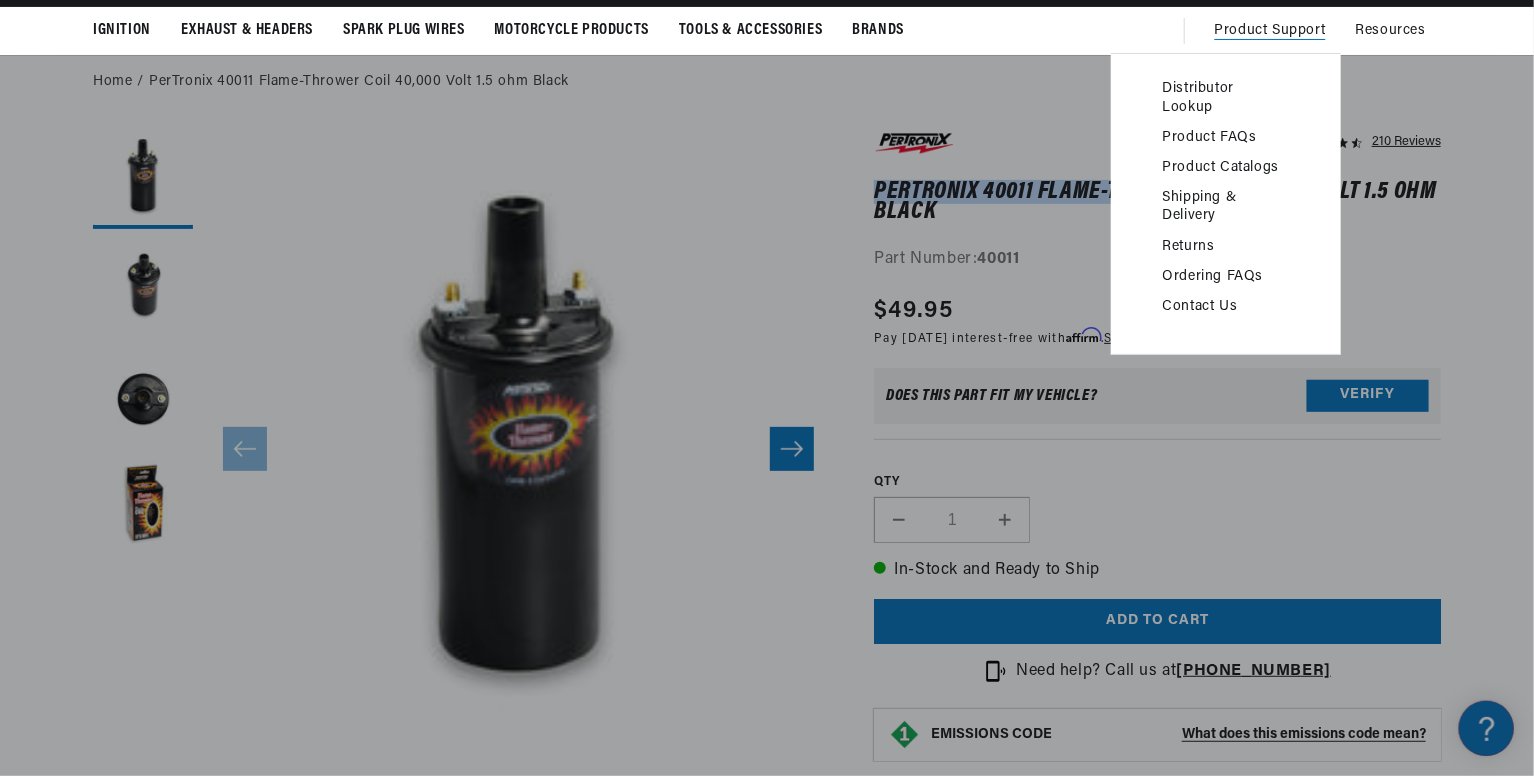 scroll, scrollTop: 0, scrollLeft: 2362, axis: horizontal 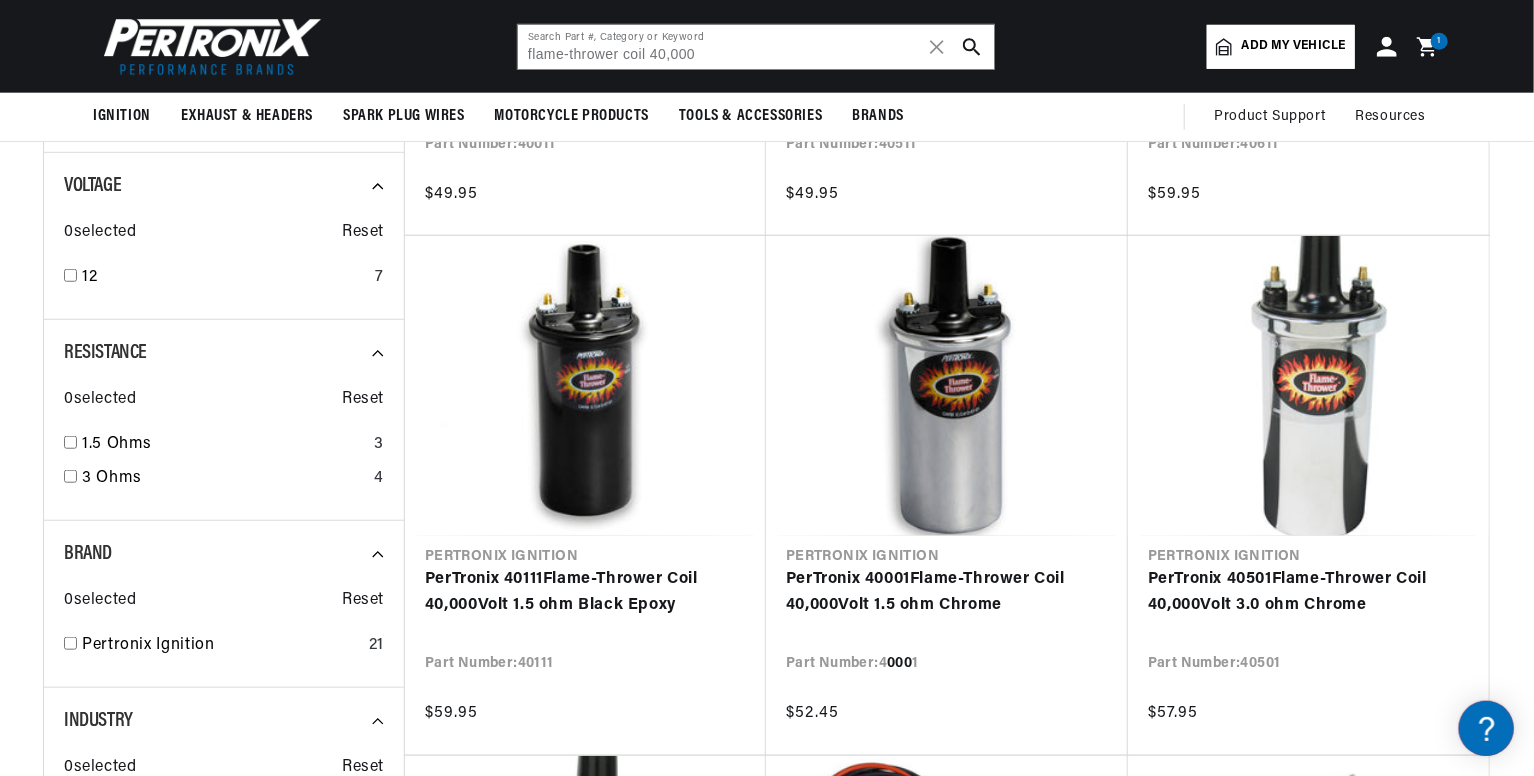 click 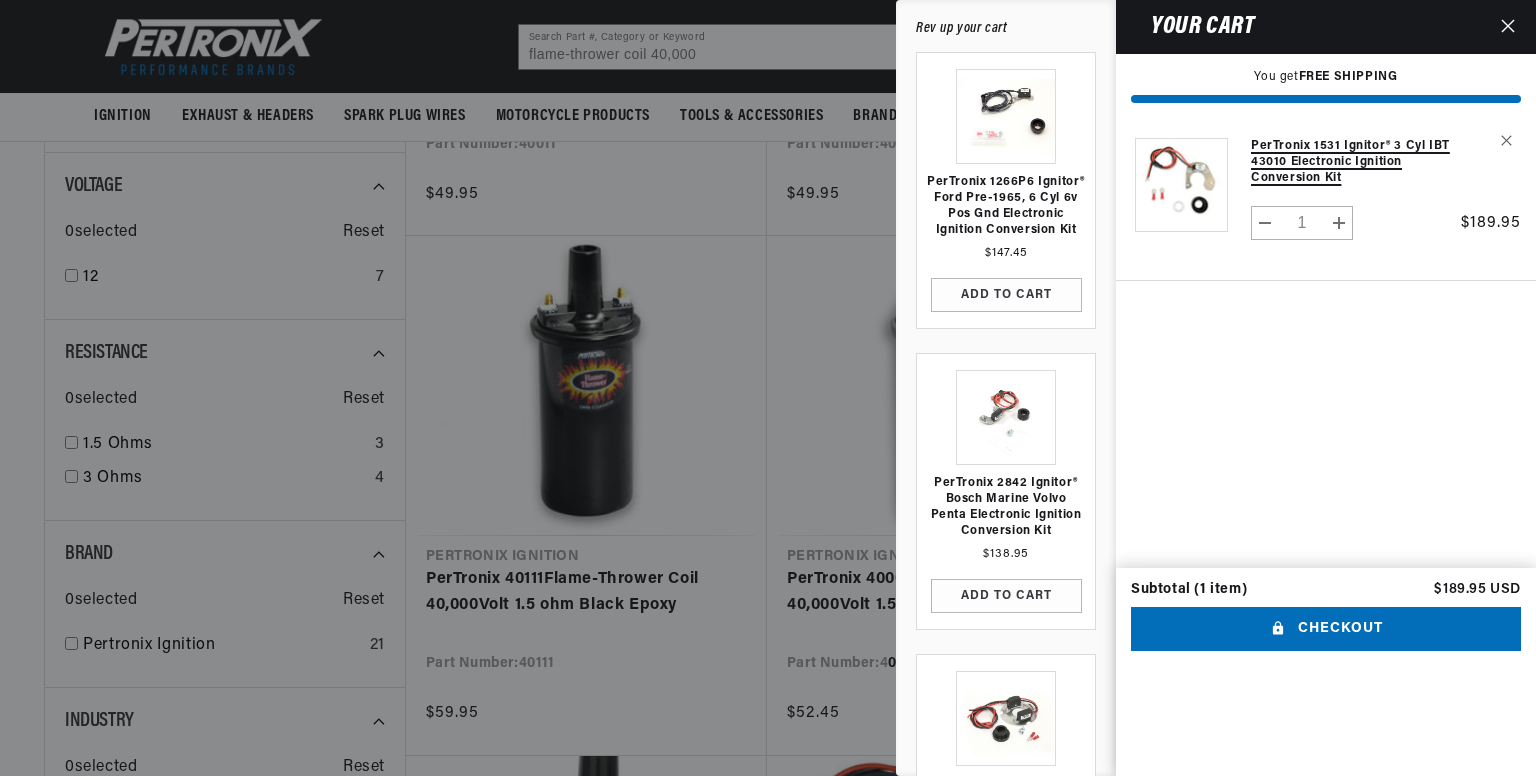 click on "PerTronix 1531 Ignitor® 3 cyl IBT 43010 Electronic Ignition Conversion Kit" at bounding box center [1350, 162] 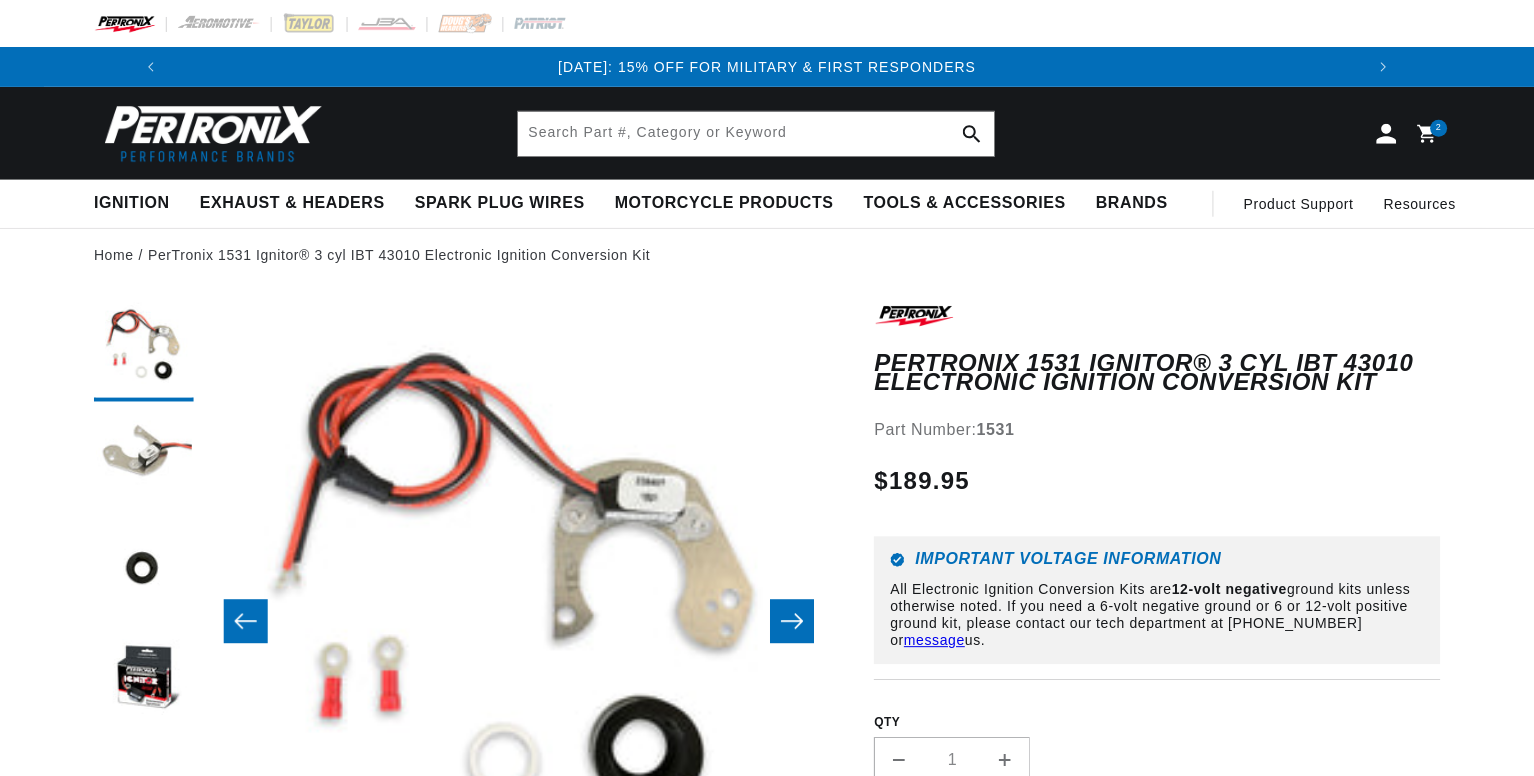 scroll, scrollTop: 0, scrollLeft: 0, axis: both 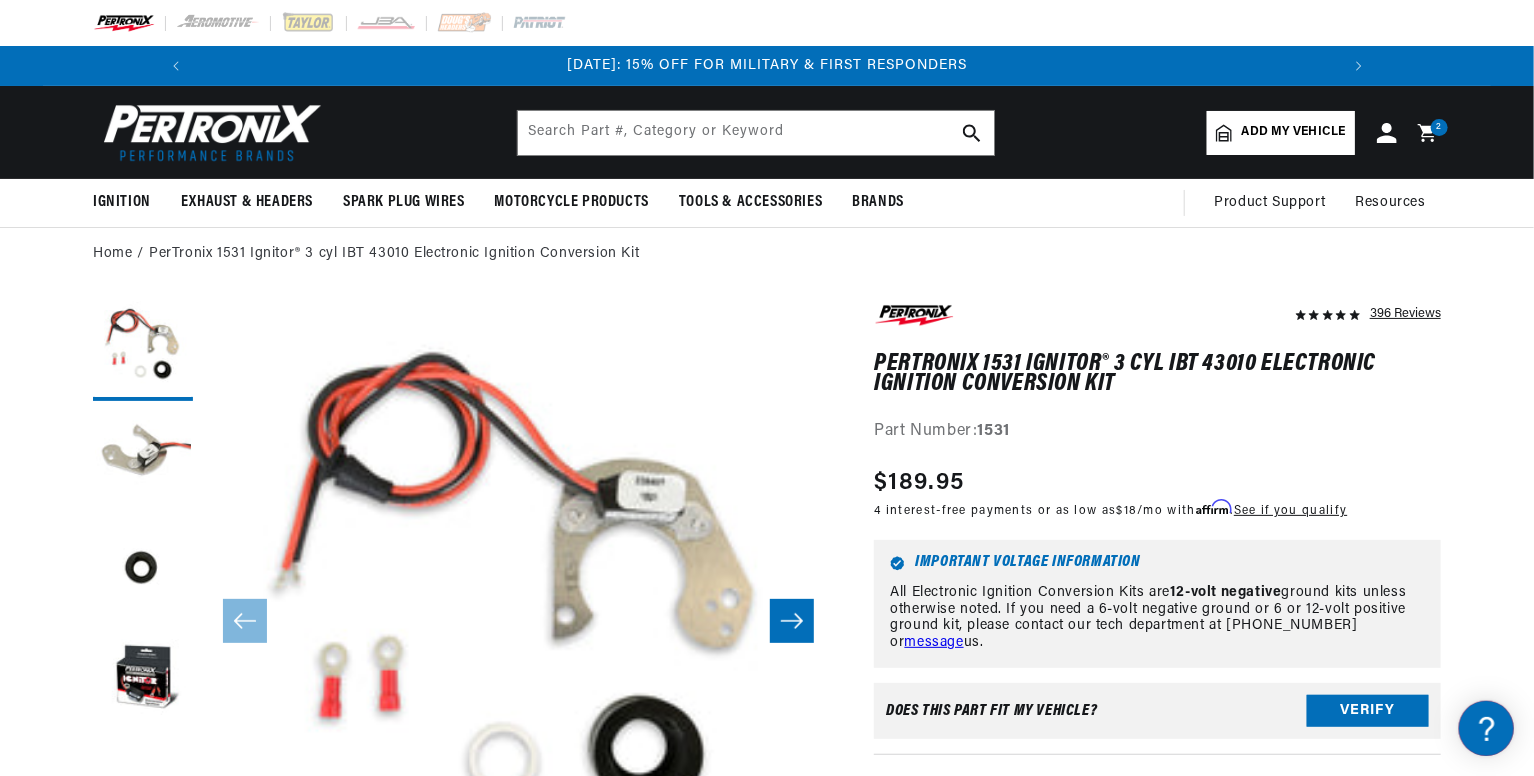 drag, startPoint x: 873, startPoint y: 360, endPoint x: 1034, endPoint y: 371, distance: 161.37534 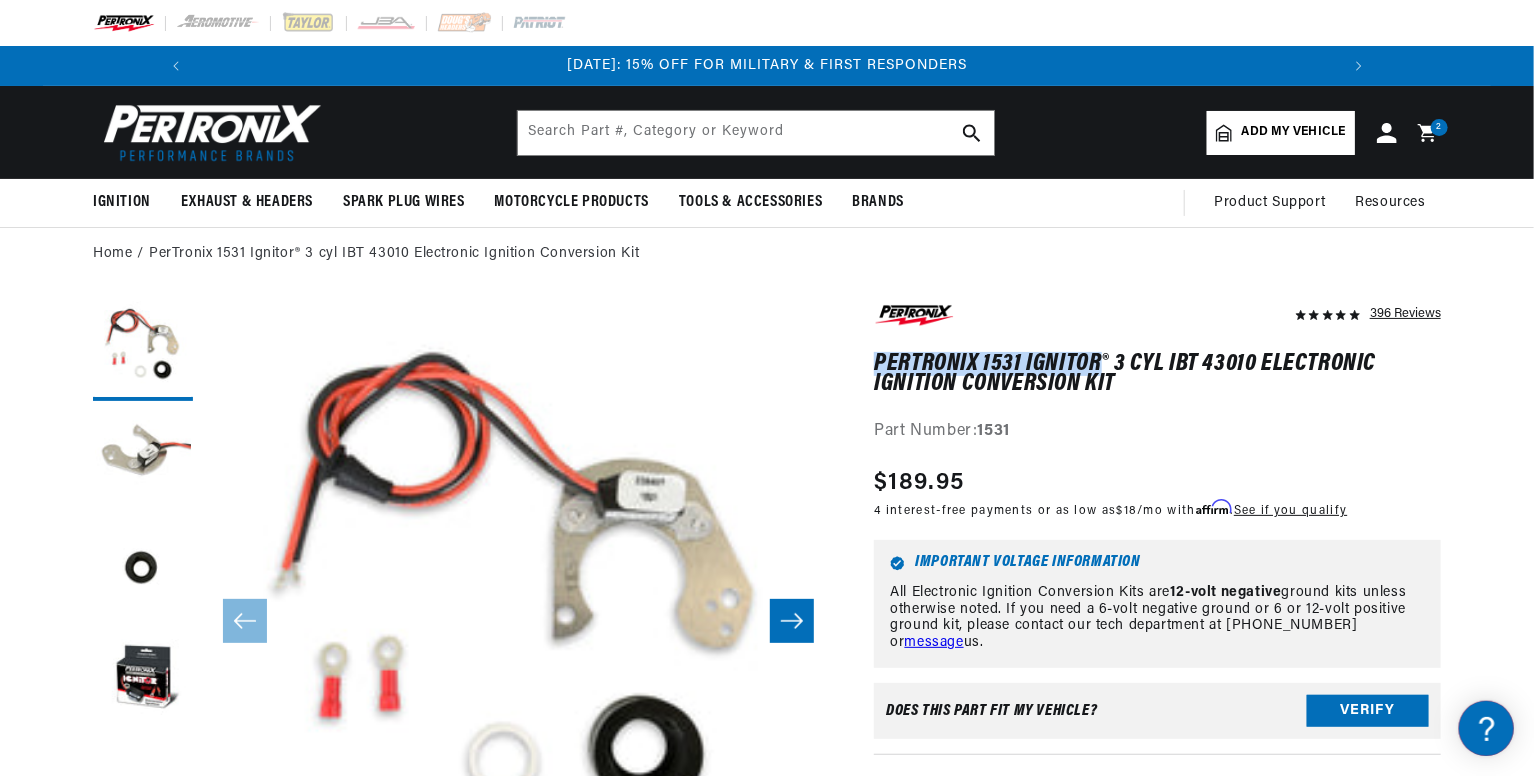 drag, startPoint x: 876, startPoint y: 357, endPoint x: 1102, endPoint y: 368, distance: 226.26755 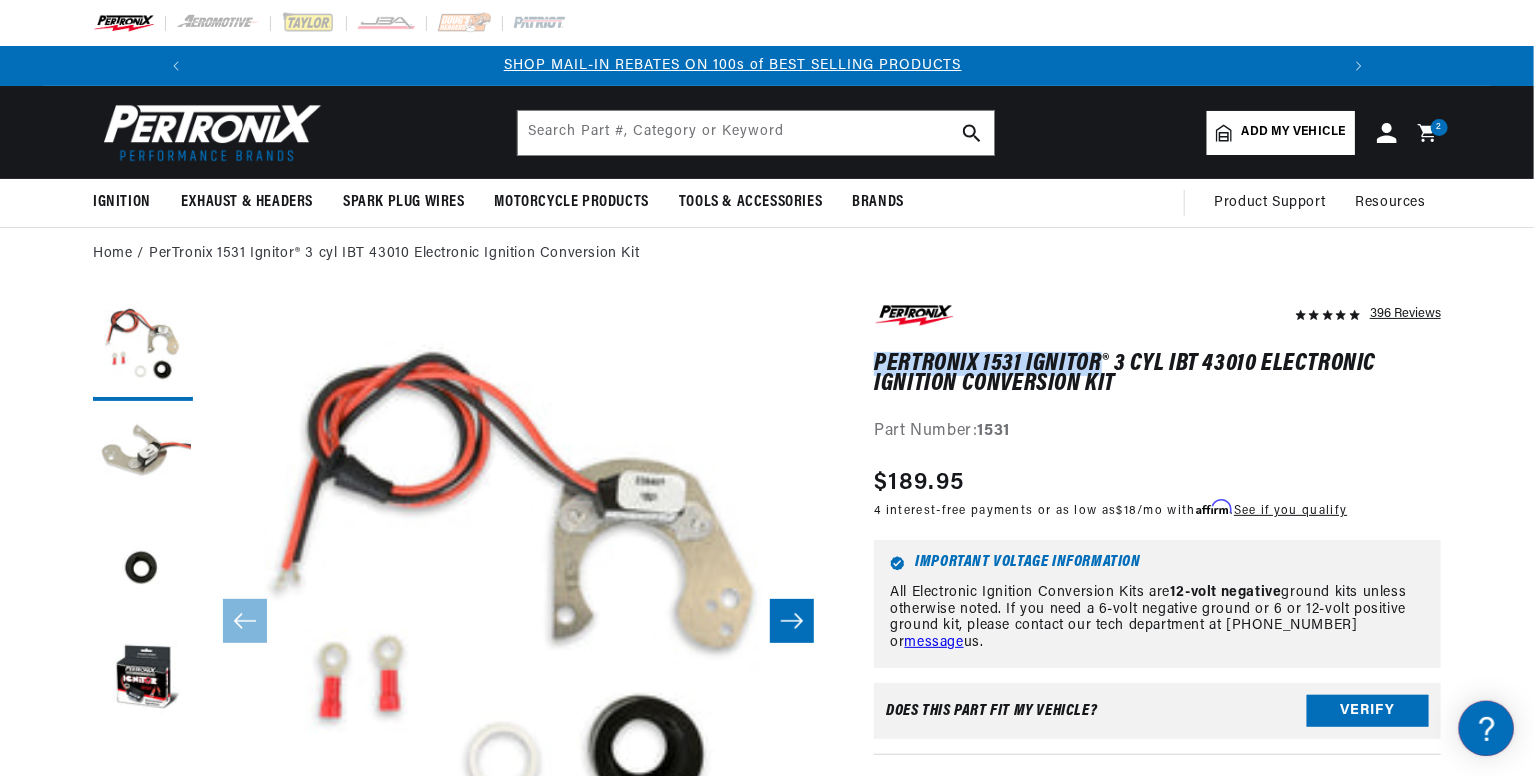 scroll, scrollTop: 0, scrollLeft: 1180, axis: horizontal 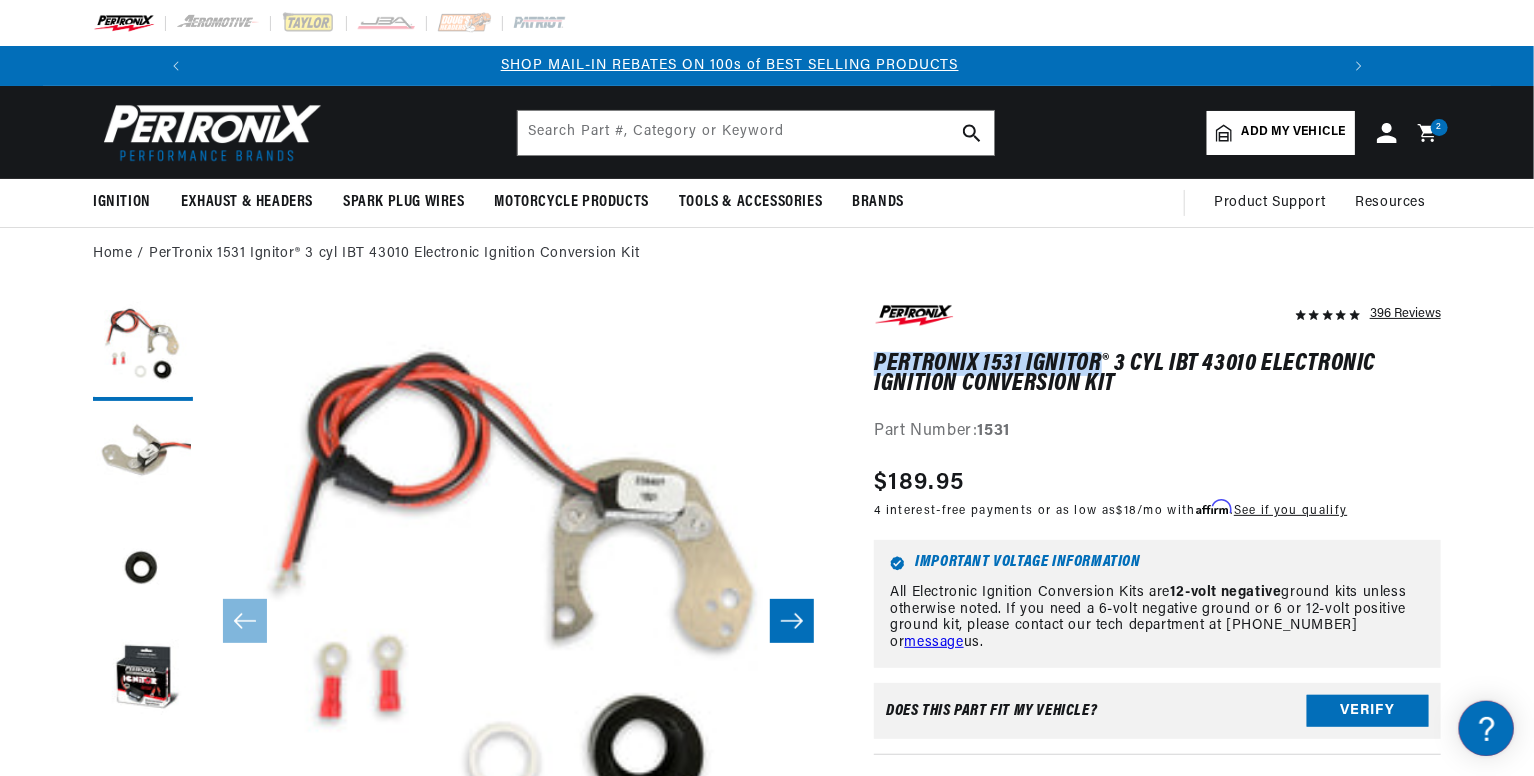 copy on "PerTronix 1531 Ignitor" 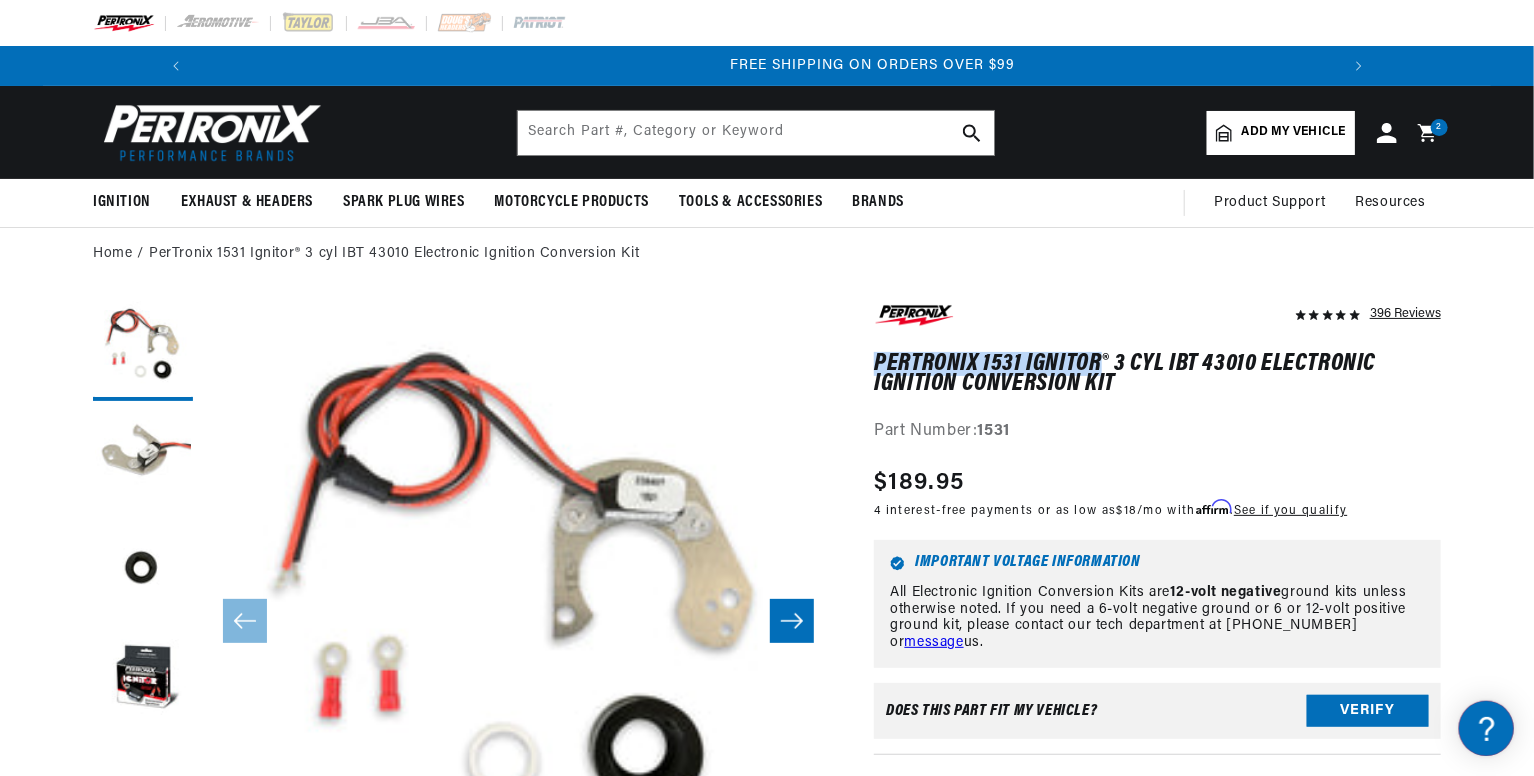 scroll, scrollTop: 0, scrollLeft: 2362, axis: horizontal 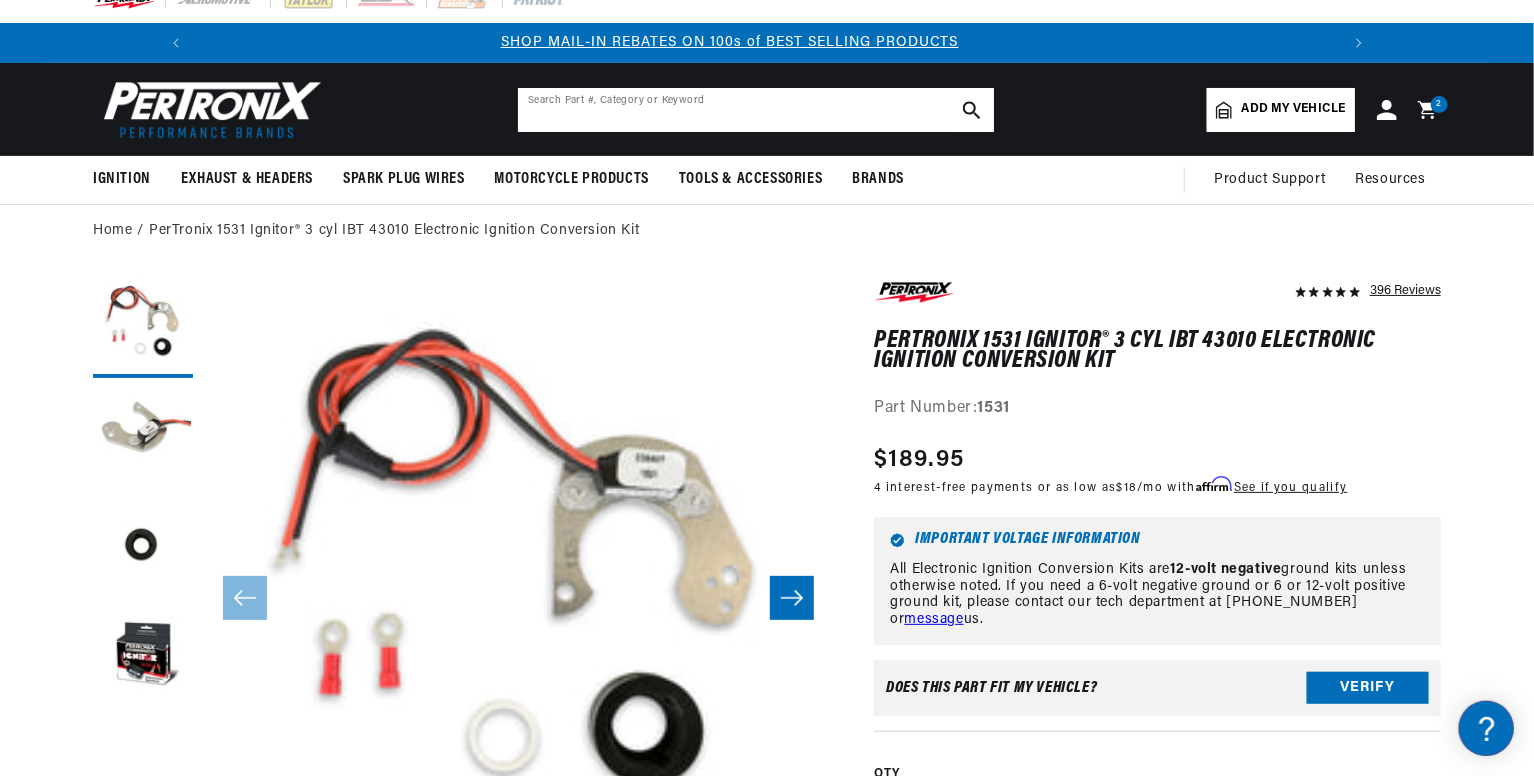 click at bounding box center (756, 110) 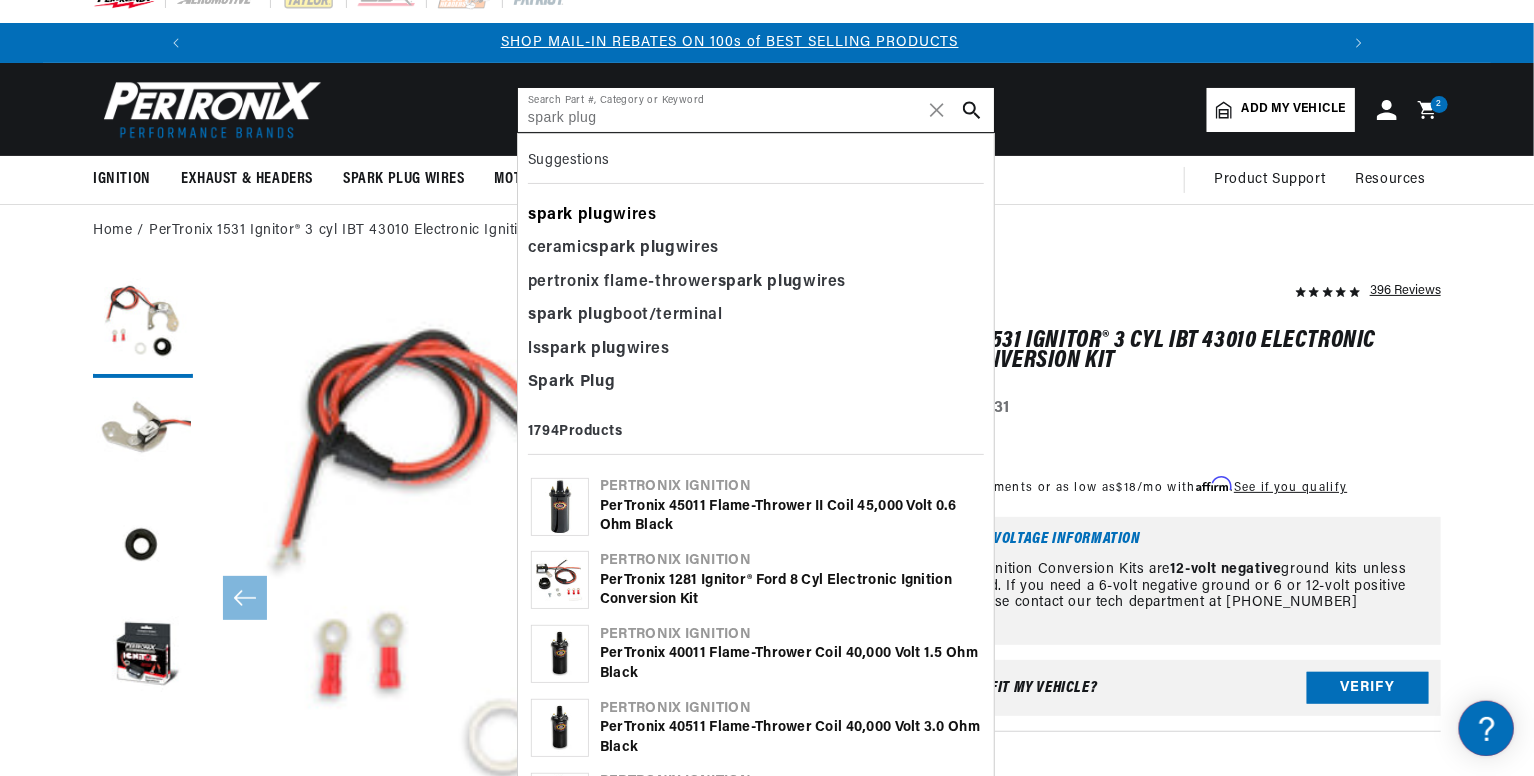 type on "spark plug" 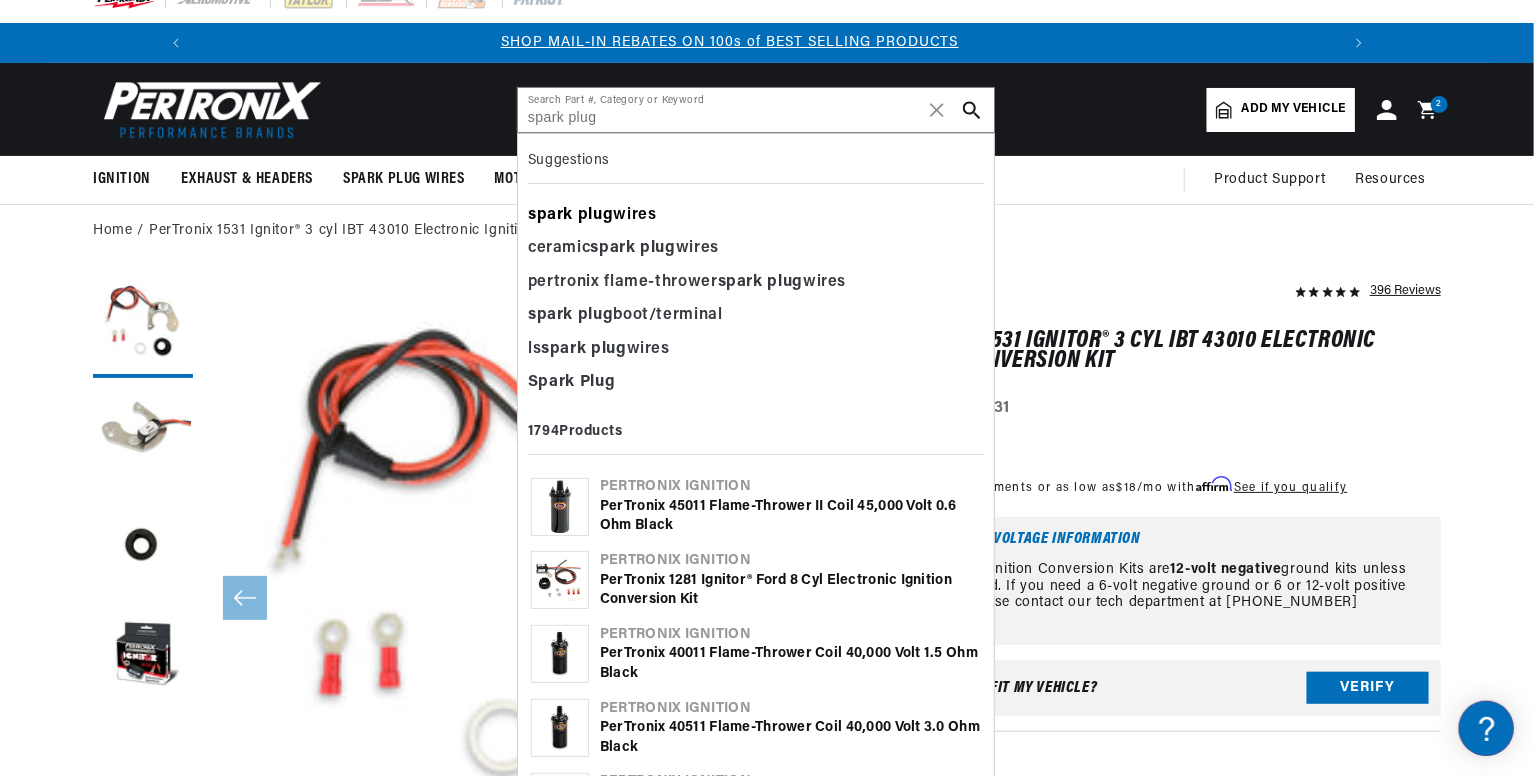 click on "spark   plug  wires" at bounding box center [756, 216] 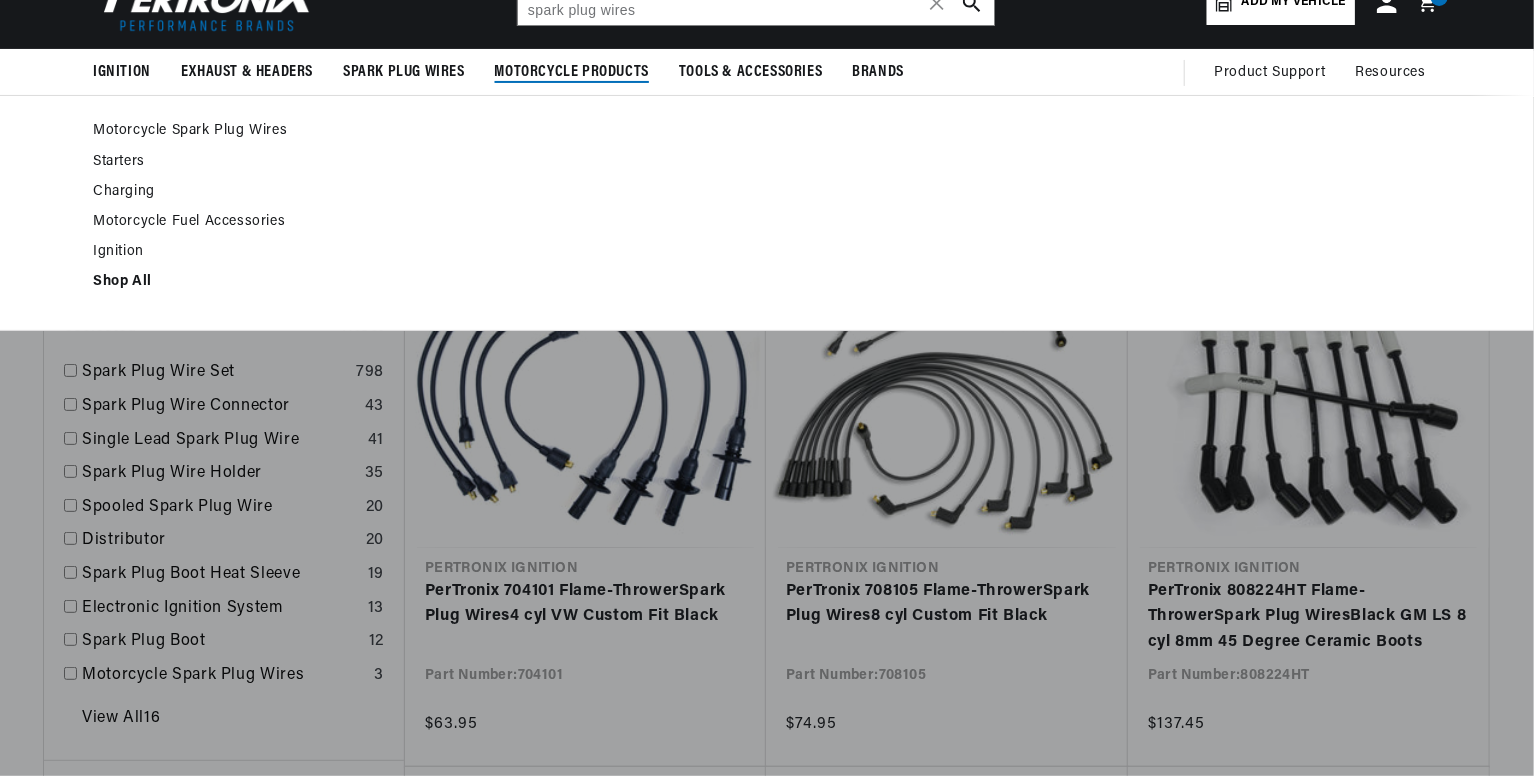 scroll, scrollTop: 132, scrollLeft: 0, axis: vertical 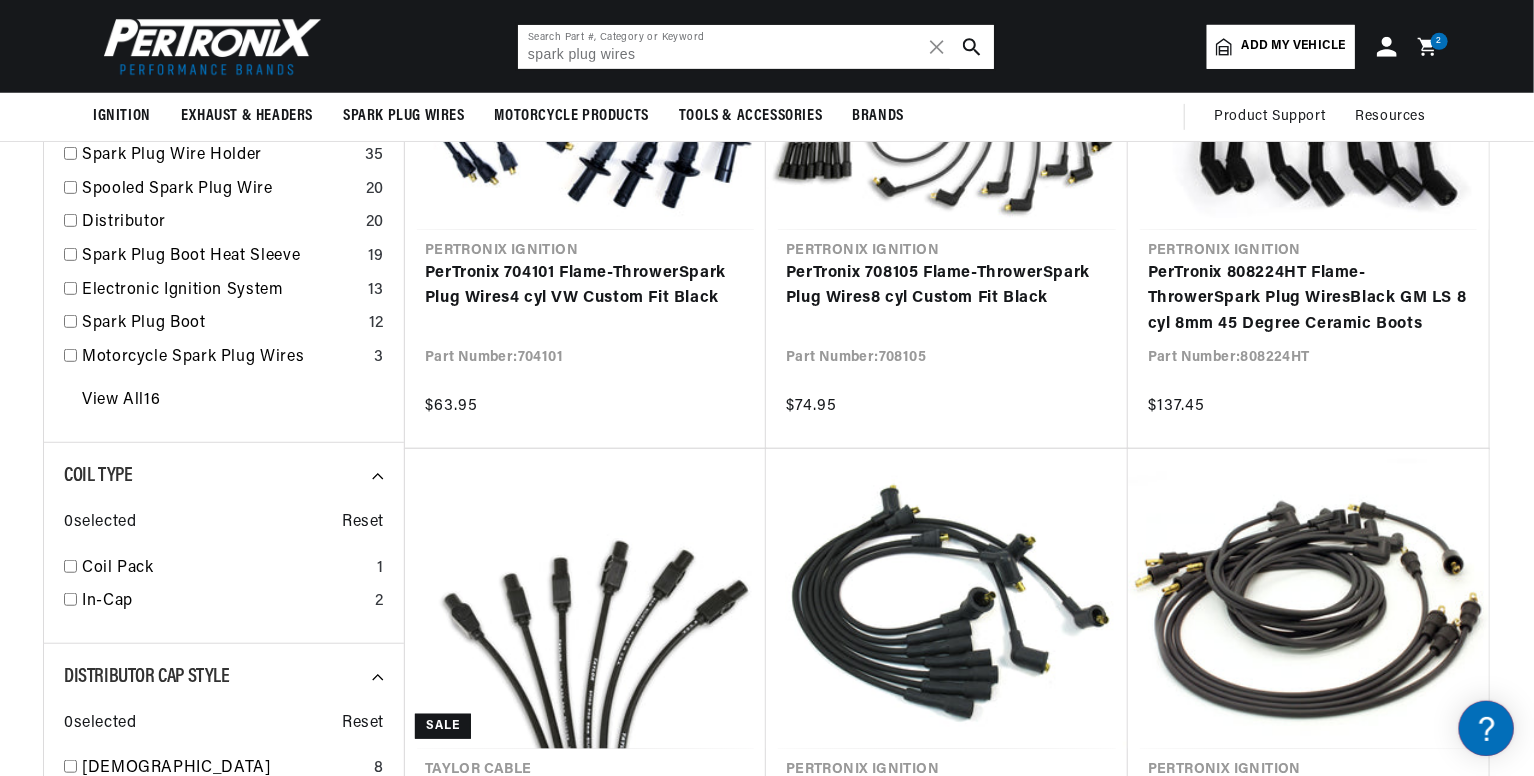 click on "spark plug wires" at bounding box center (756, 47) 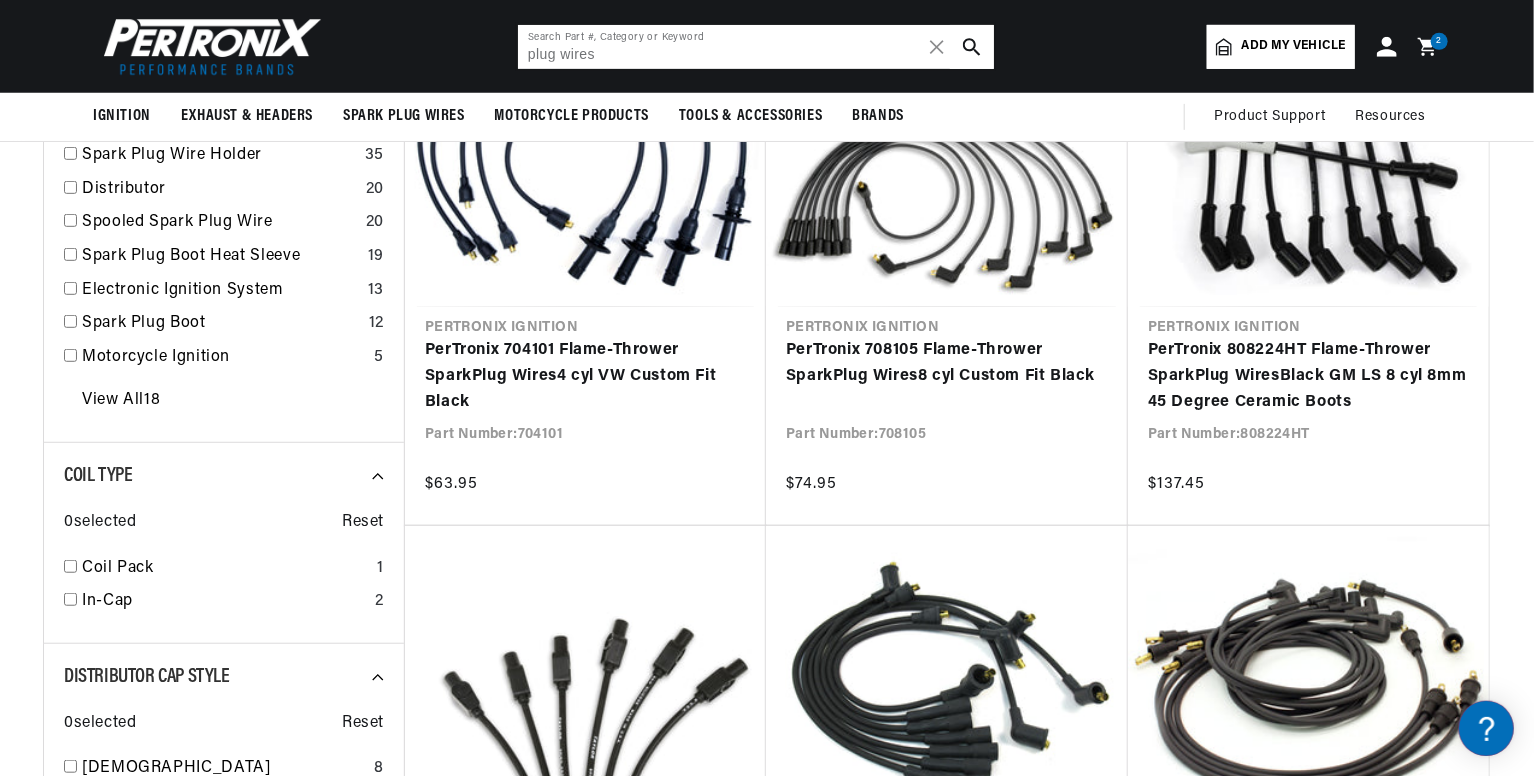 click on "plug wires" at bounding box center [756, 47] 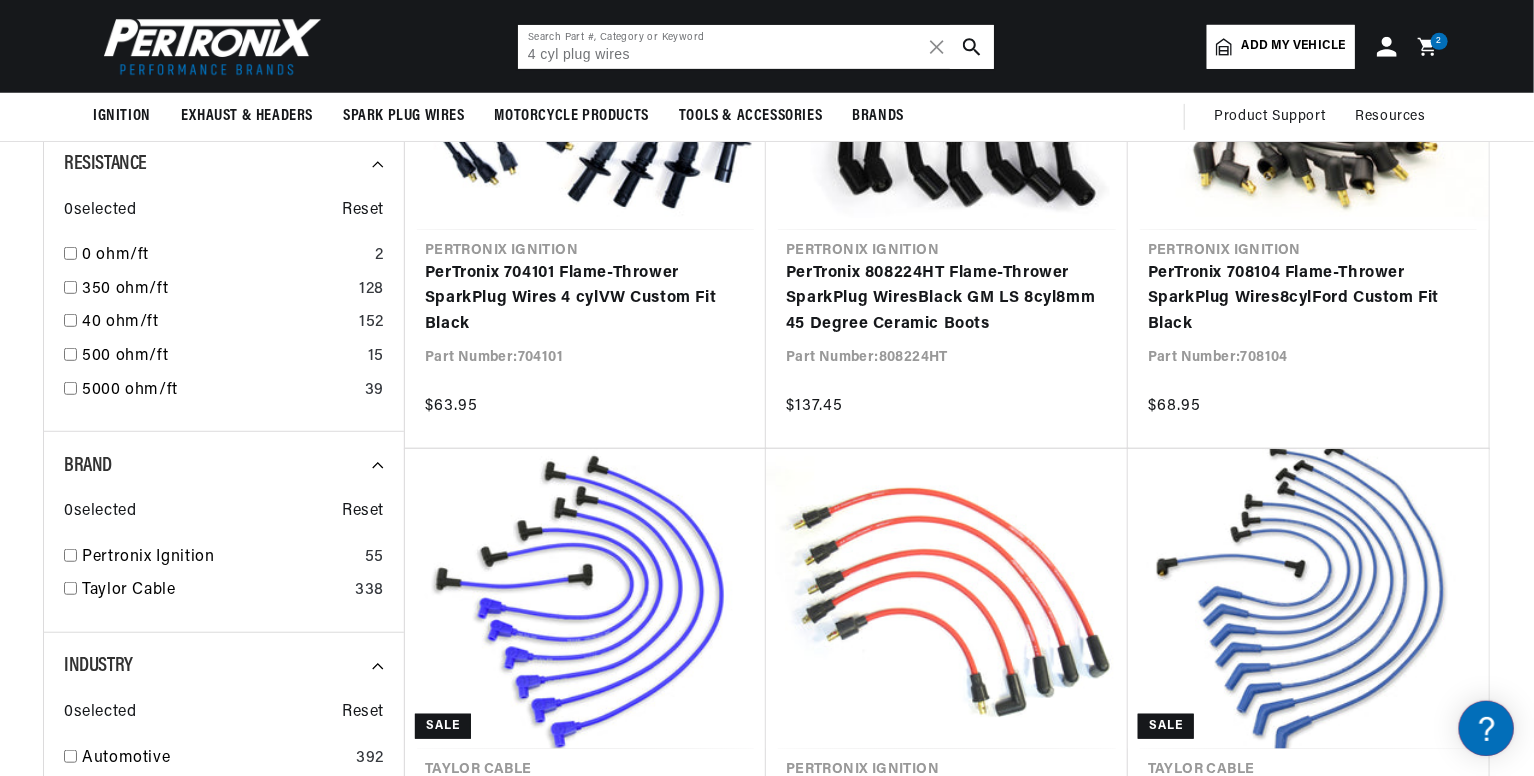 scroll, scrollTop: 0, scrollLeft: 1180, axis: horizontal 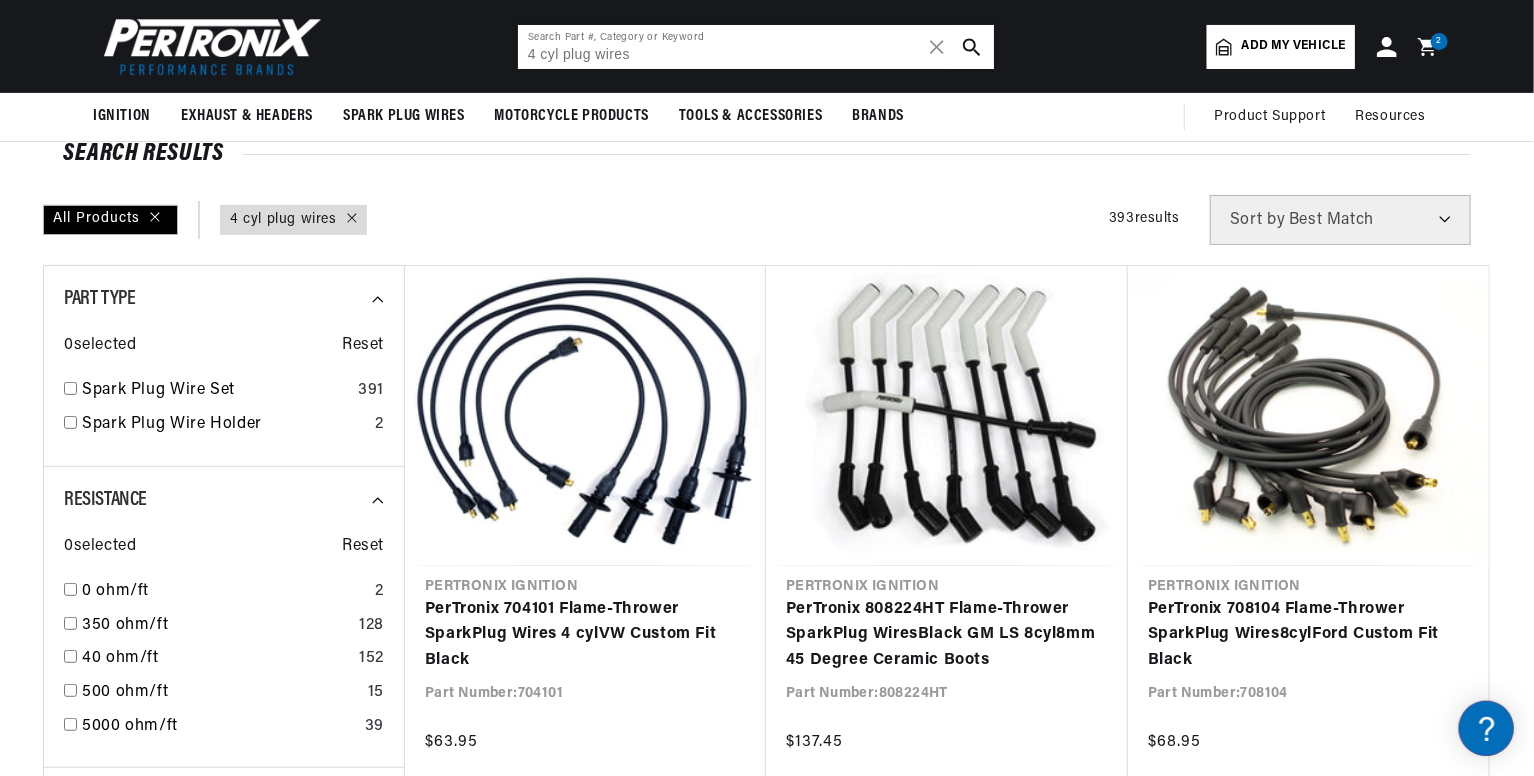 click on "4 cyl plug wires" at bounding box center (756, 47) 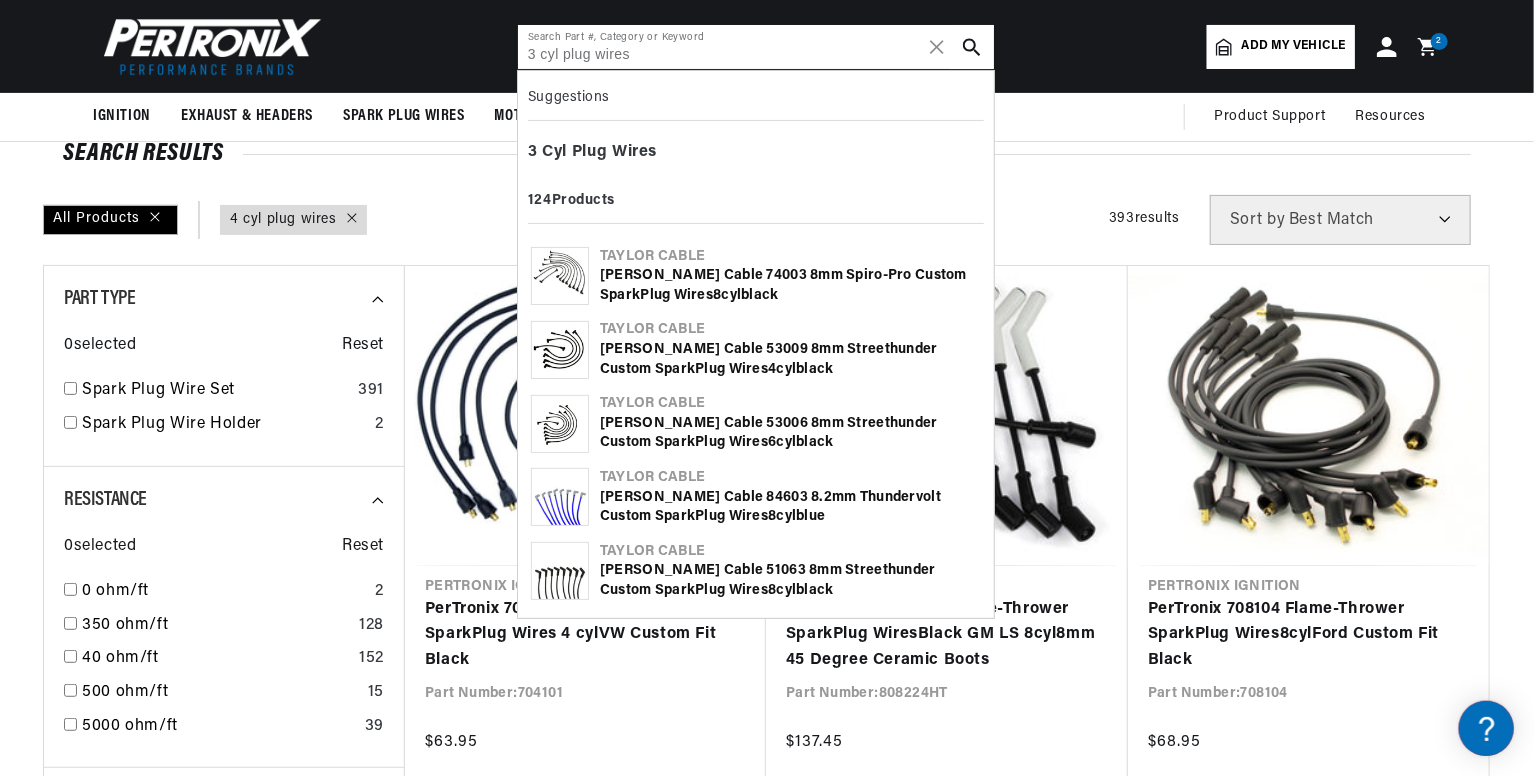 scroll, scrollTop: 0, scrollLeft: 2362, axis: horizontal 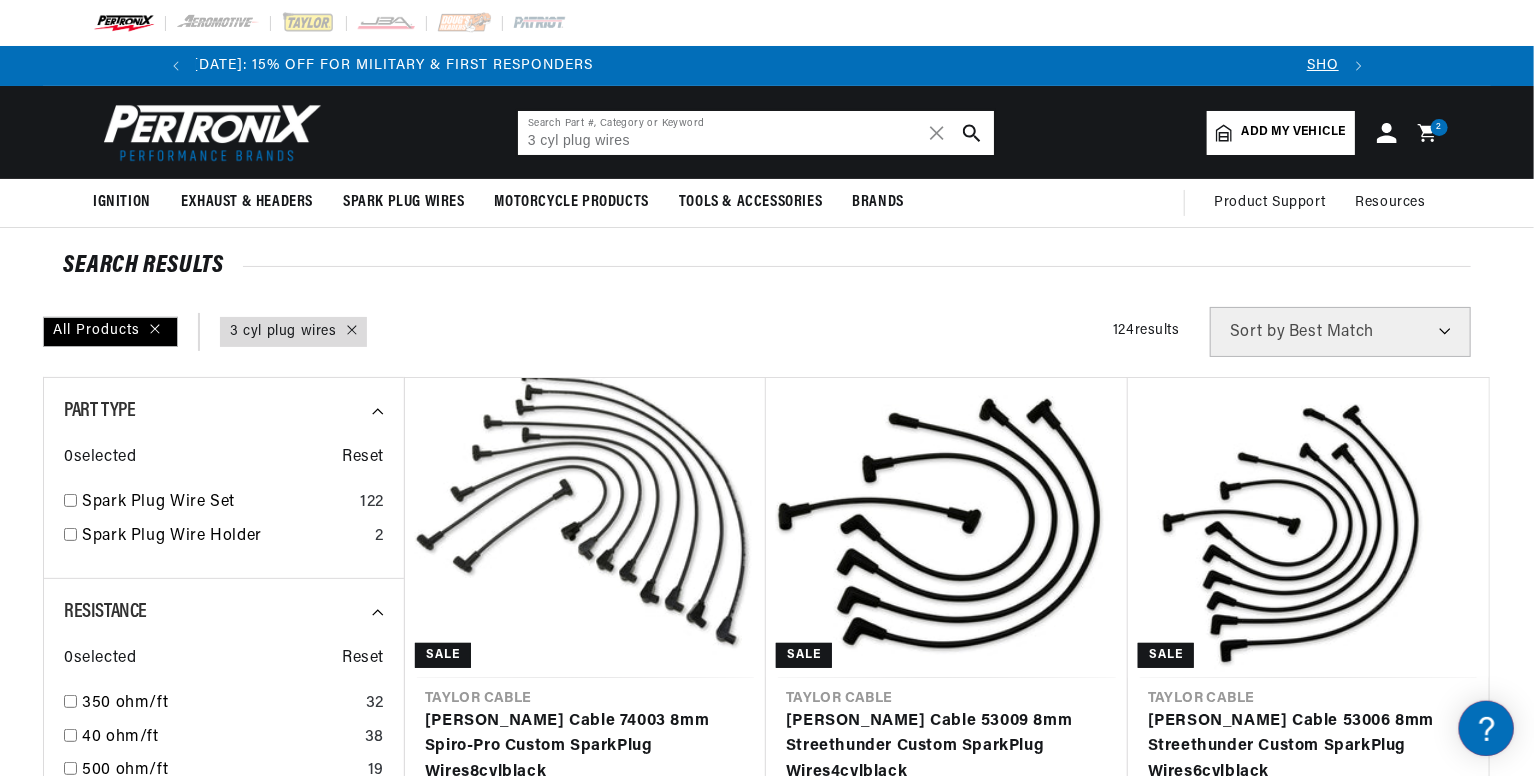 click on "3 cyl plug wires" at bounding box center [756, 133] 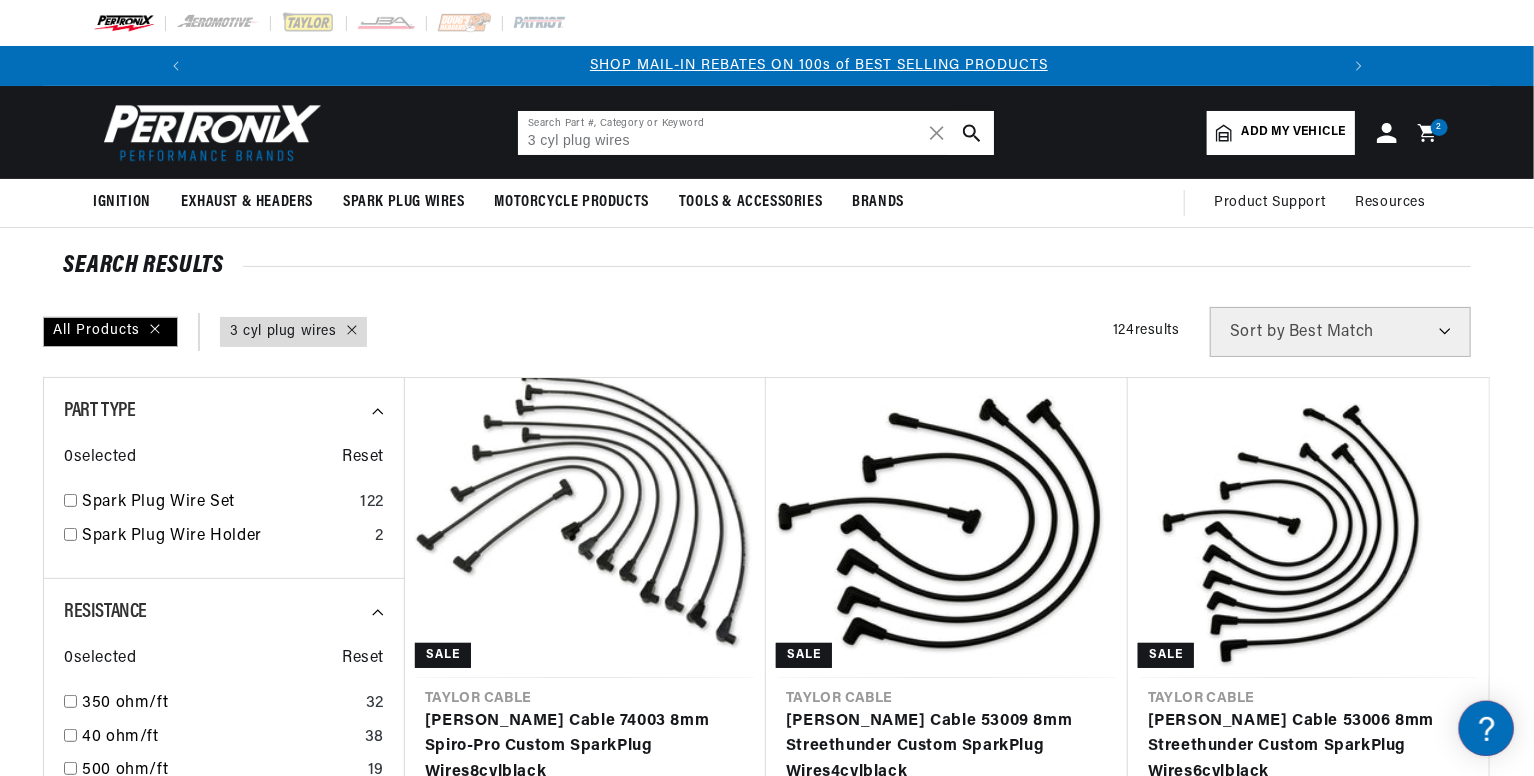 click on "3 cyl plug wires" at bounding box center [756, 133] 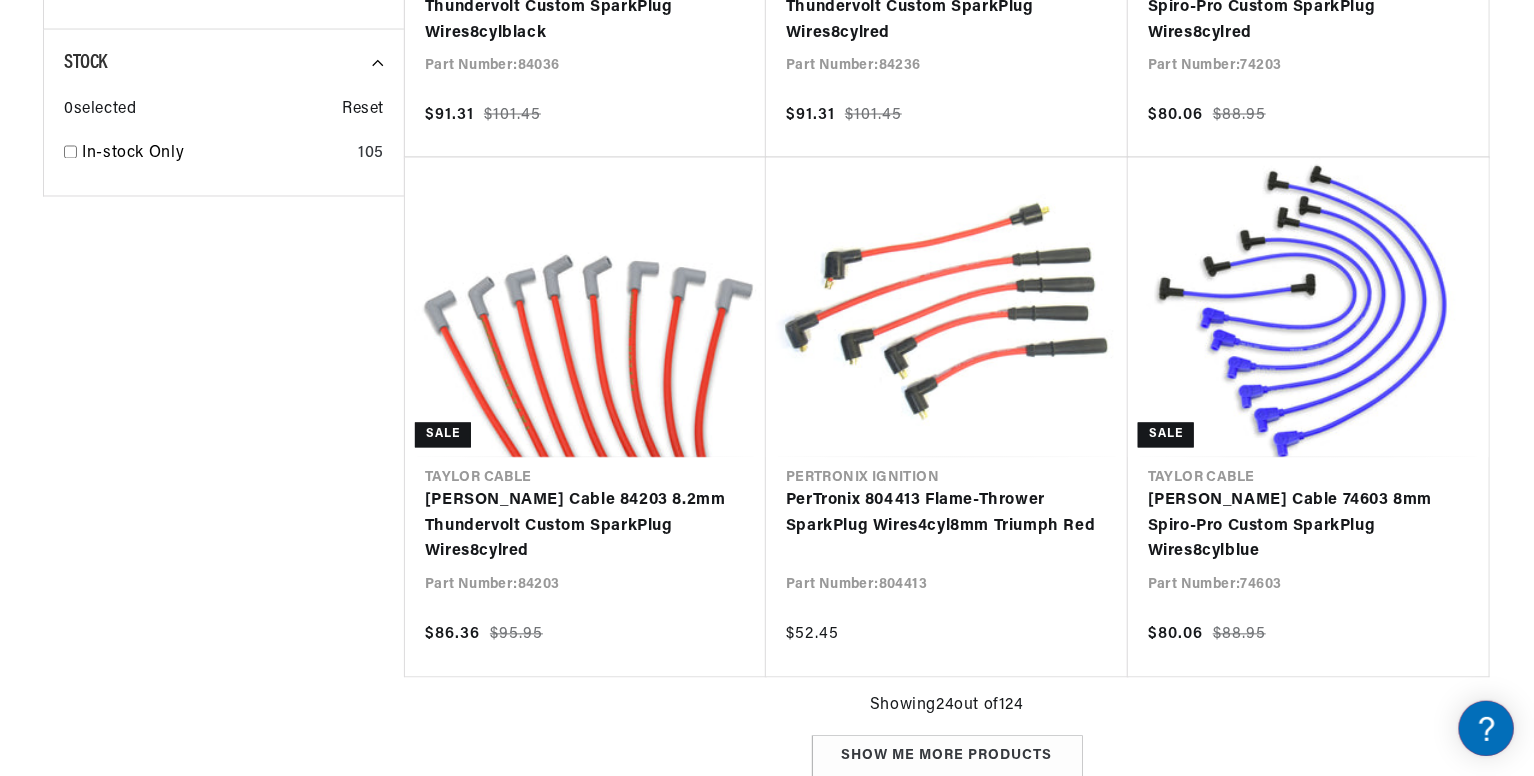 scroll, scrollTop: 1786, scrollLeft: 0, axis: vertical 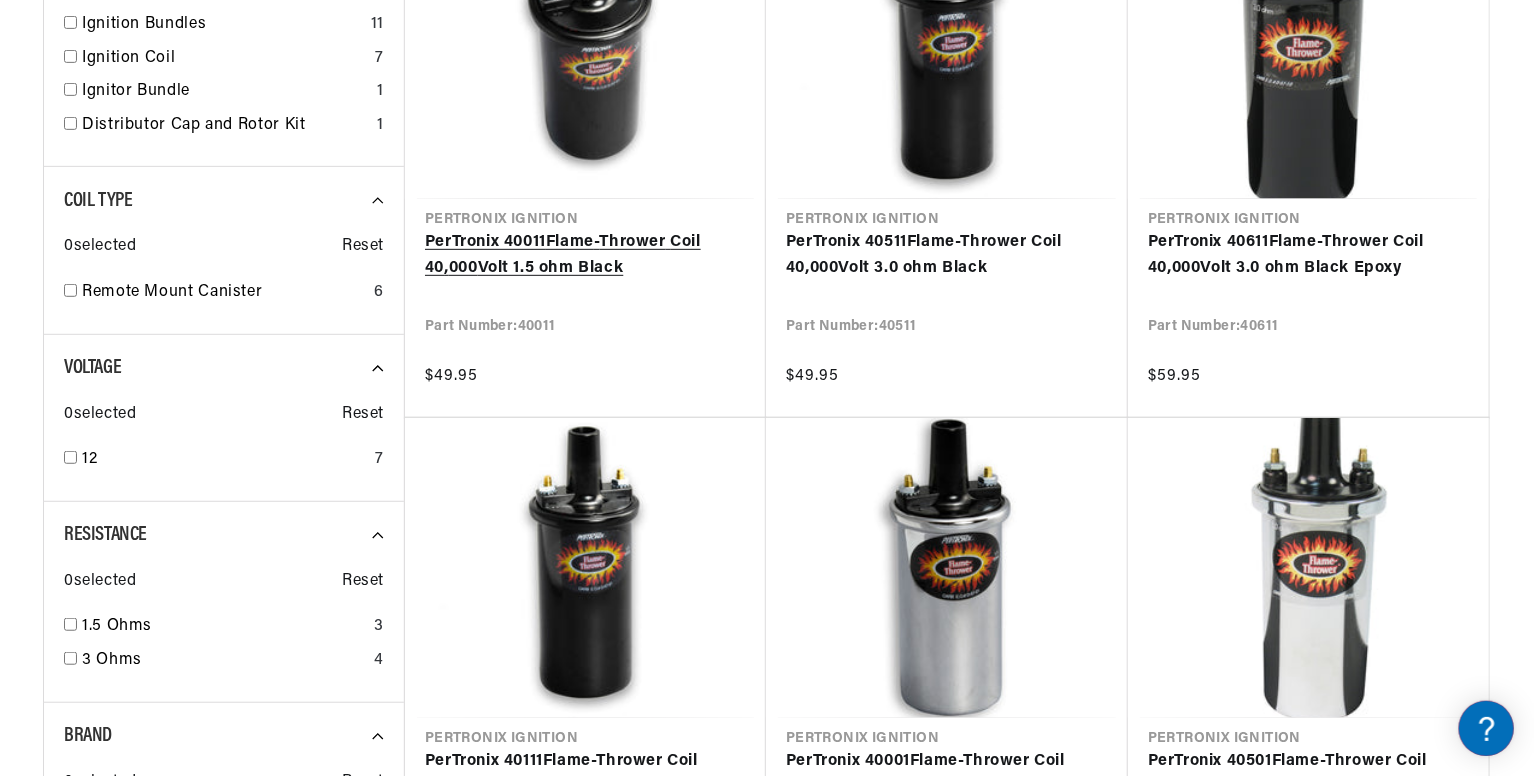 click on "PerTronix 40011  Flame - Thrower   Coil   40 , 000  Volt 1.5 ohm Black" at bounding box center (585, 255) 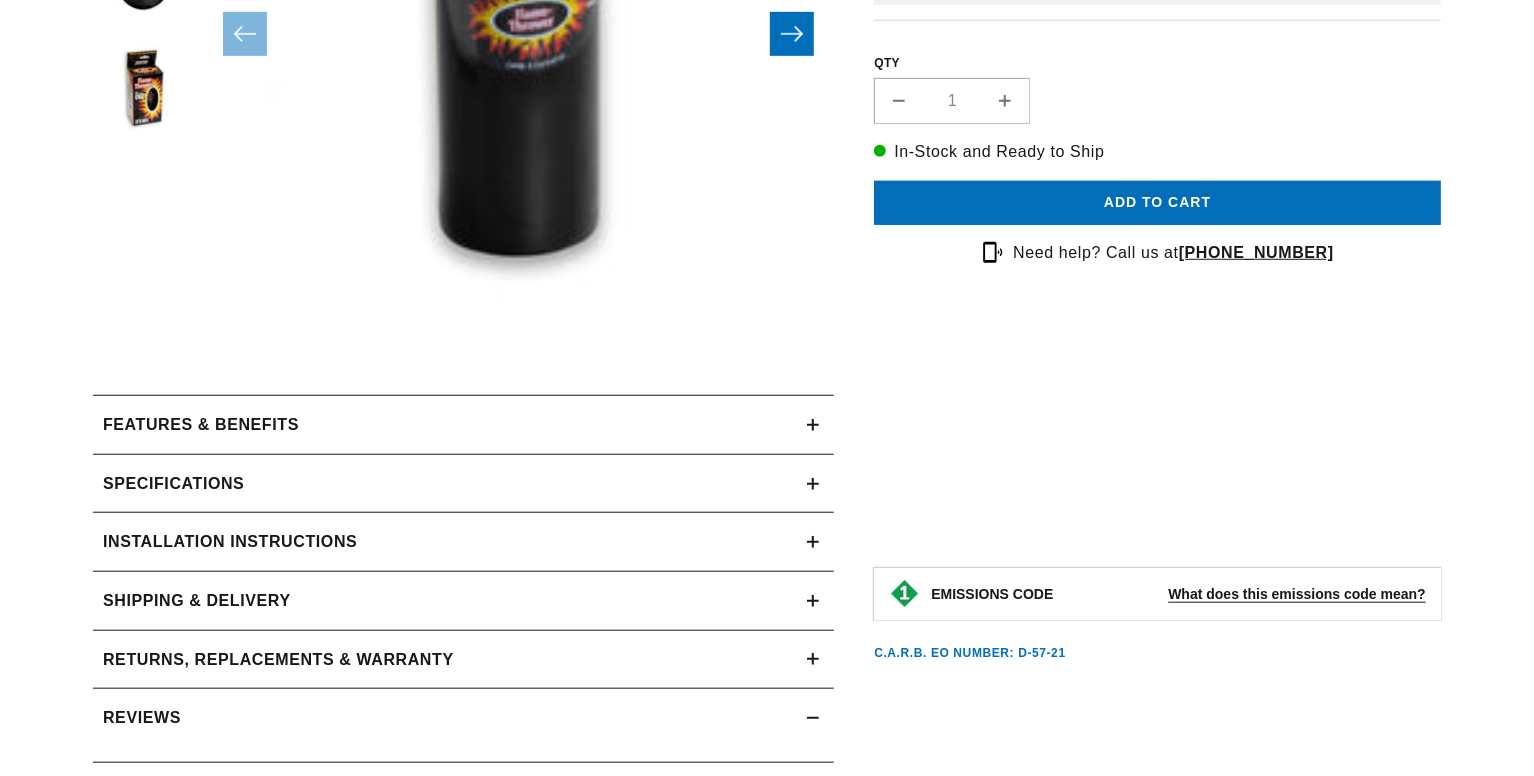 scroll, scrollTop: 600, scrollLeft: 0, axis: vertical 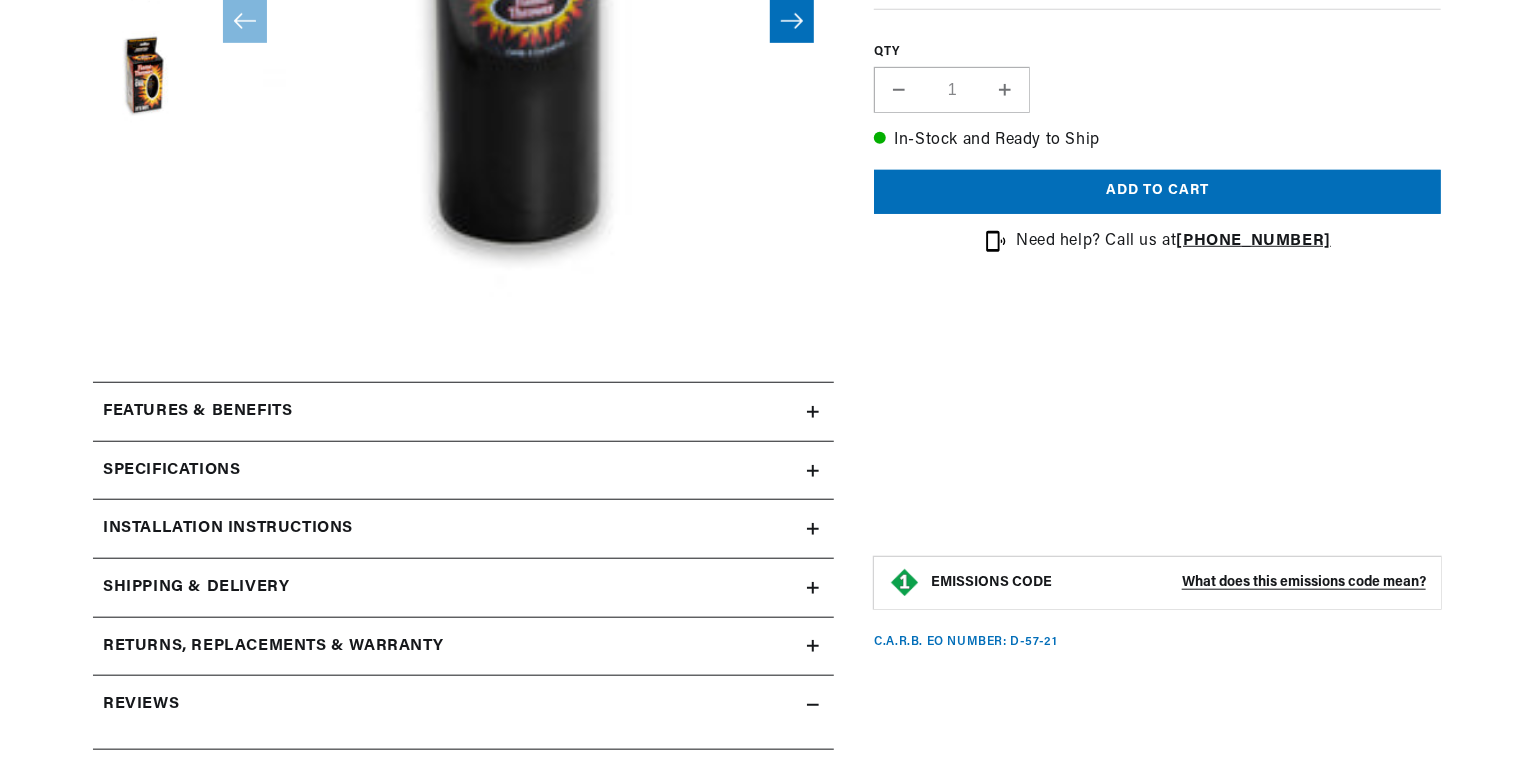 click on "Features & Benefits" at bounding box center [450, 412] 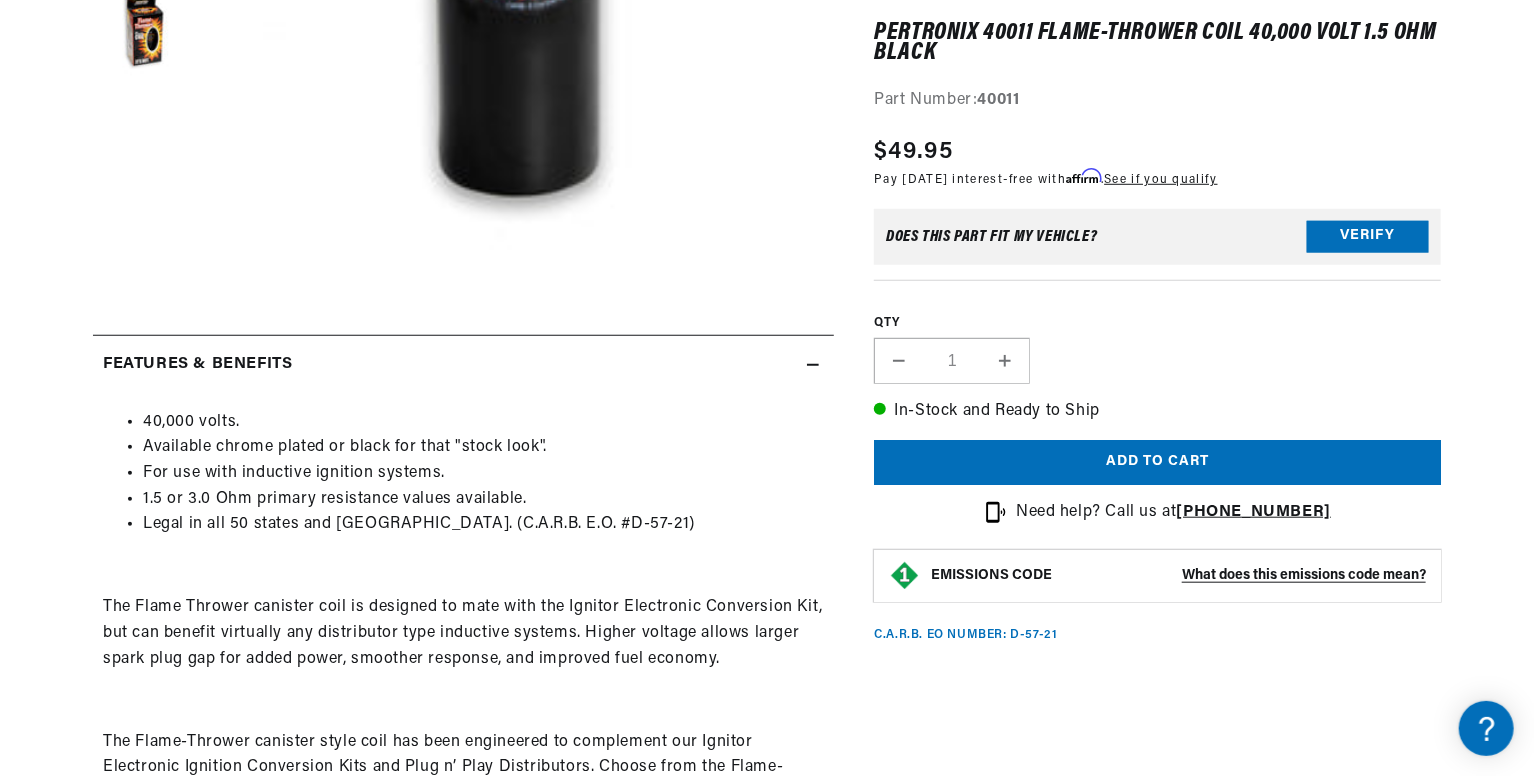 scroll, scrollTop: 839, scrollLeft: 0, axis: vertical 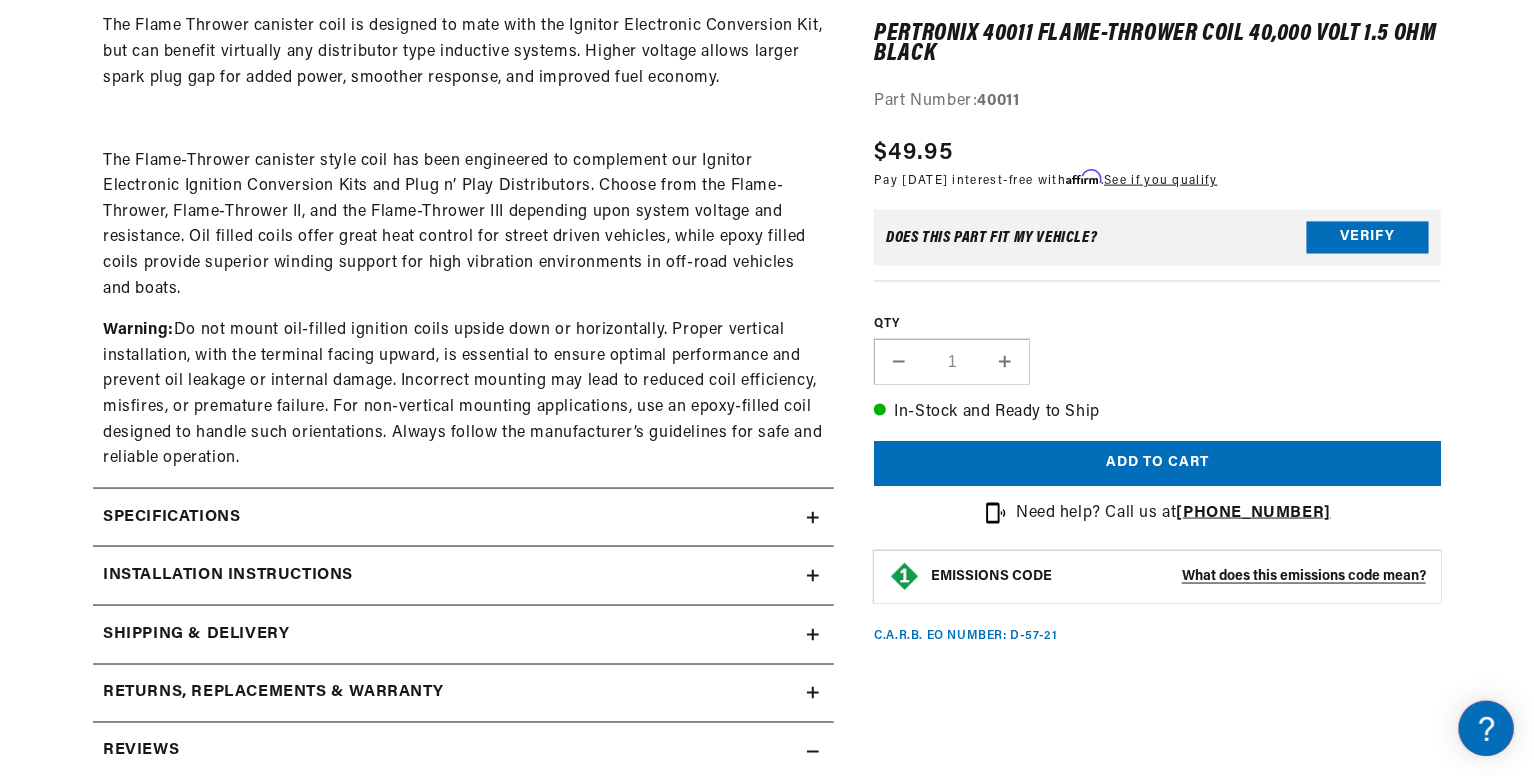 click on "Specifications" at bounding box center [450, -216] 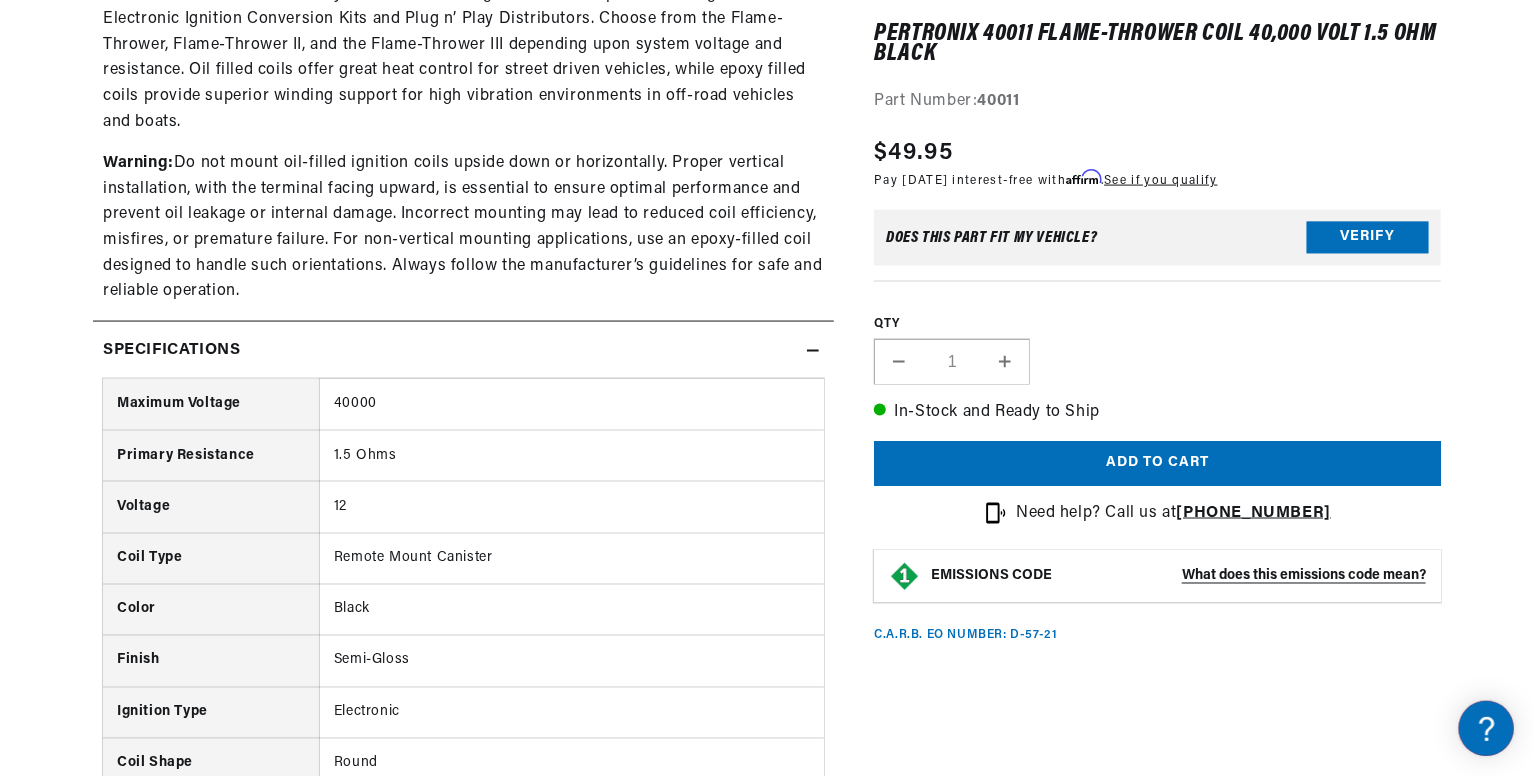 scroll, scrollTop: 1412, scrollLeft: 0, axis: vertical 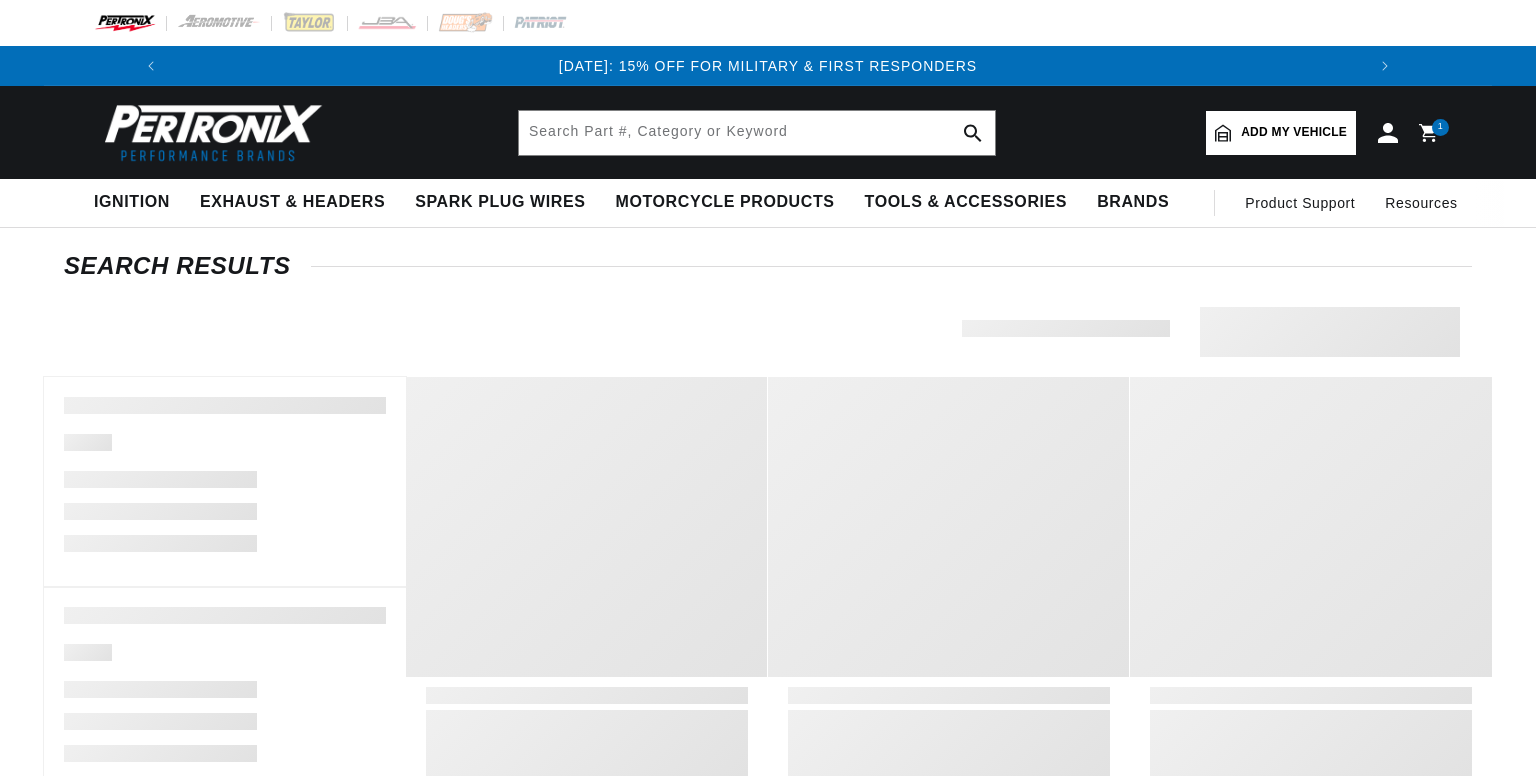 type on "flame-thrower coil 40,000" 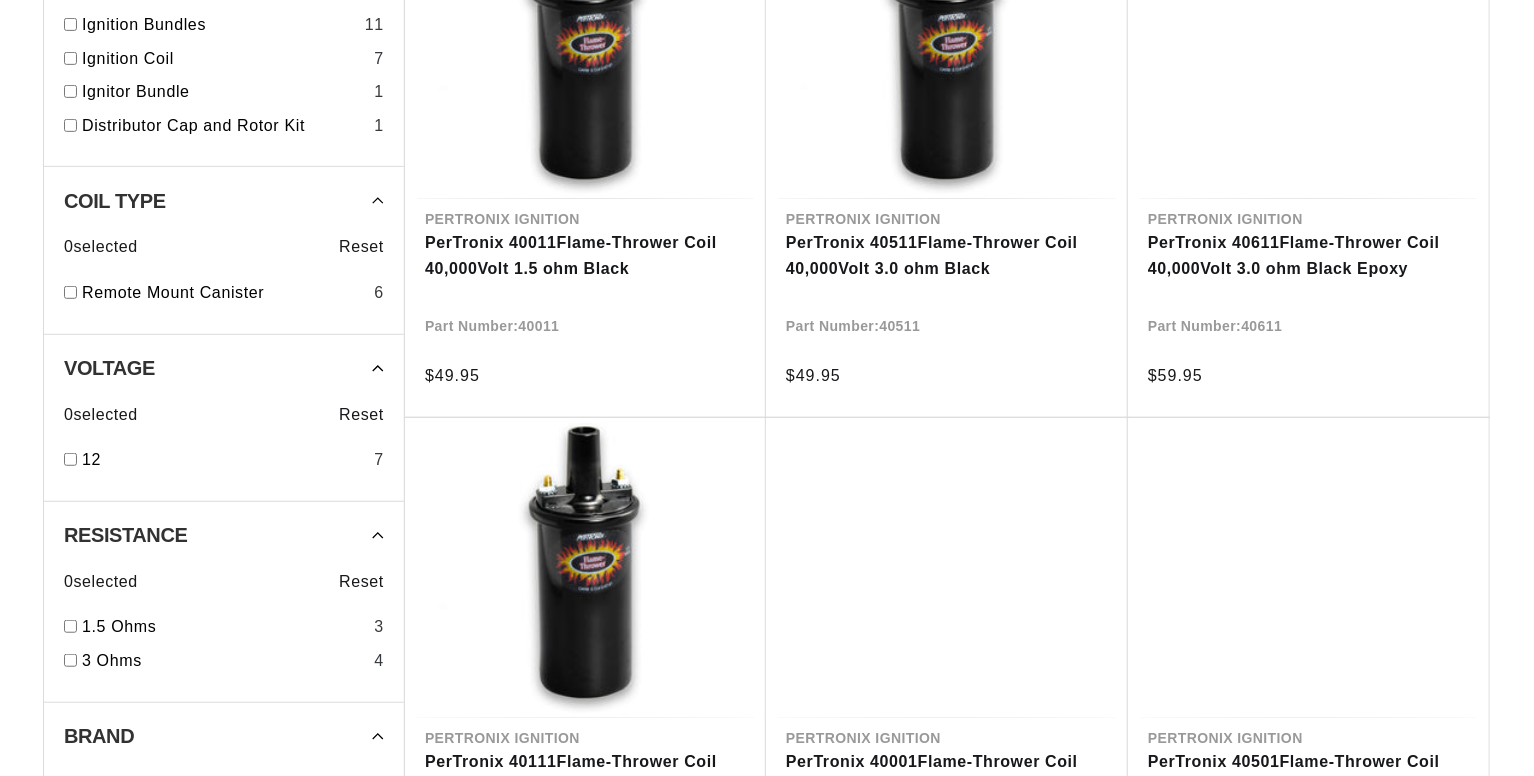 scroll, scrollTop: 428, scrollLeft: 0, axis: vertical 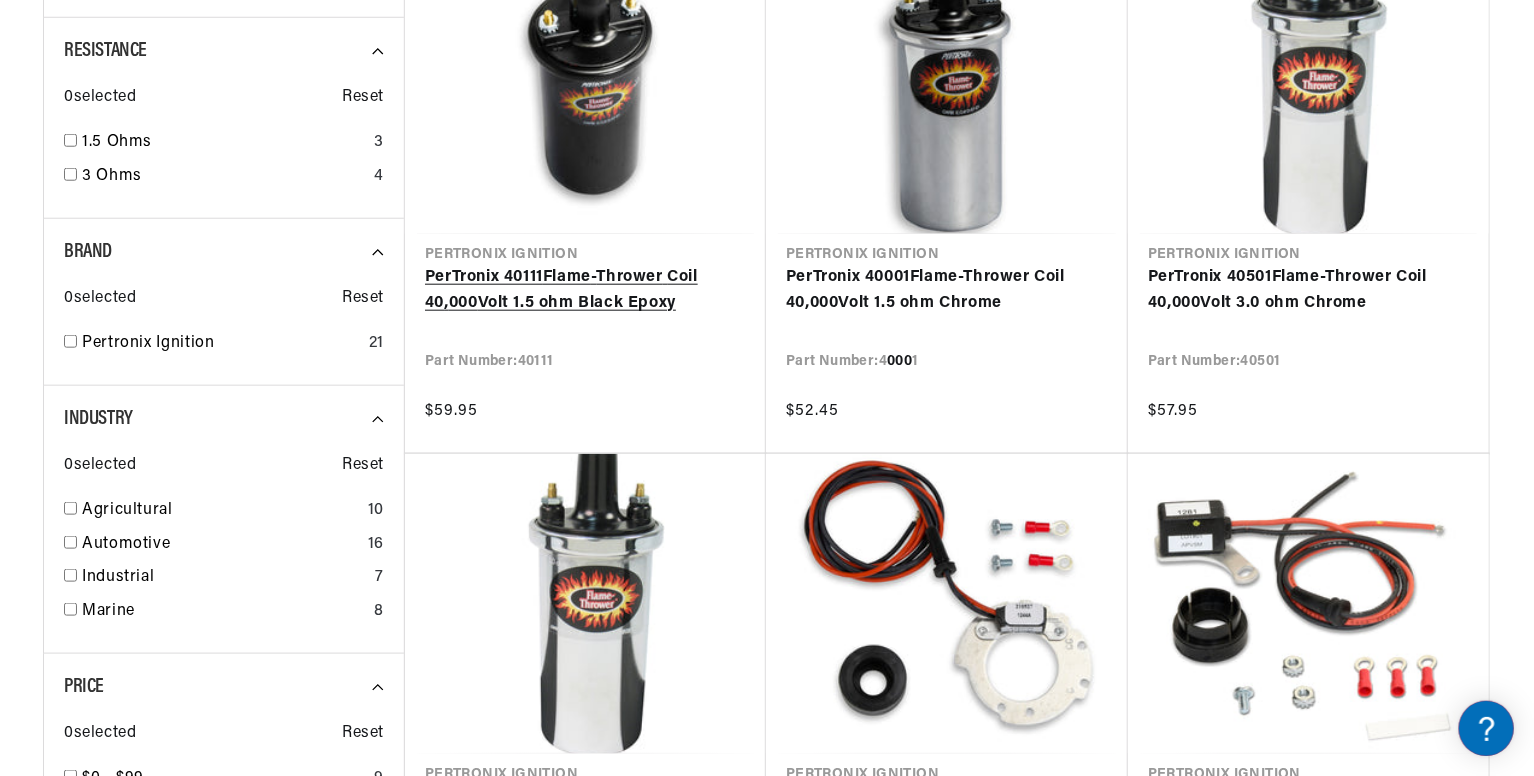 click on "PerTronix 40111  Flame - Thrower   Coil   40 , 000  Volt 1.5 ohm Black Epoxy" 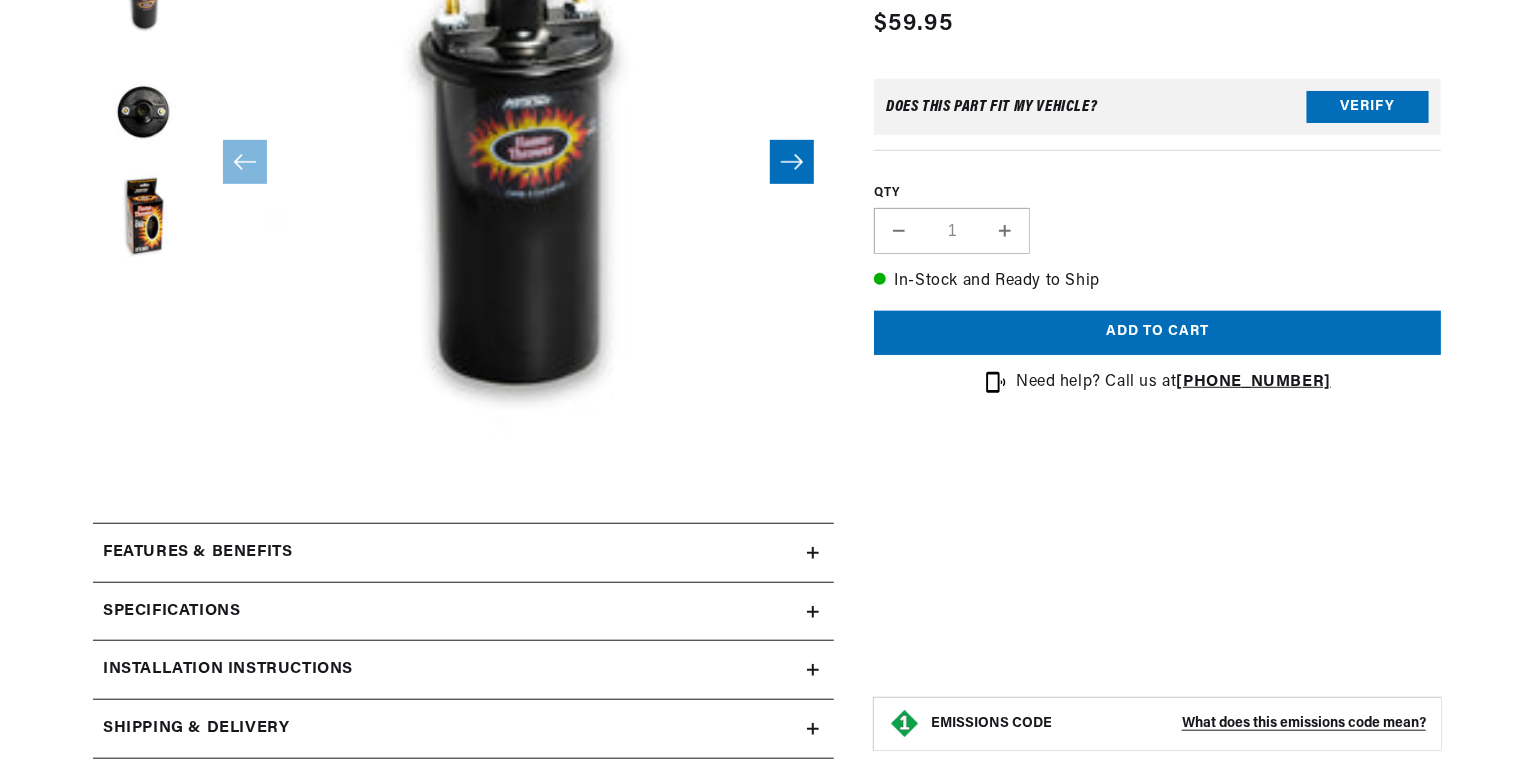 scroll, scrollTop: 520, scrollLeft: 0, axis: vertical 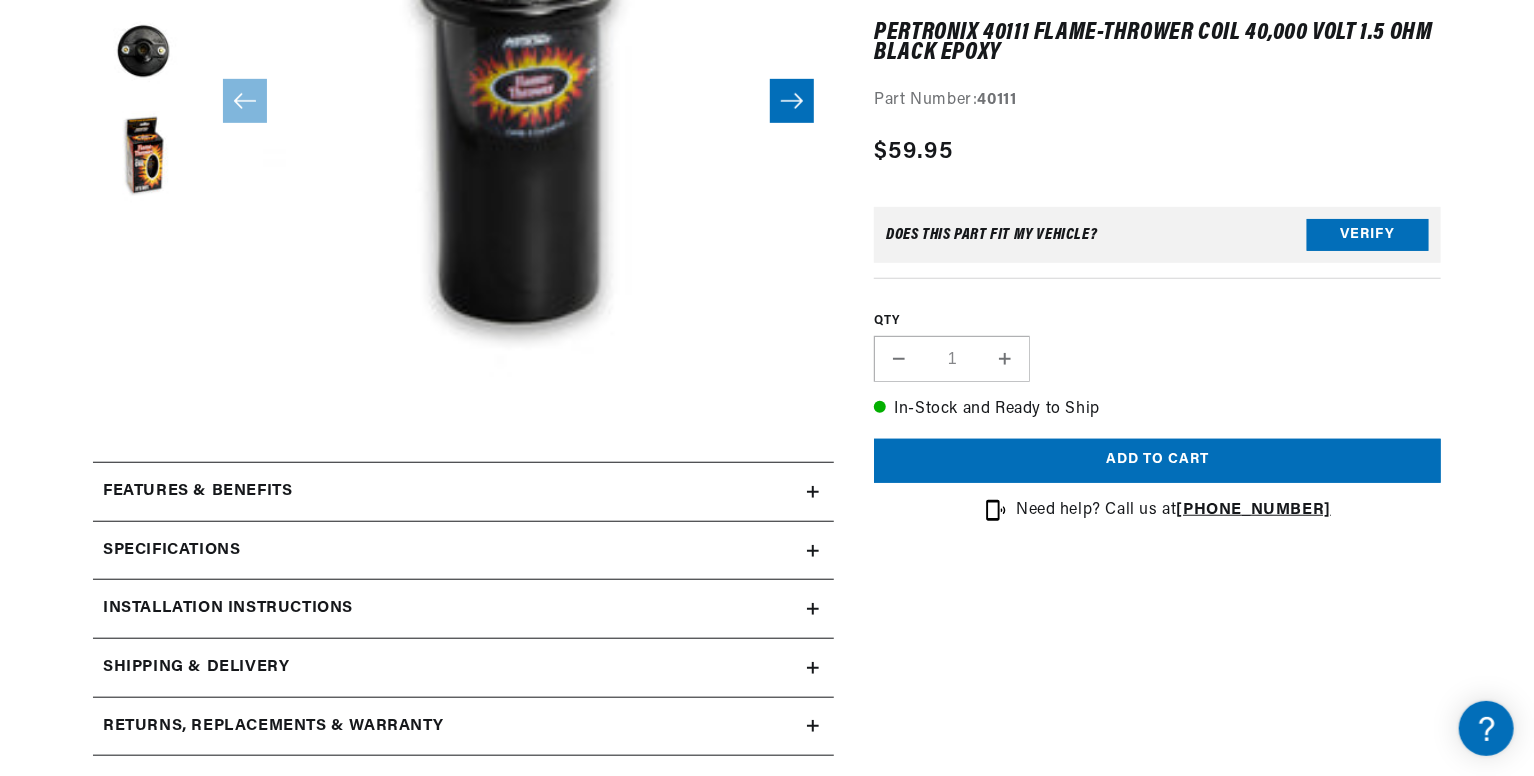 click on "Features & Benefits" at bounding box center (450, 492) 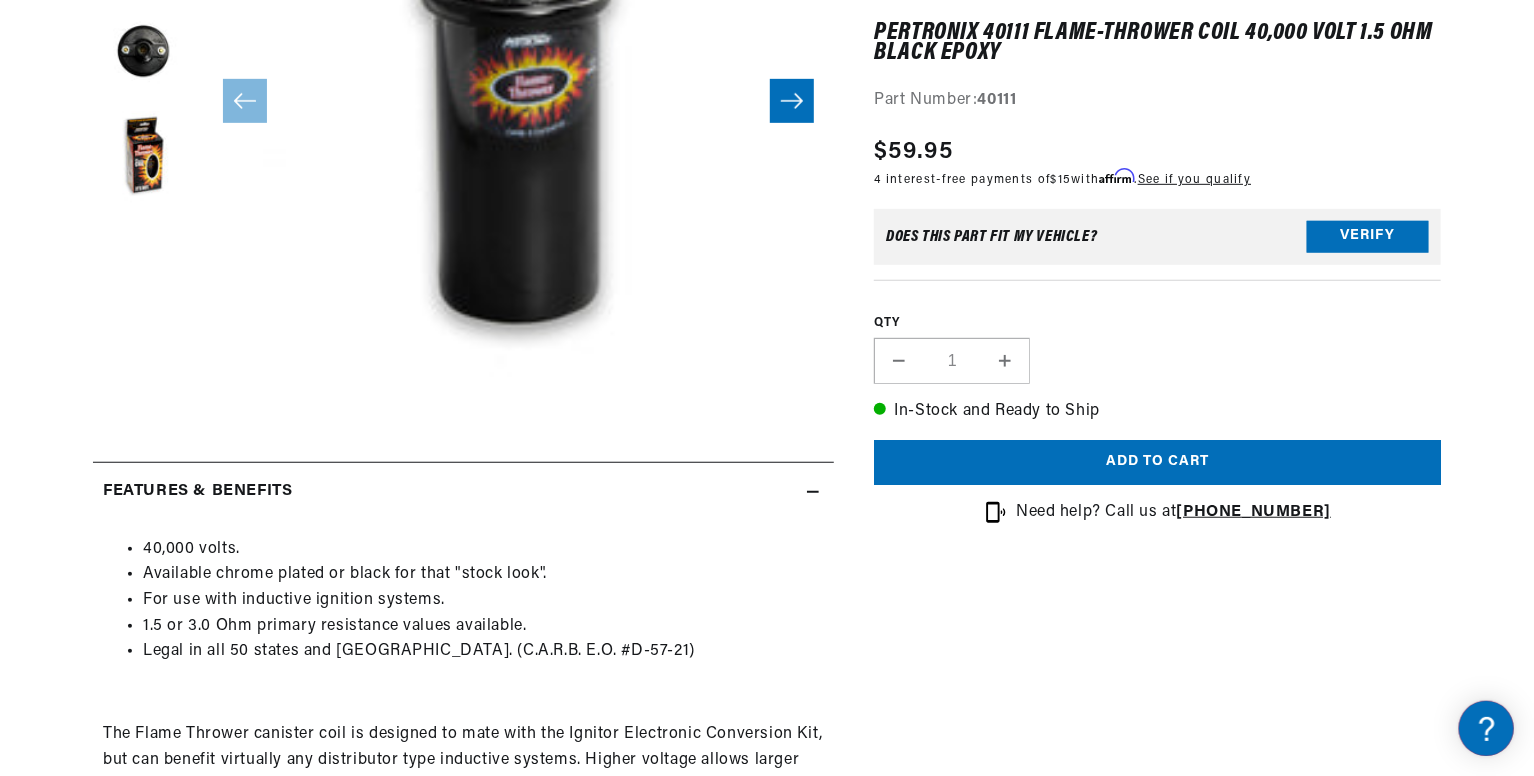 scroll, scrollTop: 0, scrollLeft: 0, axis: both 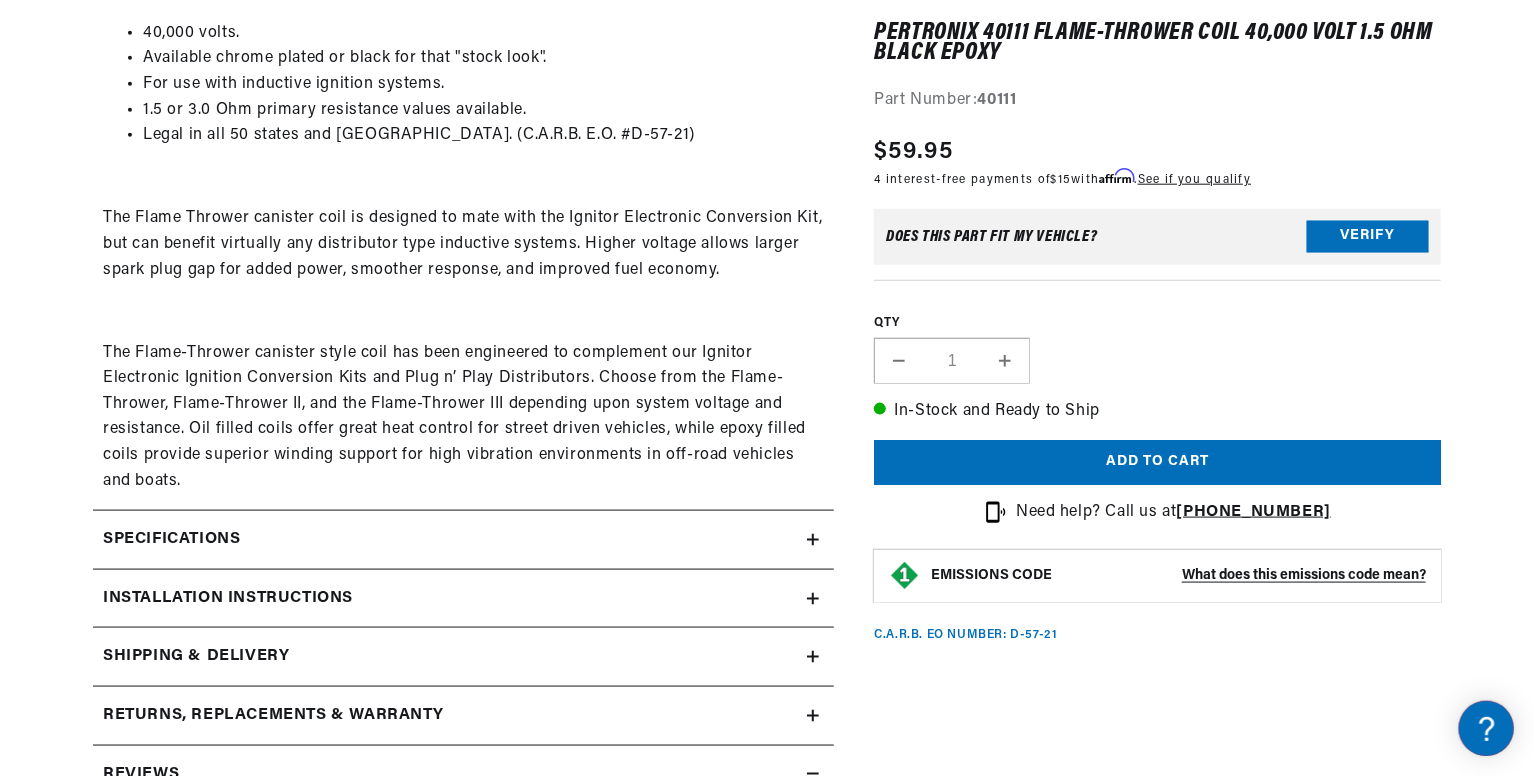 click on "Specifications" at bounding box center (463, -24) 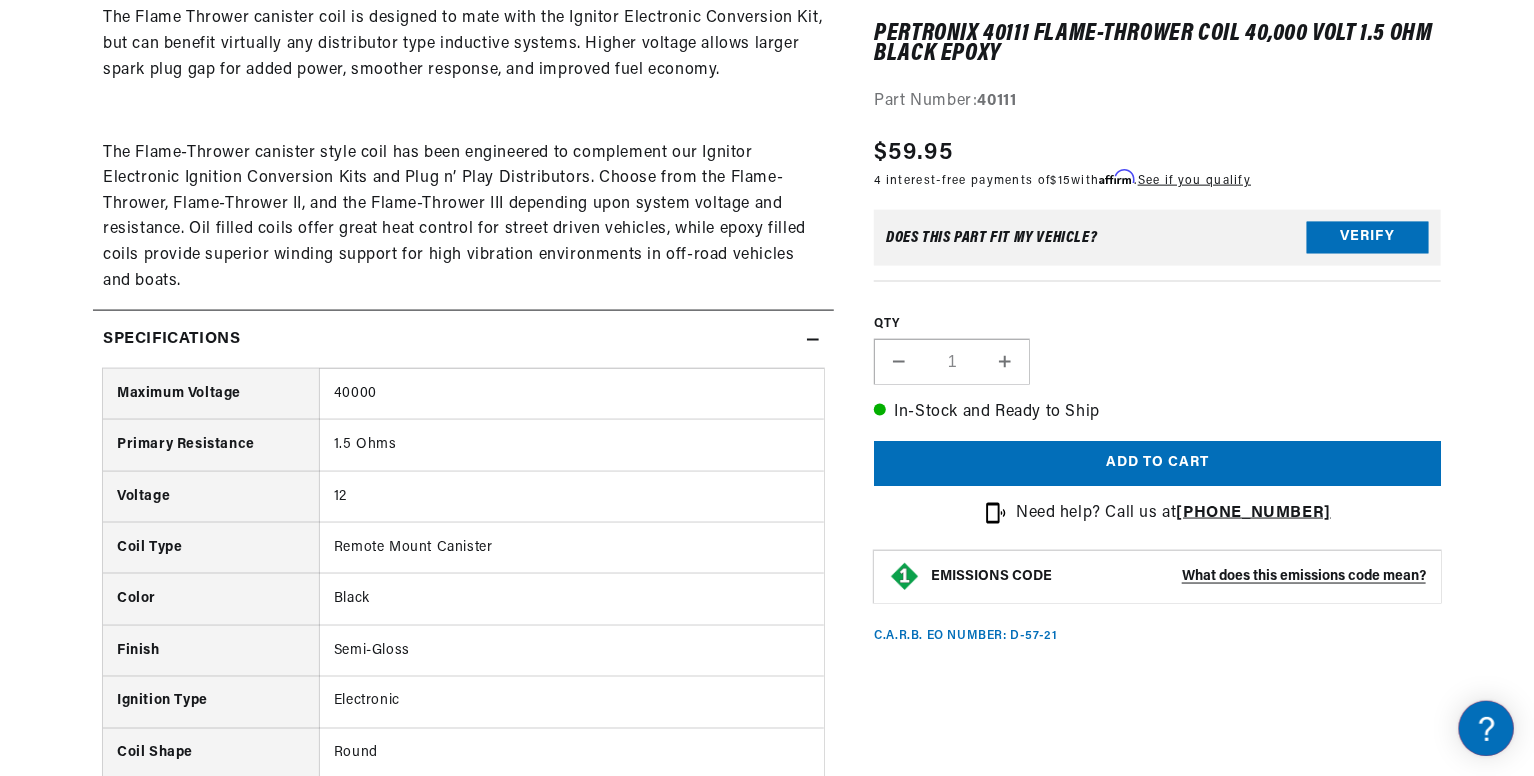 scroll, scrollTop: 1247, scrollLeft: 0, axis: vertical 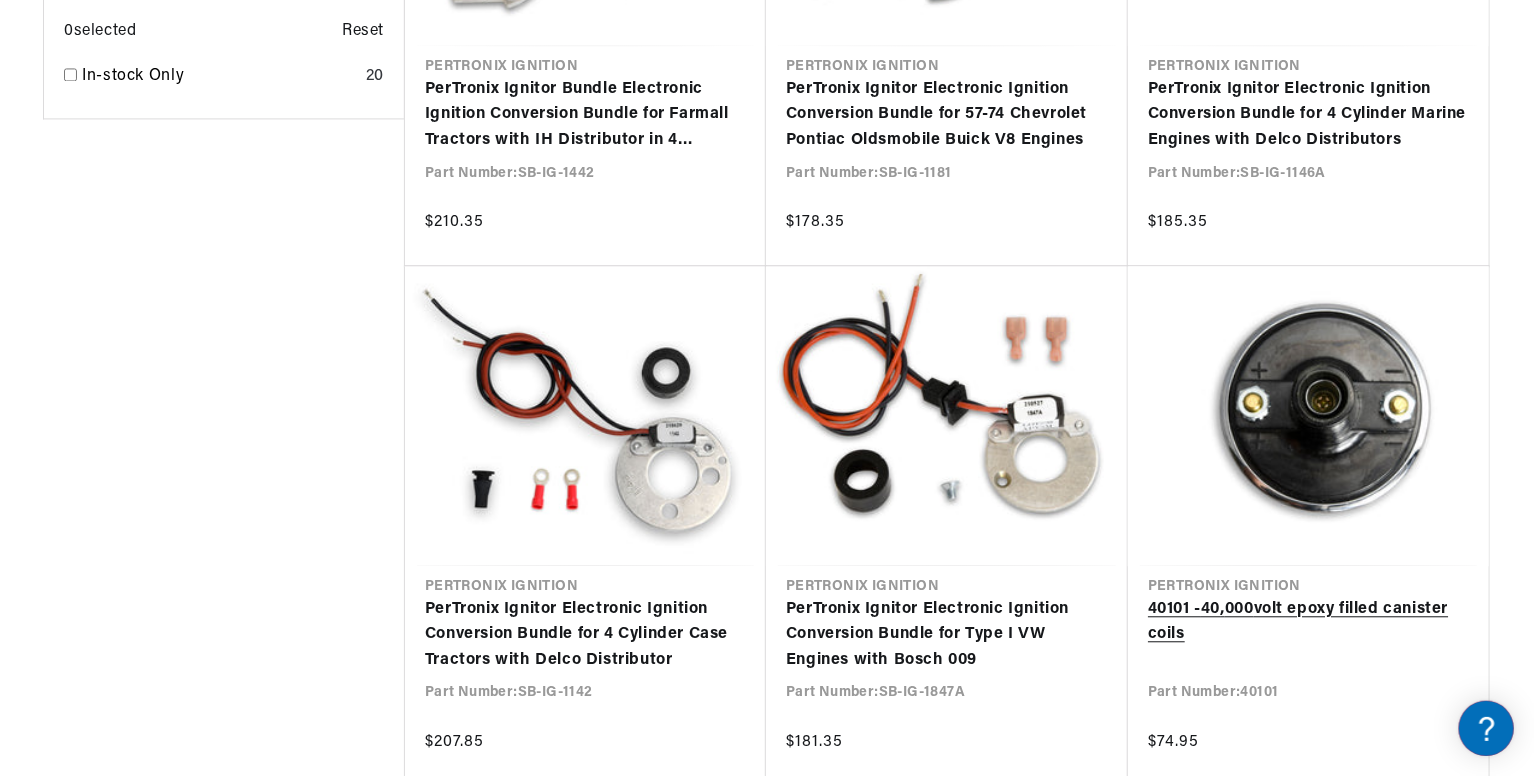 click on "40101 -  40 , 000  volt epoxy filled canister coils" at bounding box center [1308, 622] 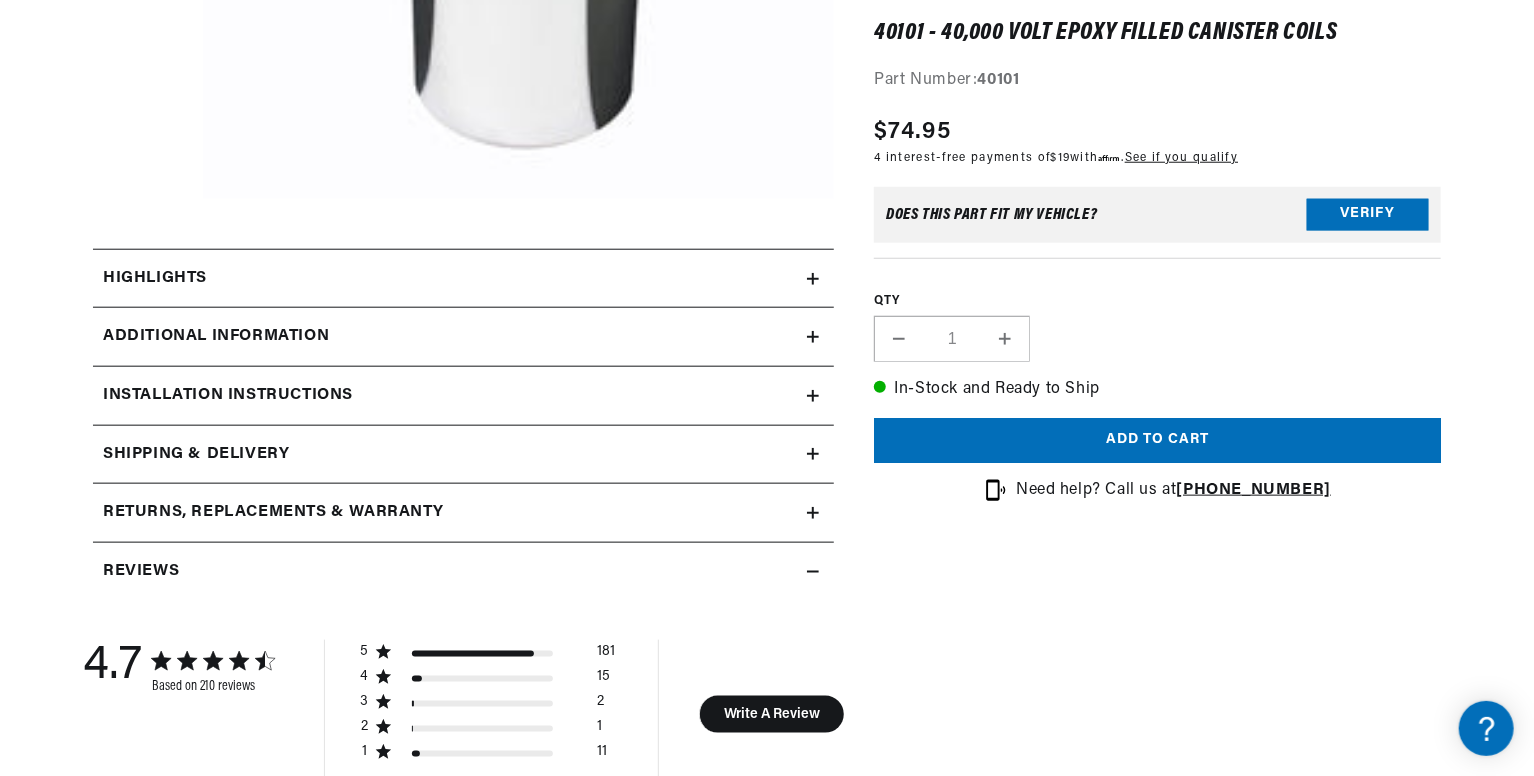scroll, scrollTop: 898, scrollLeft: 0, axis: vertical 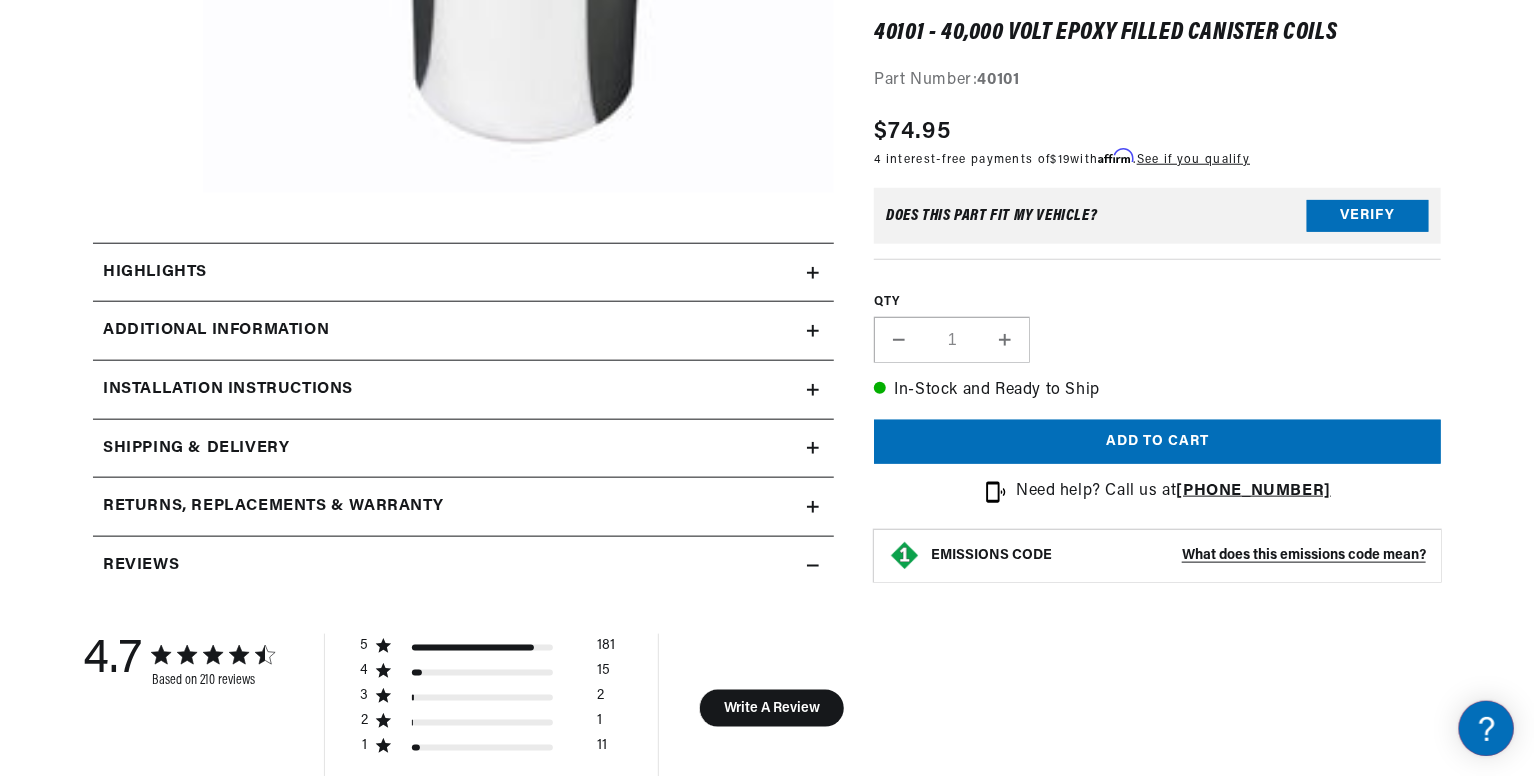 click on "Highlights" at bounding box center (450, 273) 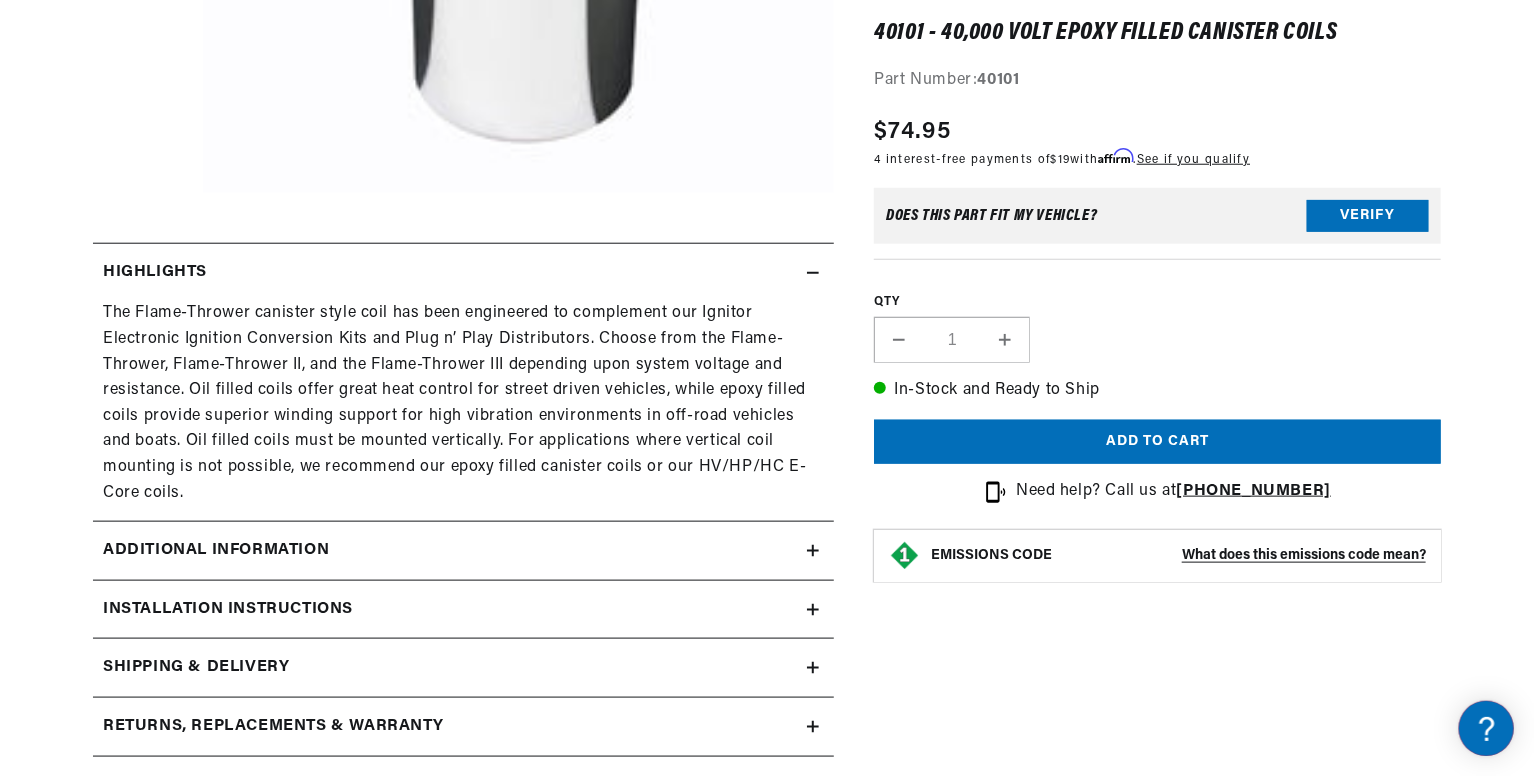 click on "Additional Information" at bounding box center [463, 273] 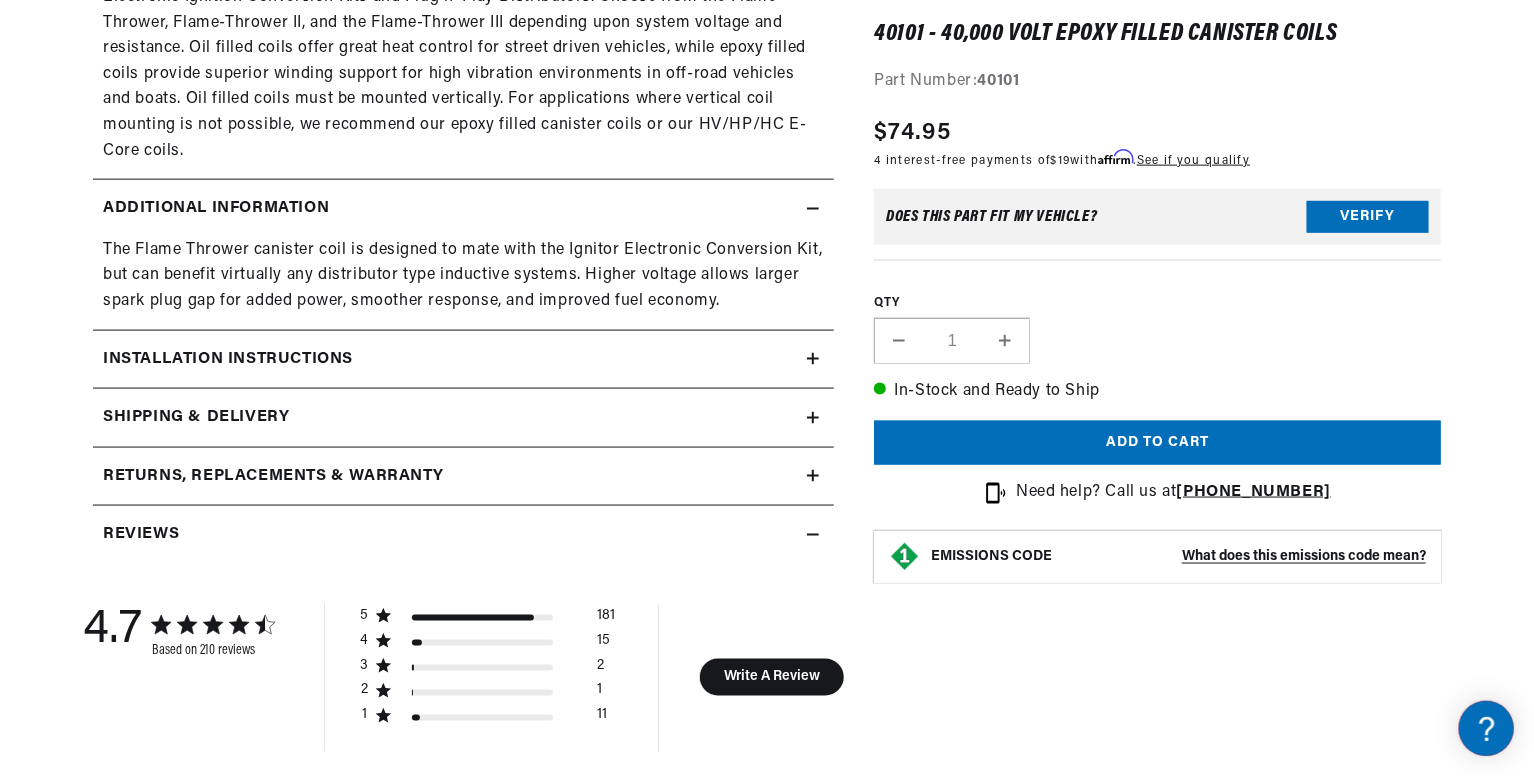 scroll, scrollTop: 1242, scrollLeft: 0, axis: vertical 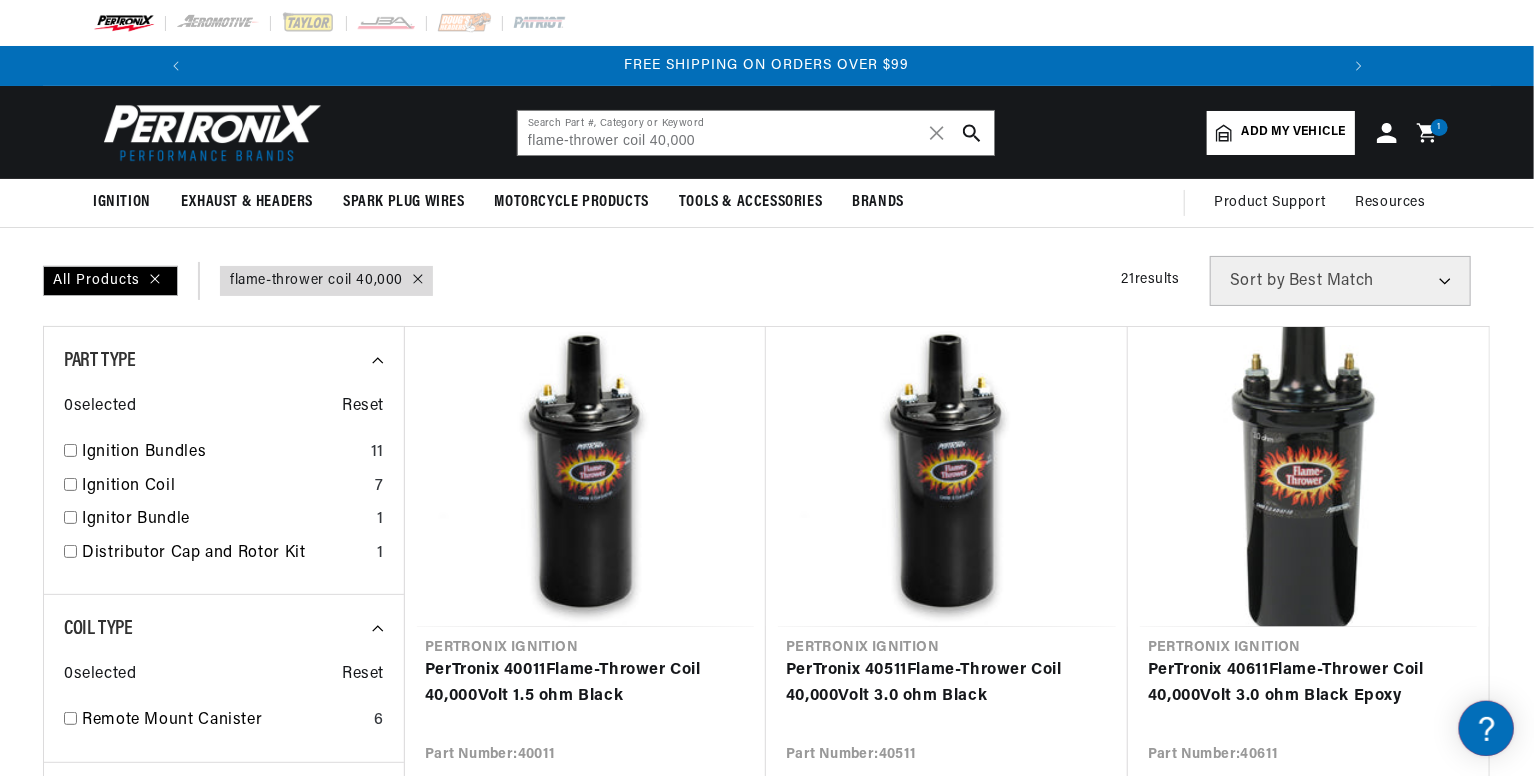 click 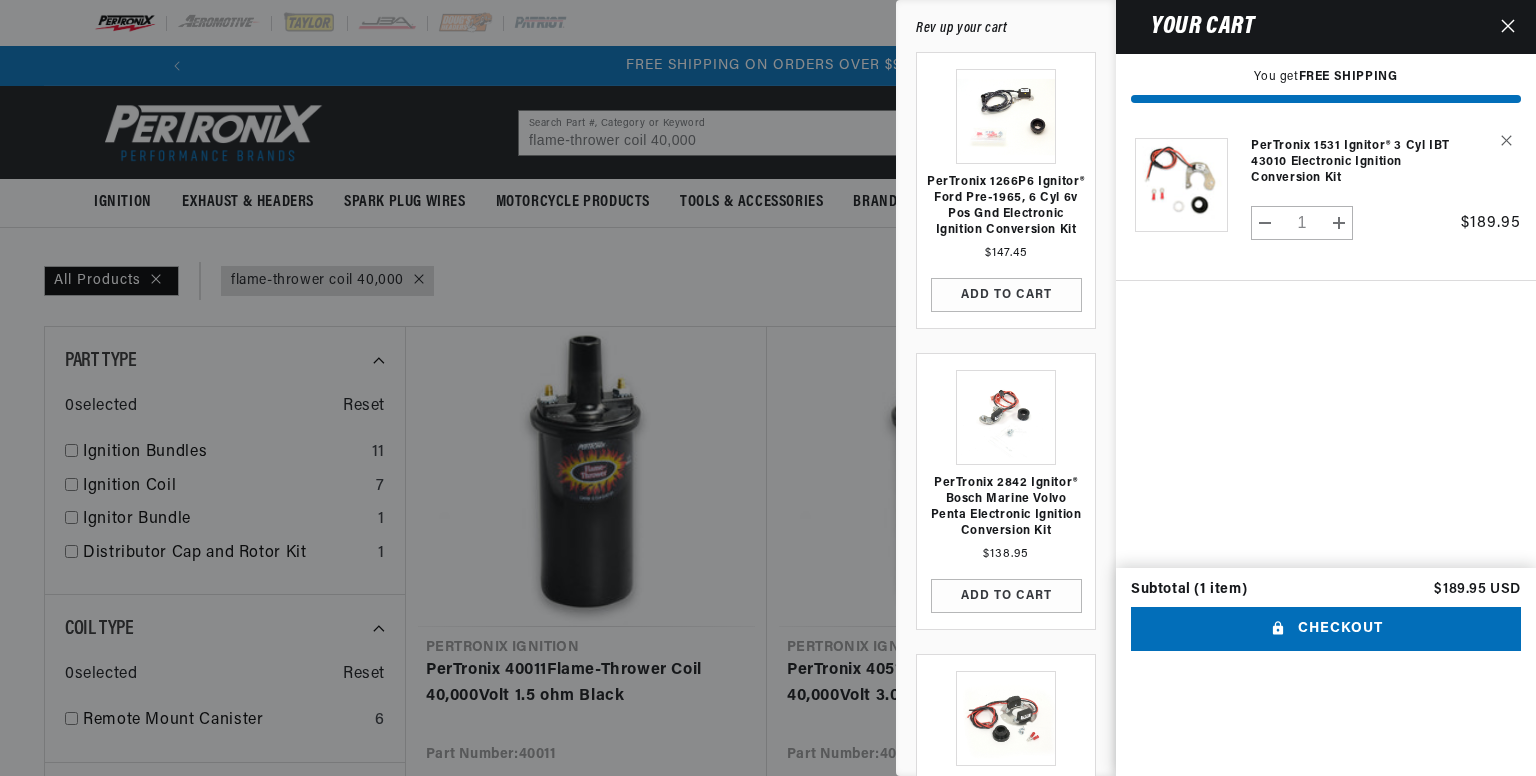 click on "Product image
Product
Total
Quantity
PerTronix 1531 Ignitor® 3 cyl IBT 43010 Electronic Ignition Conversion Kit
1" at bounding box center (1326, 343) 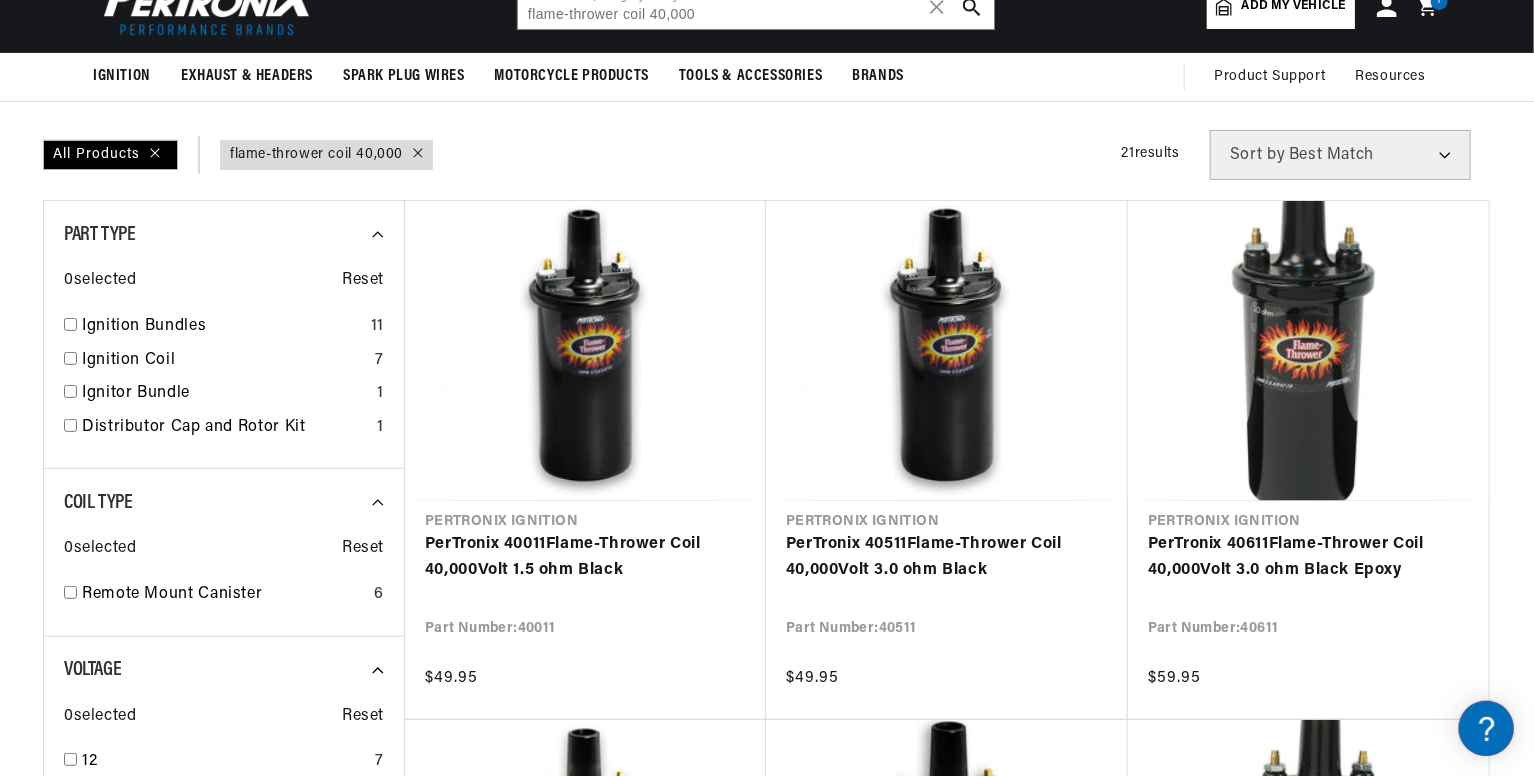 scroll, scrollTop: 180, scrollLeft: 0, axis: vertical 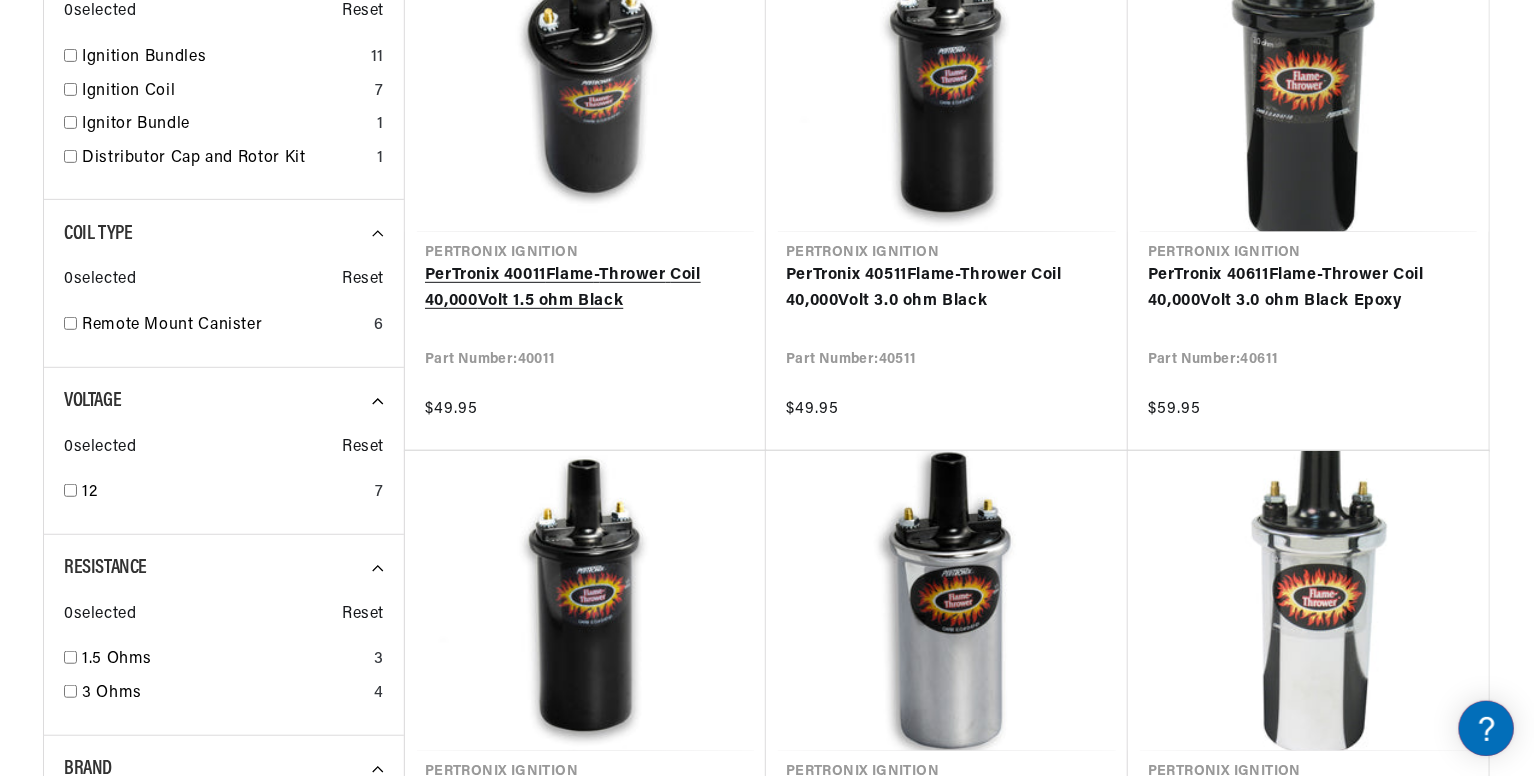 click on "PerTronix 40011  Flame - Thrower   Coil   40 , 000  Volt 1.5 ohm Black" at bounding box center (585, 288) 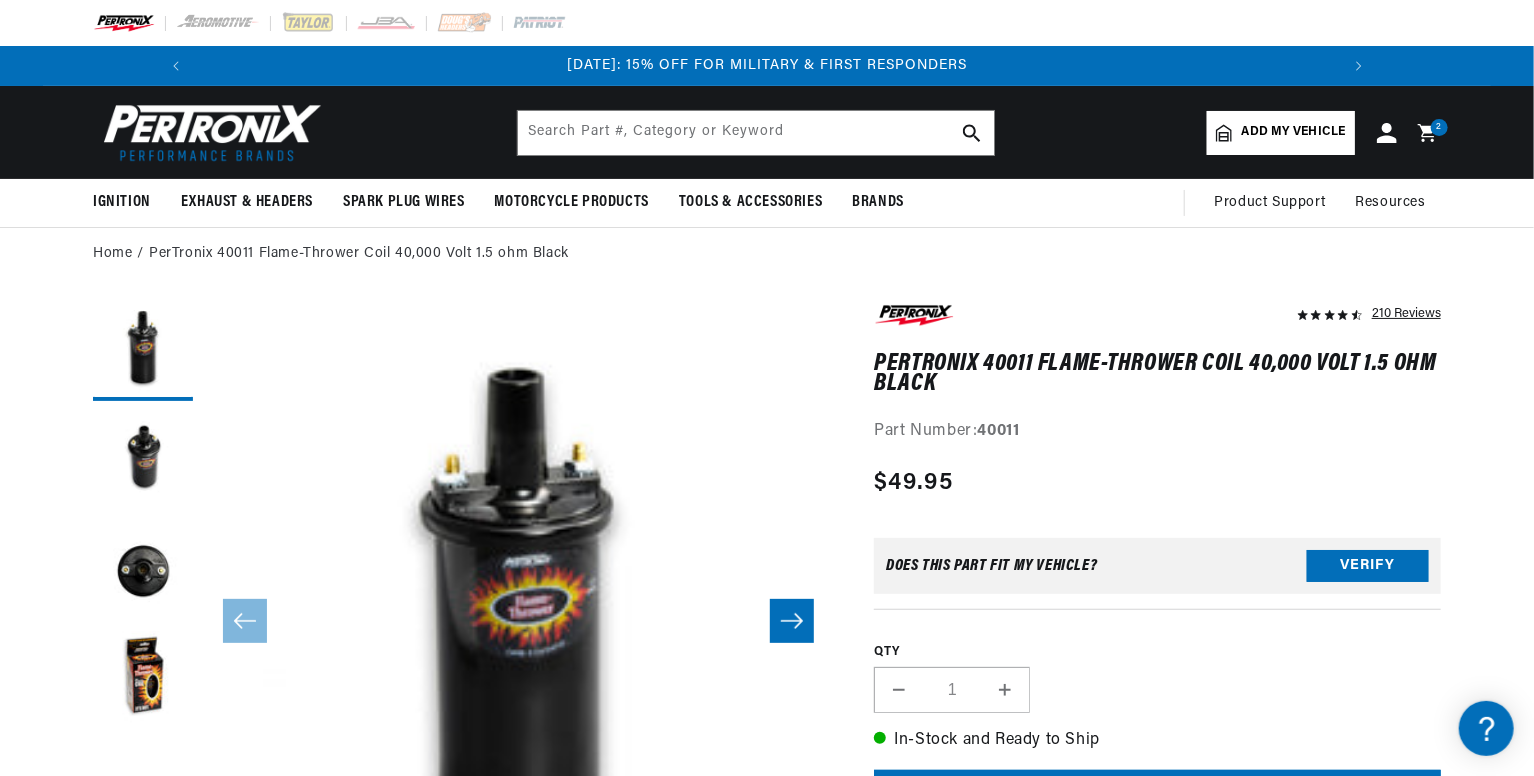 scroll, scrollTop: 172, scrollLeft: 0, axis: vertical 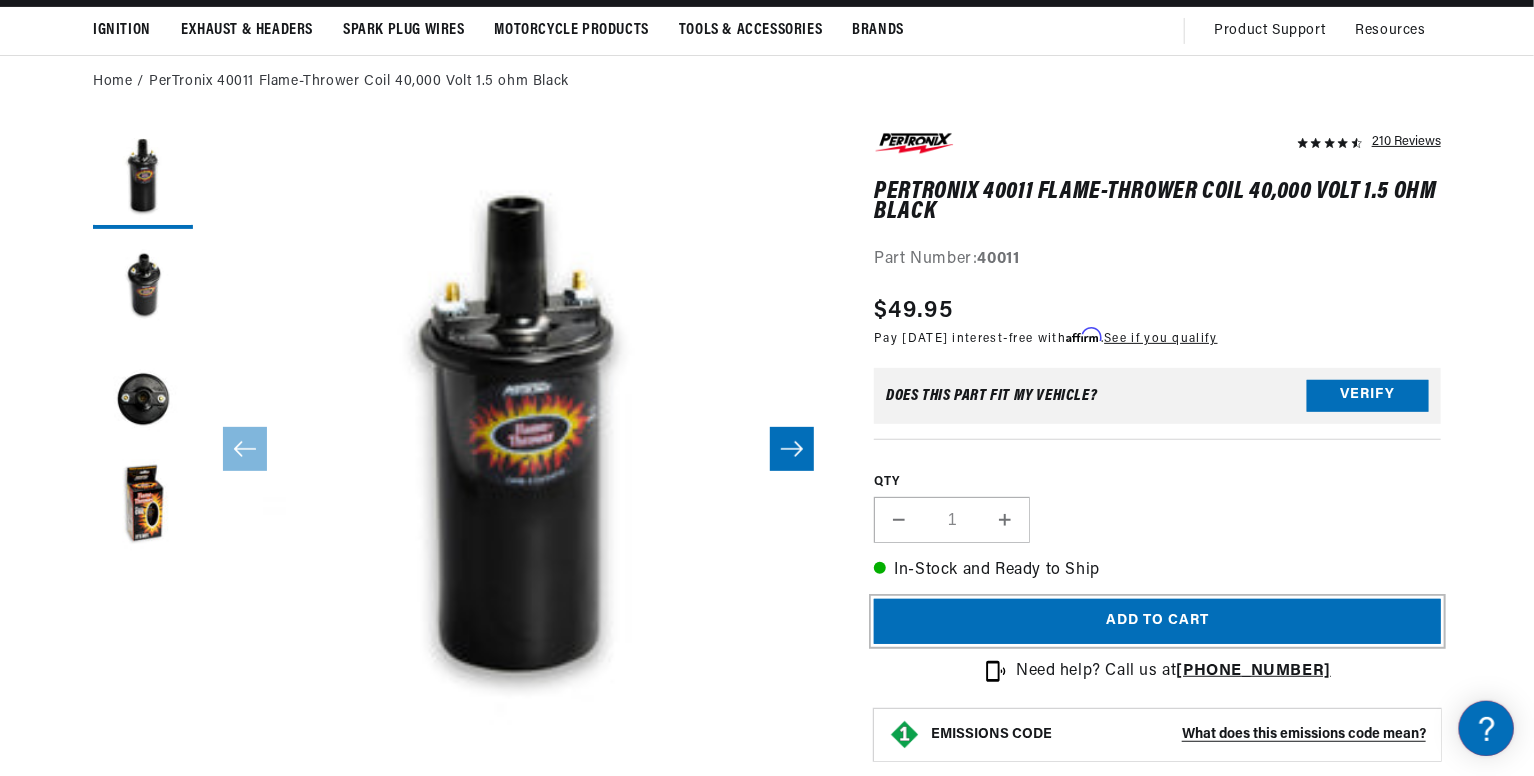 click on "Add to cart" at bounding box center (1157, 621) 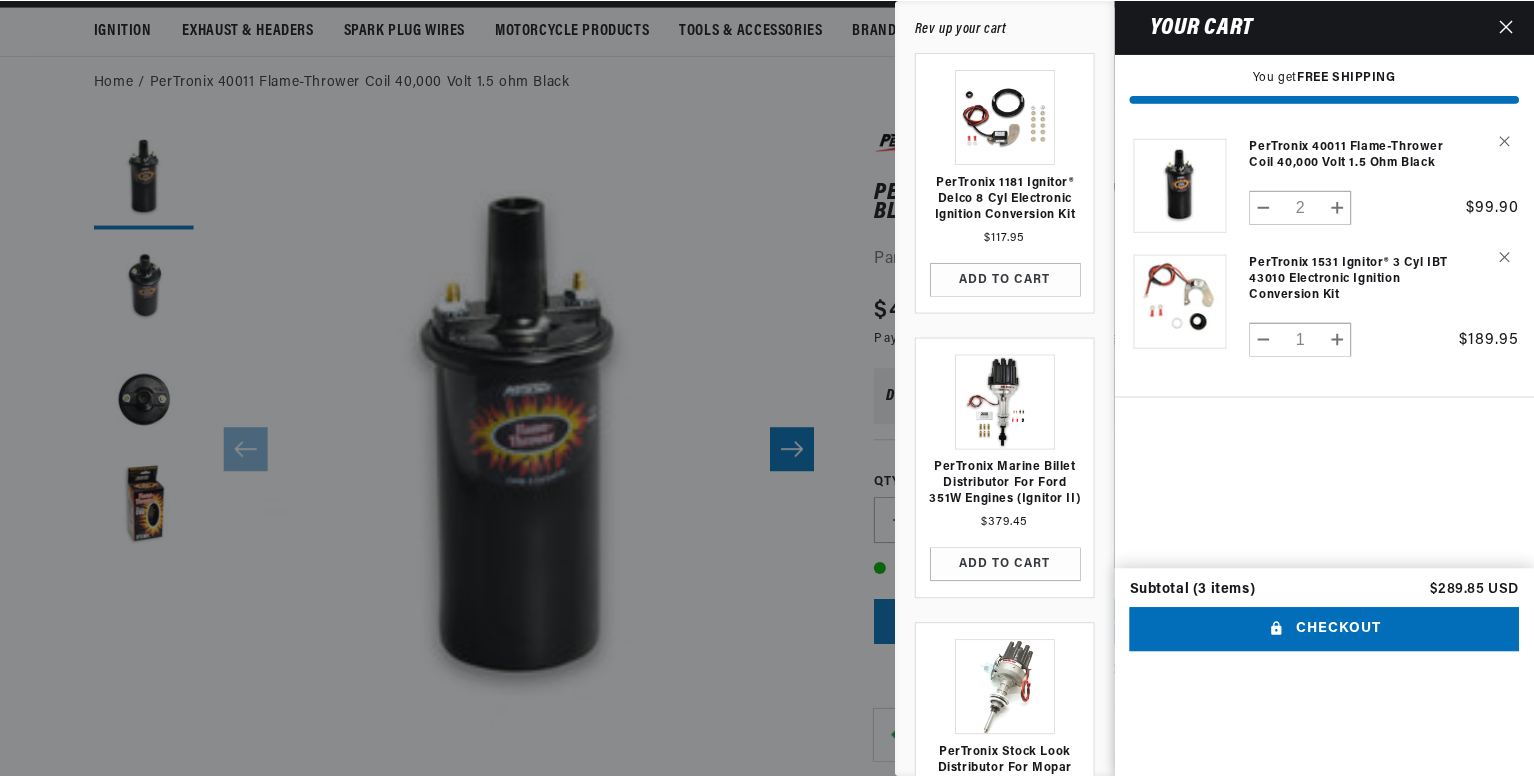 scroll, scrollTop: 0, scrollLeft: 2362, axis: horizontal 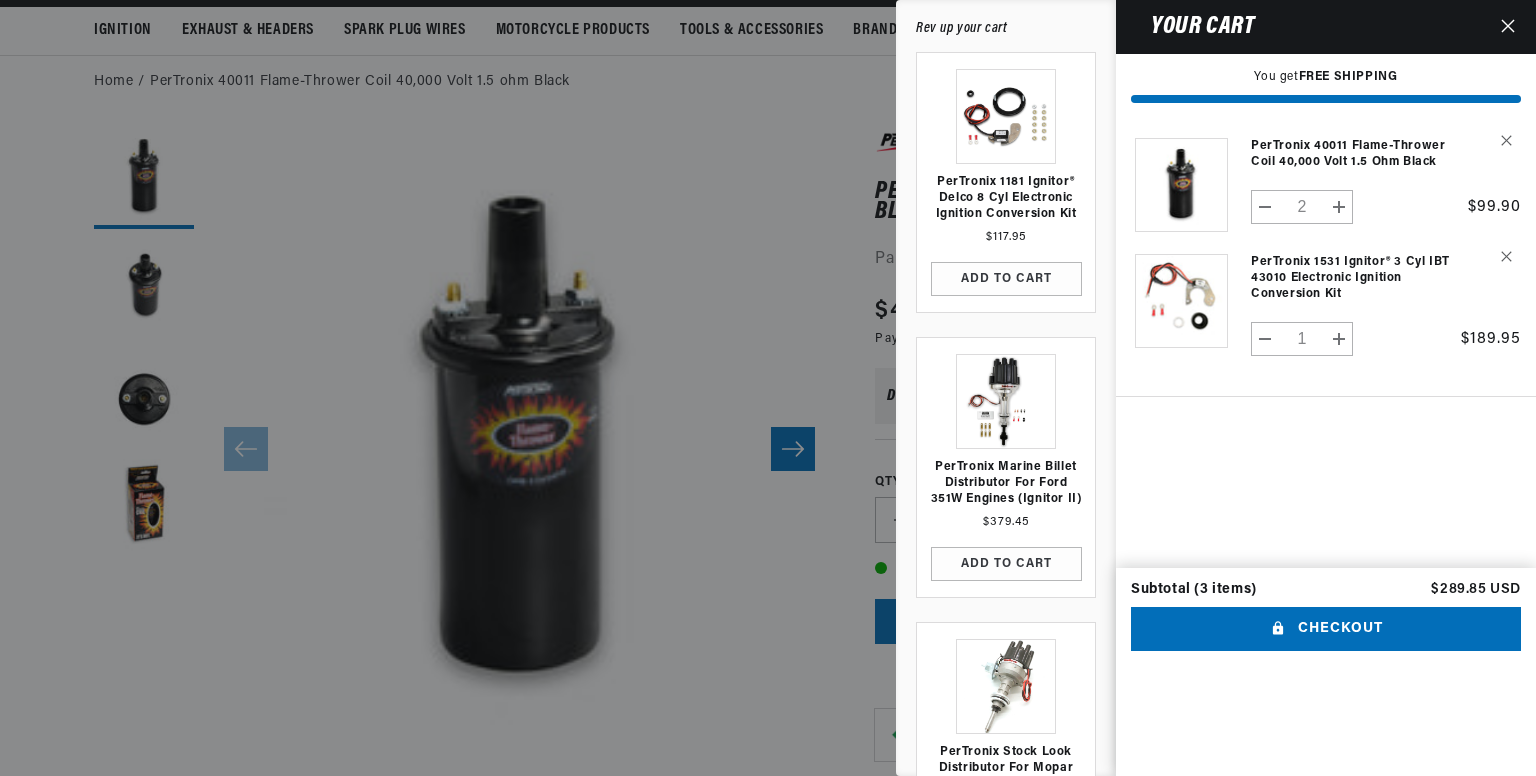 click on "Product image
Product
Total
Quantity
PerTronix 40011 Flame-Thrower Coil 40,000 Volt 1.5 ohm Black" at bounding box center (1326, 343) 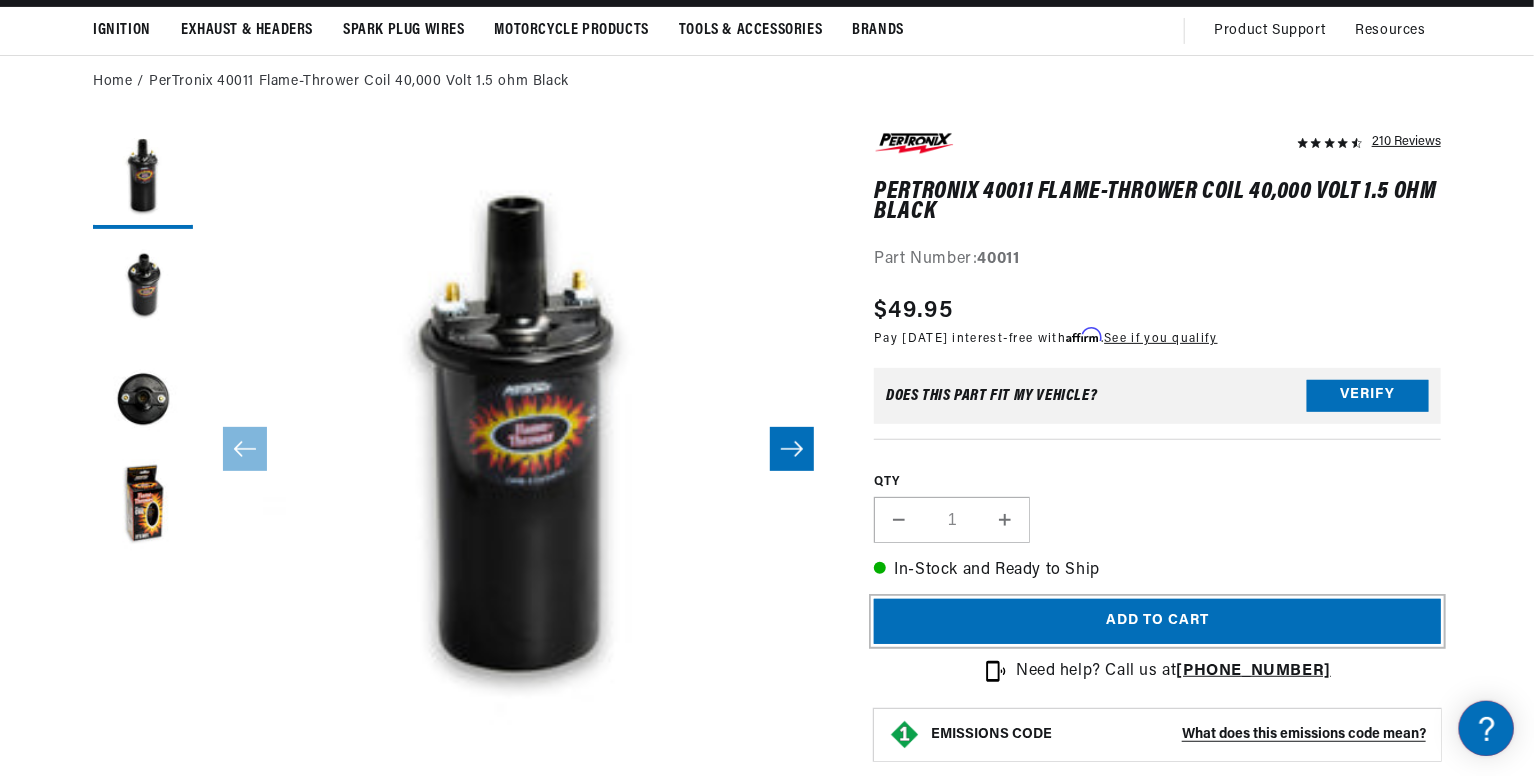 scroll, scrollTop: 0, scrollLeft: 0, axis: both 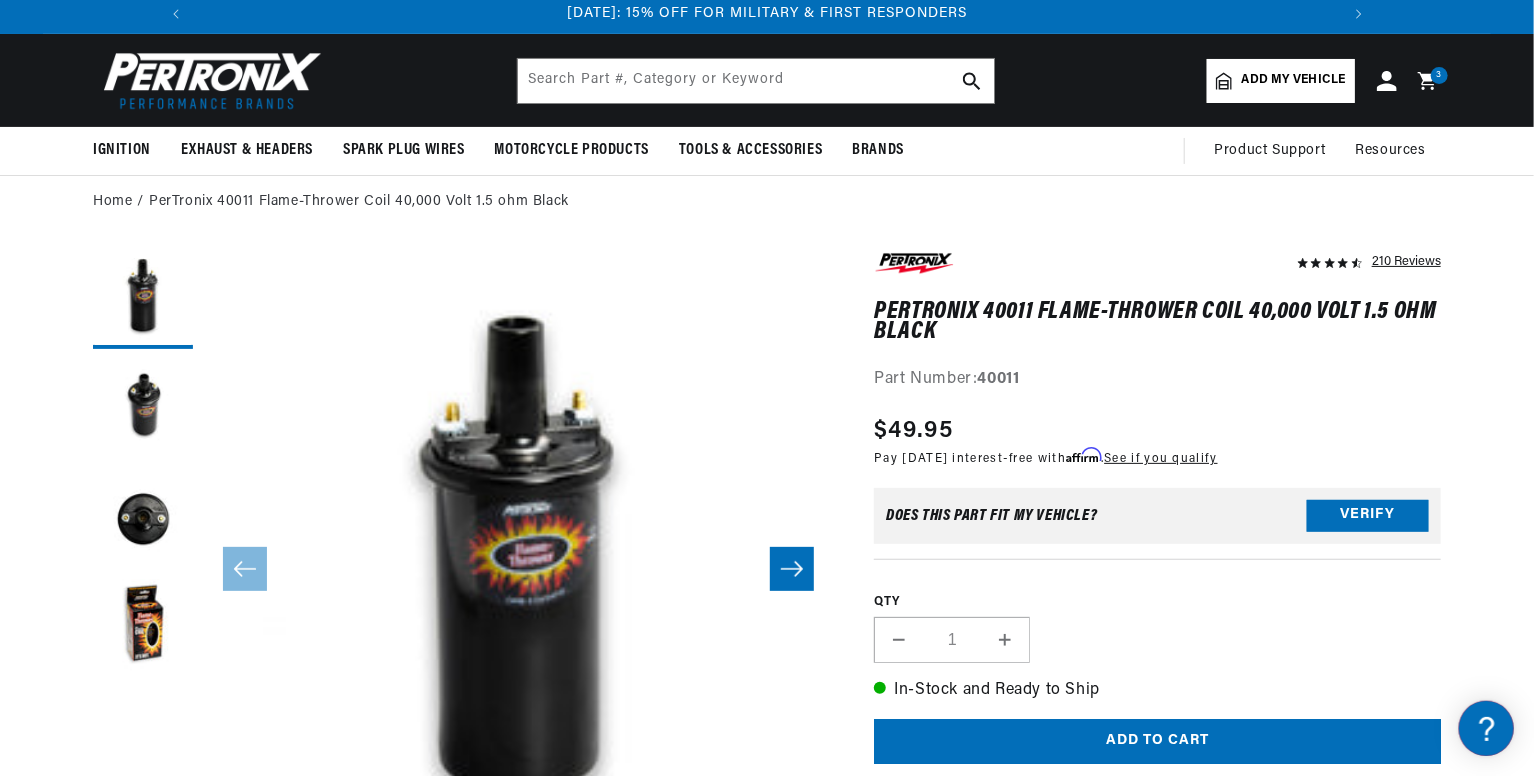 click on "Home
PerTronix 40011 Flame-Thrower Coil 40,000 Volt 1.5 ohm Black" at bounding box center (767, 2148) 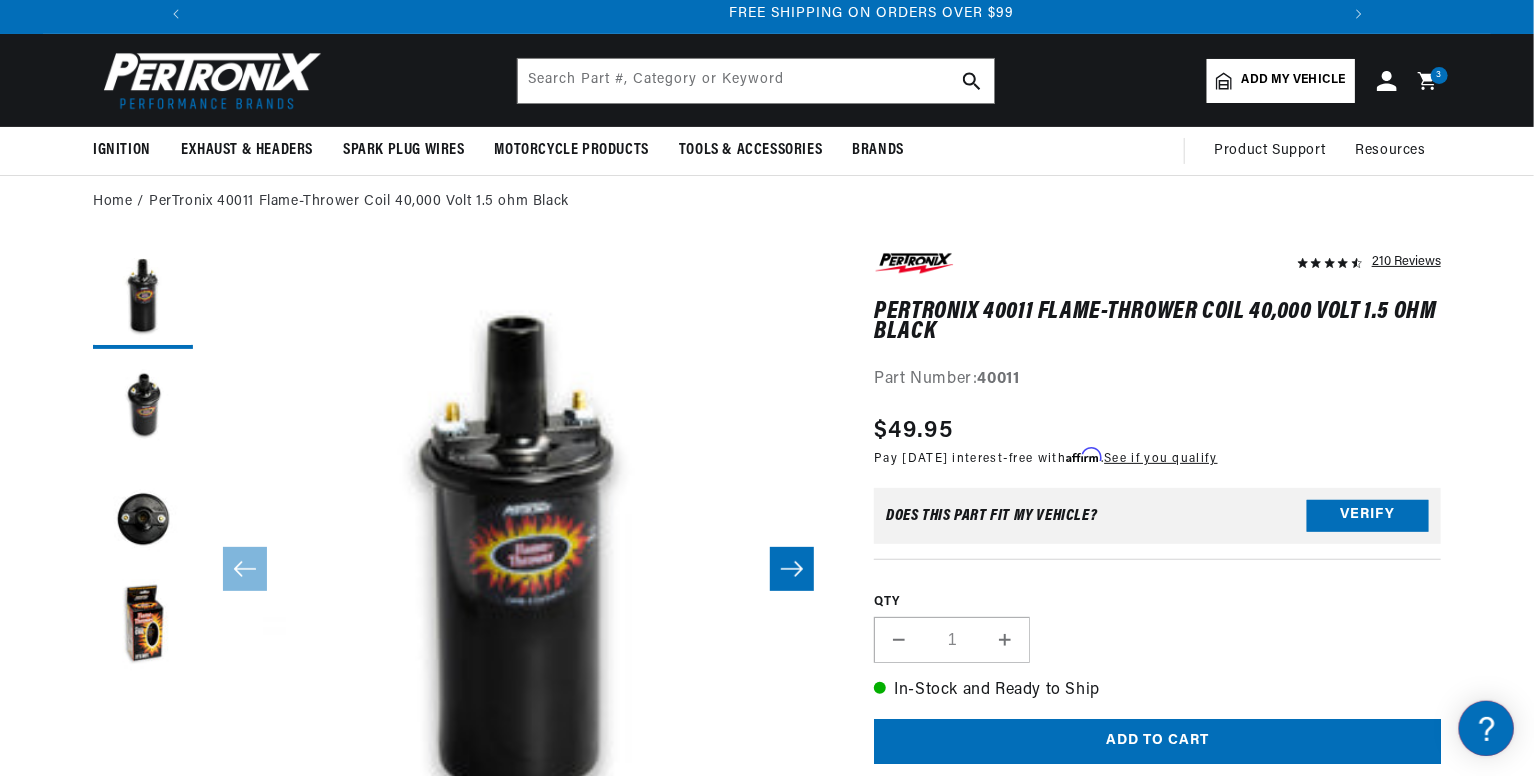 scroll, scrollTop: 0, scrollLeft: 2362, axis: horizontal 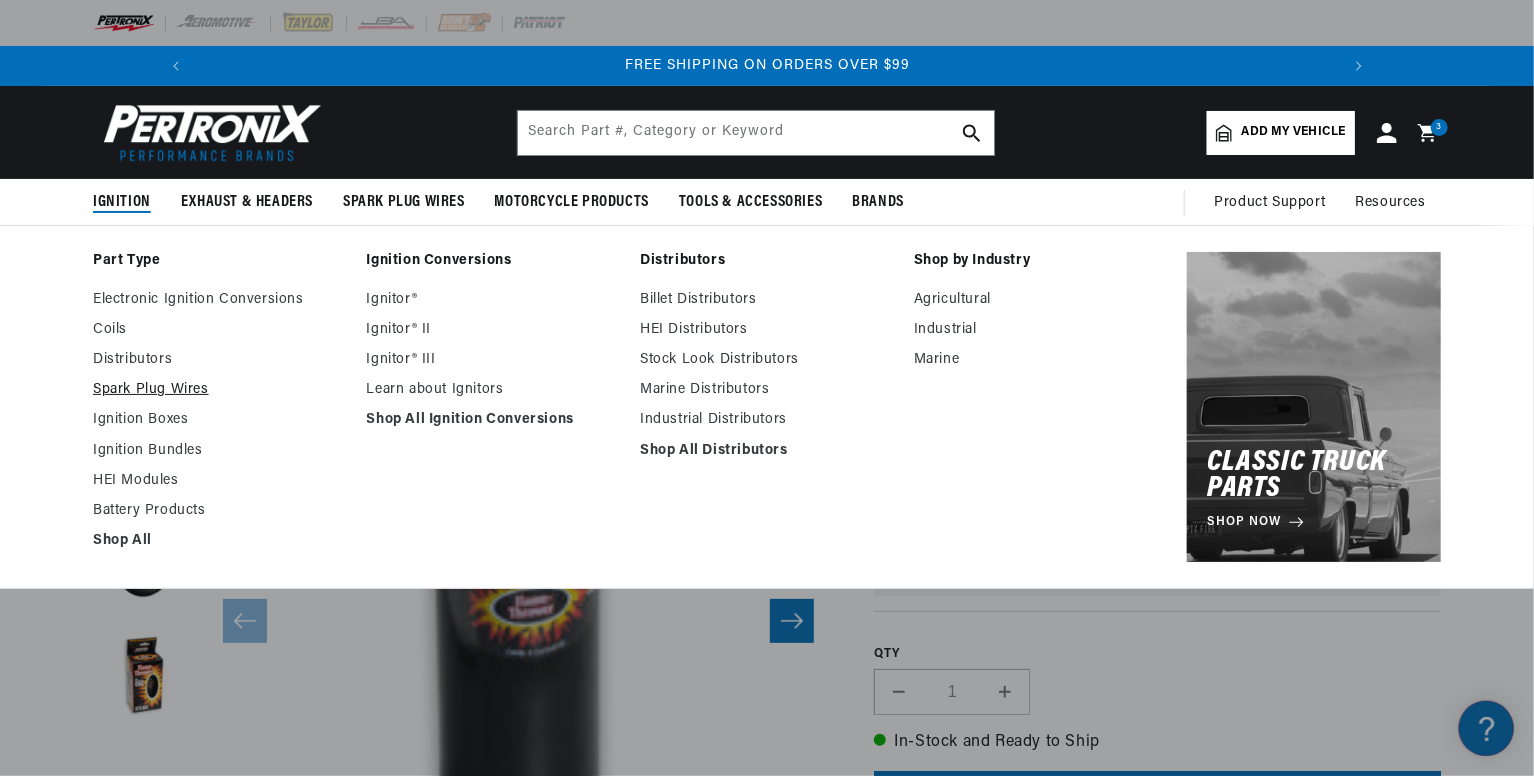 click on "Spark Plug Wires" at bounding box center [220, 390] 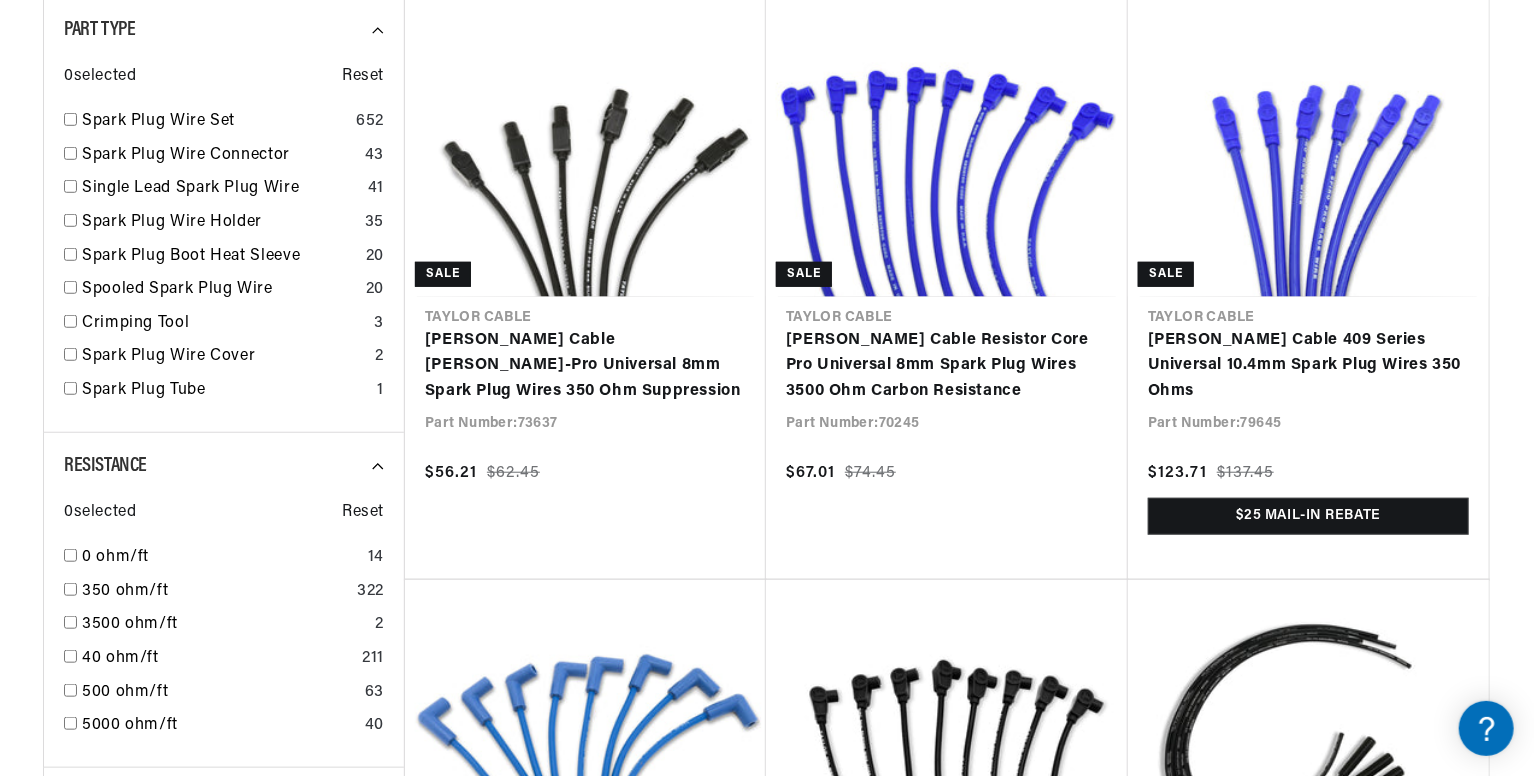 scroll, scrollTop: 696, scrollLeft: 0, axis: vertical 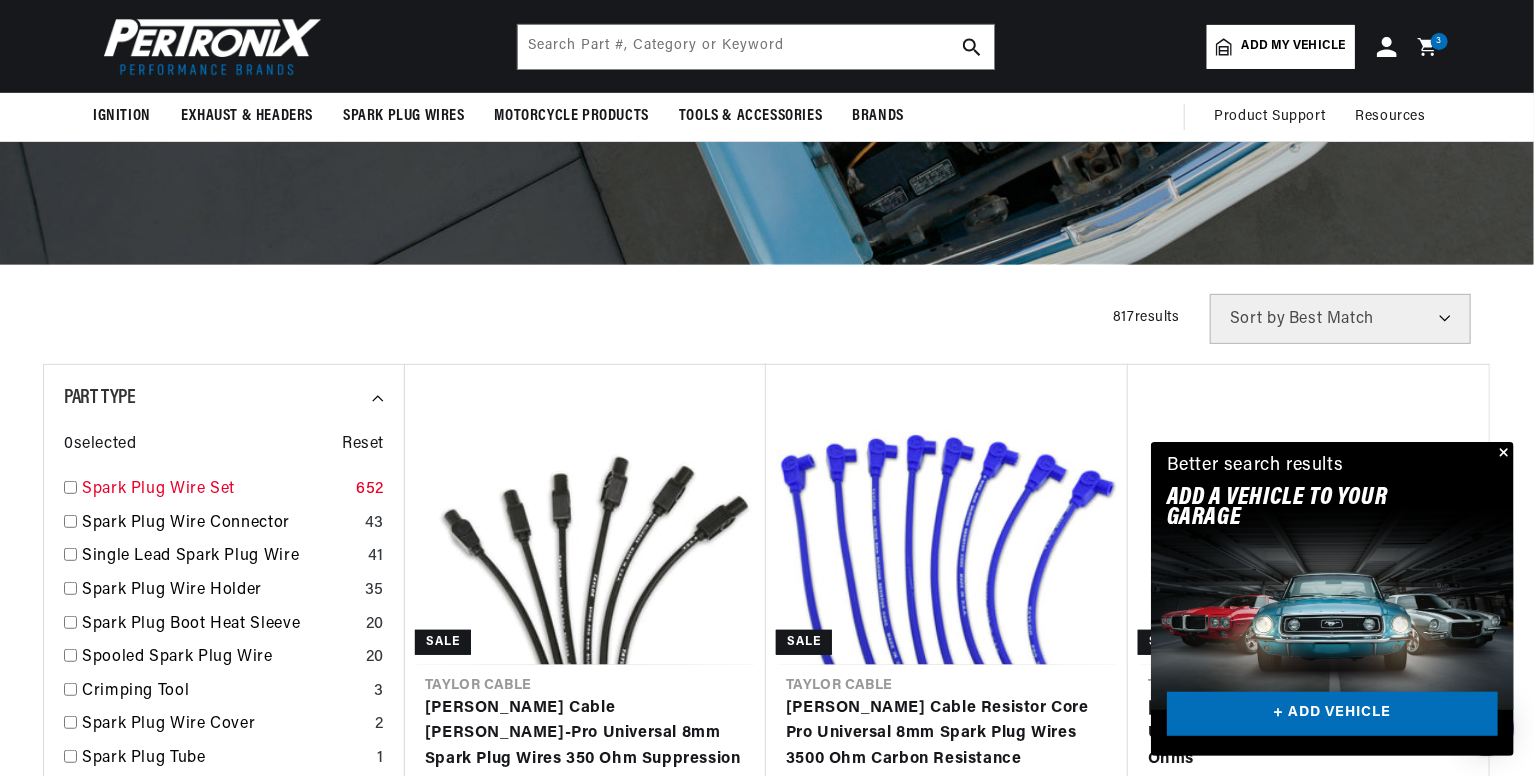 click on "Spark Plug Wire Set" at bounding box center (215, 490) 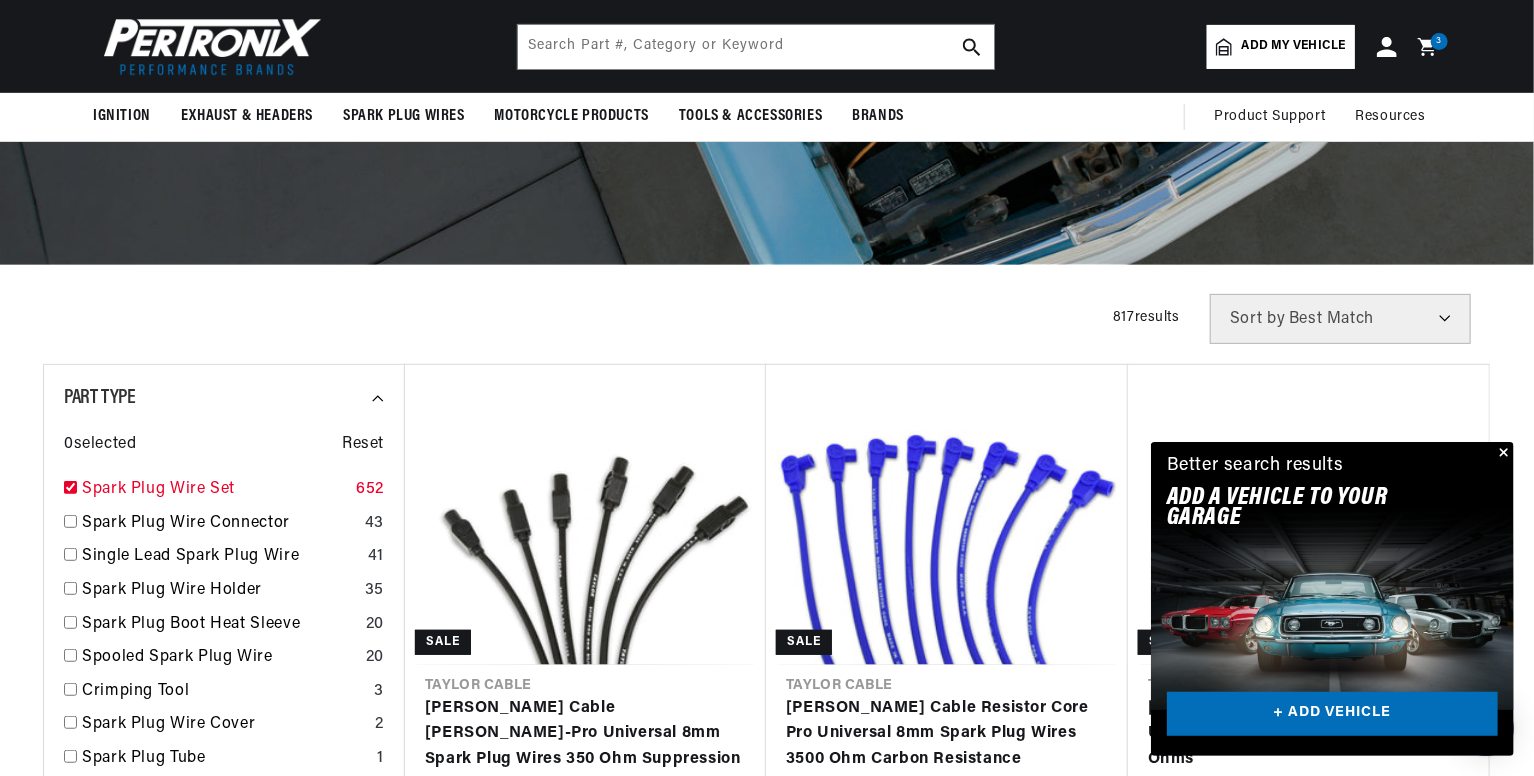 checkbox on "true" 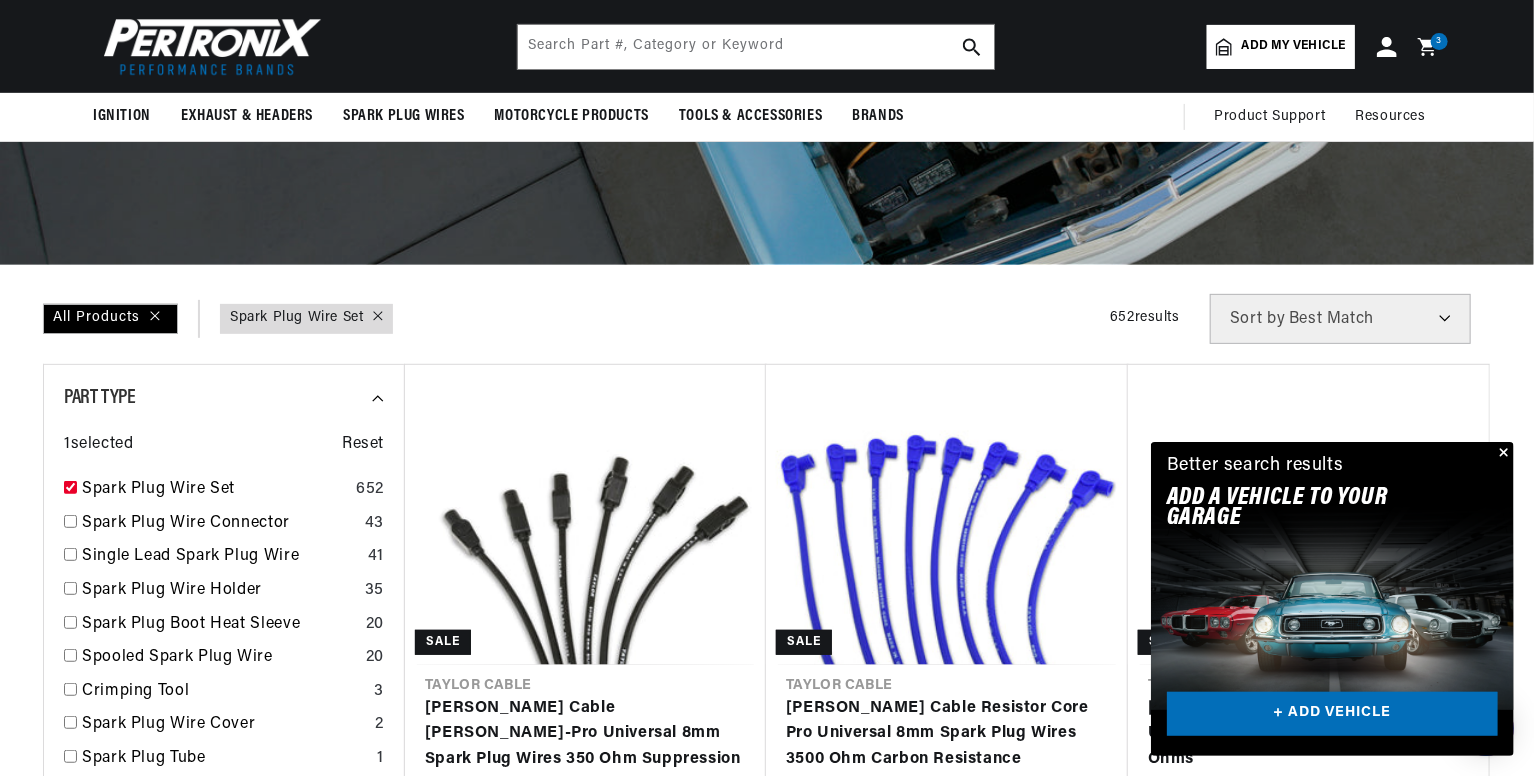 scroll, scrollTop: 0, scrollLeft: 2362, axis: horizontal 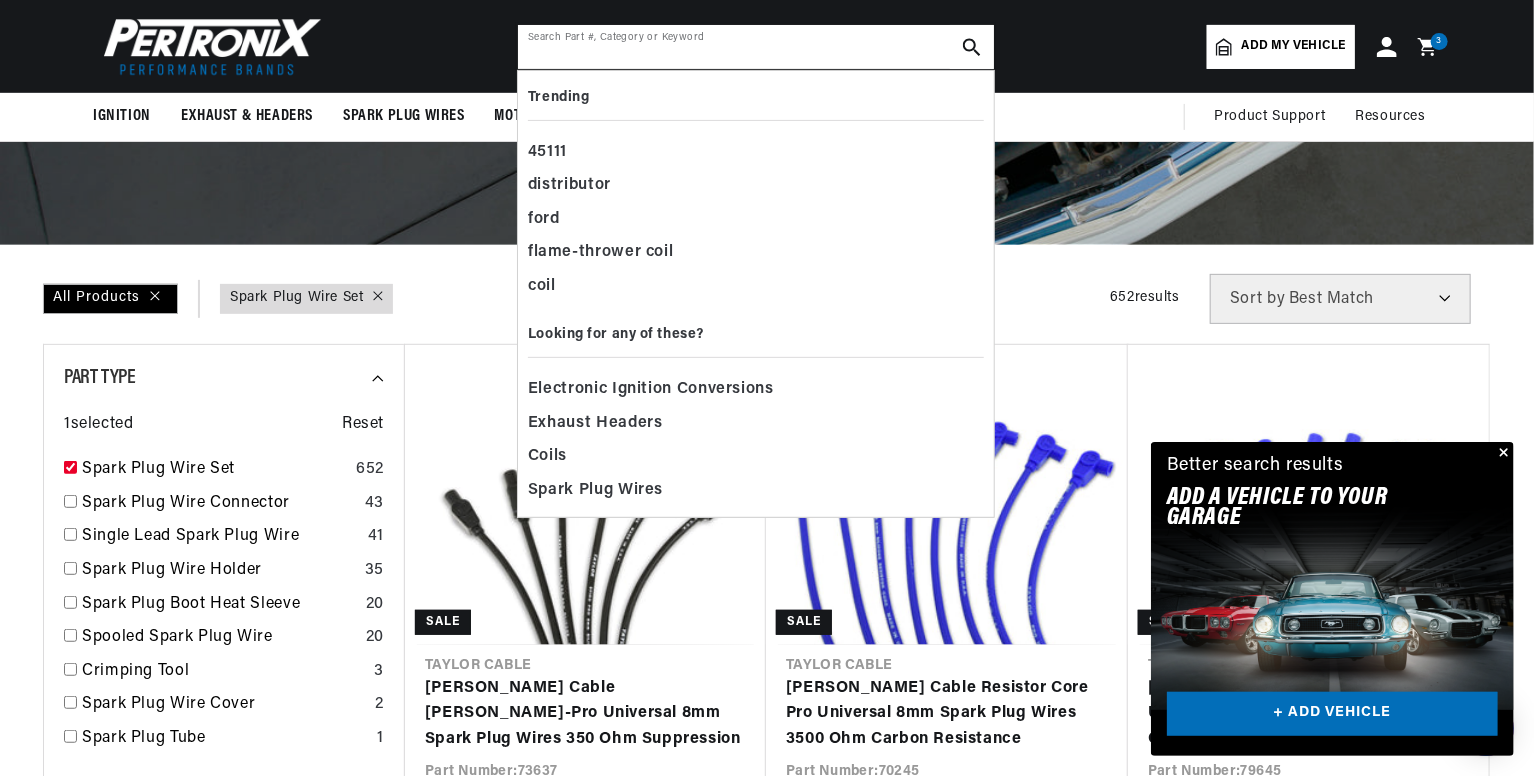 click at bounding box center (756, 47) 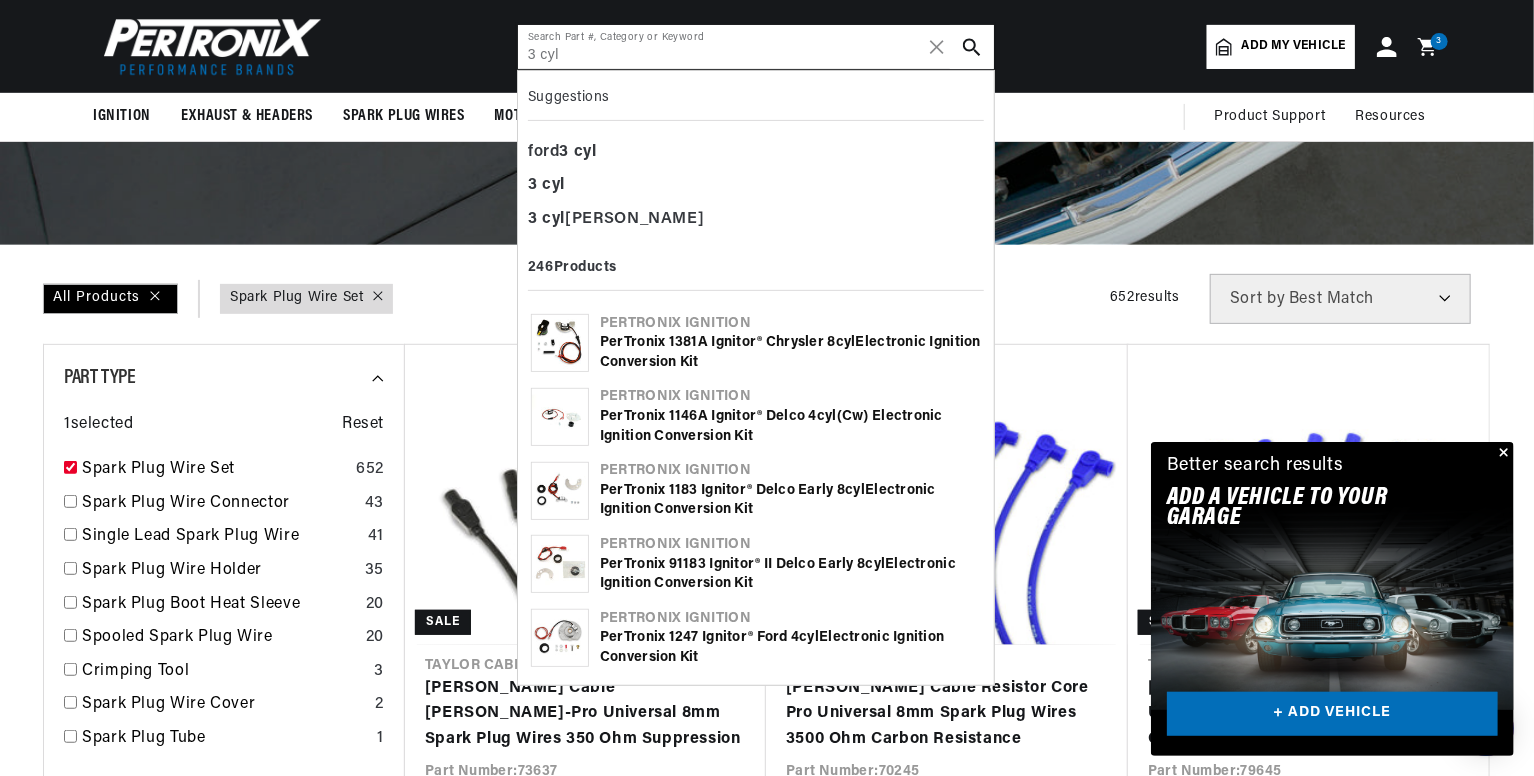 scroll, scrollTop: 0, scrollLeft: 0, axis: both 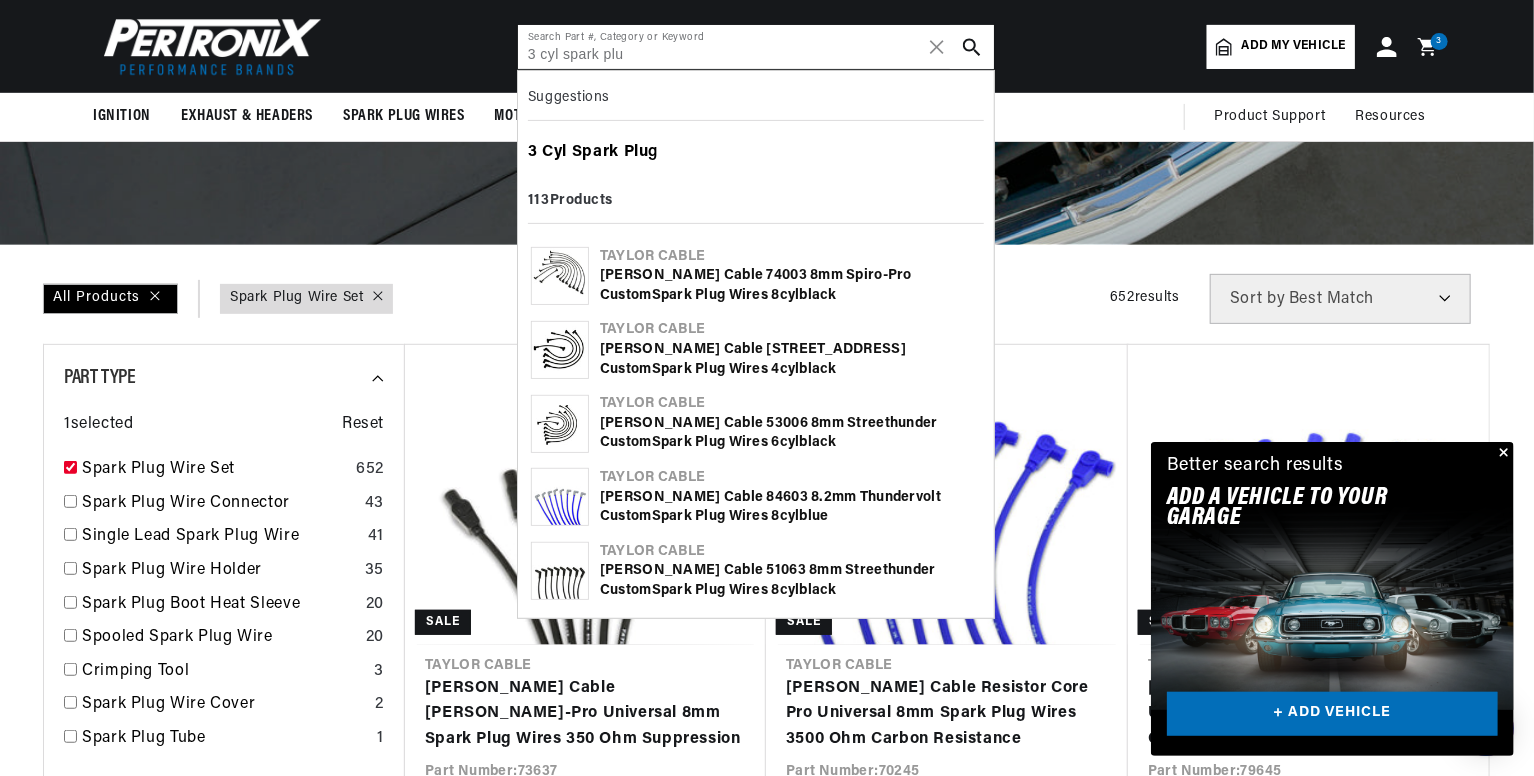 type on "3 cyl spark plu" 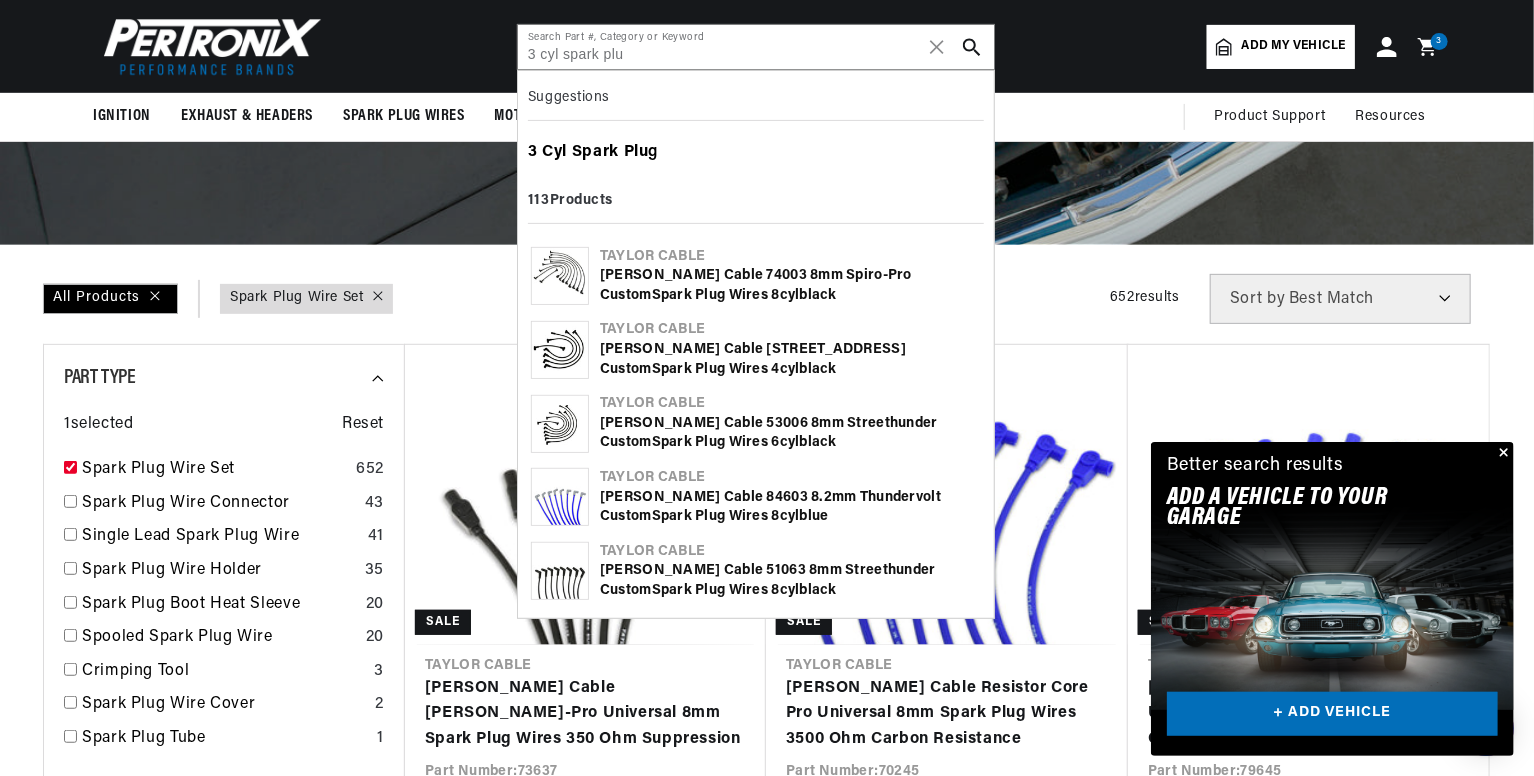click on "3   Cyl   Spark   Plu g" at bounding box center [756, 153] 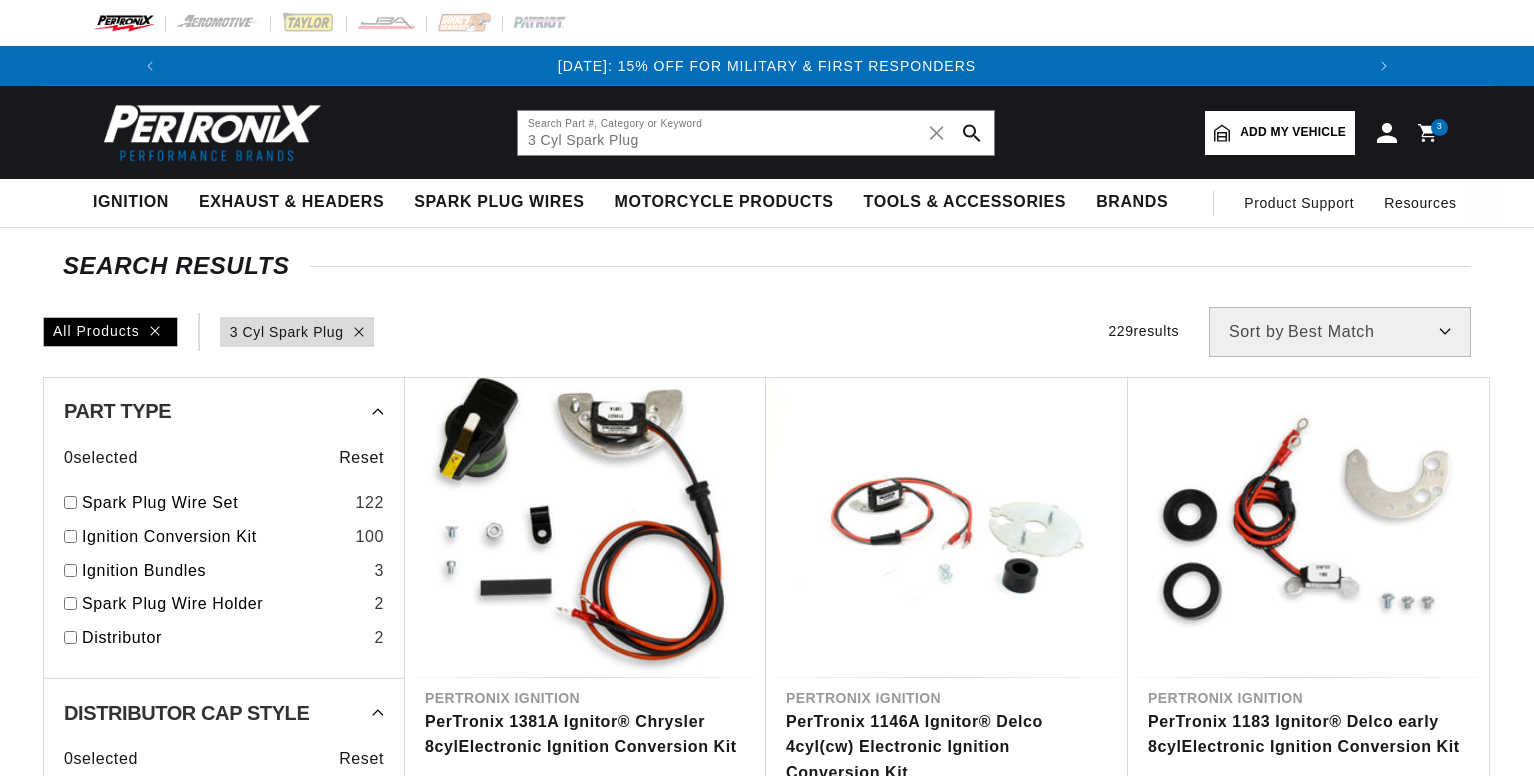scroll, scrollTop: 0, scrollLeft: 0, axis: both 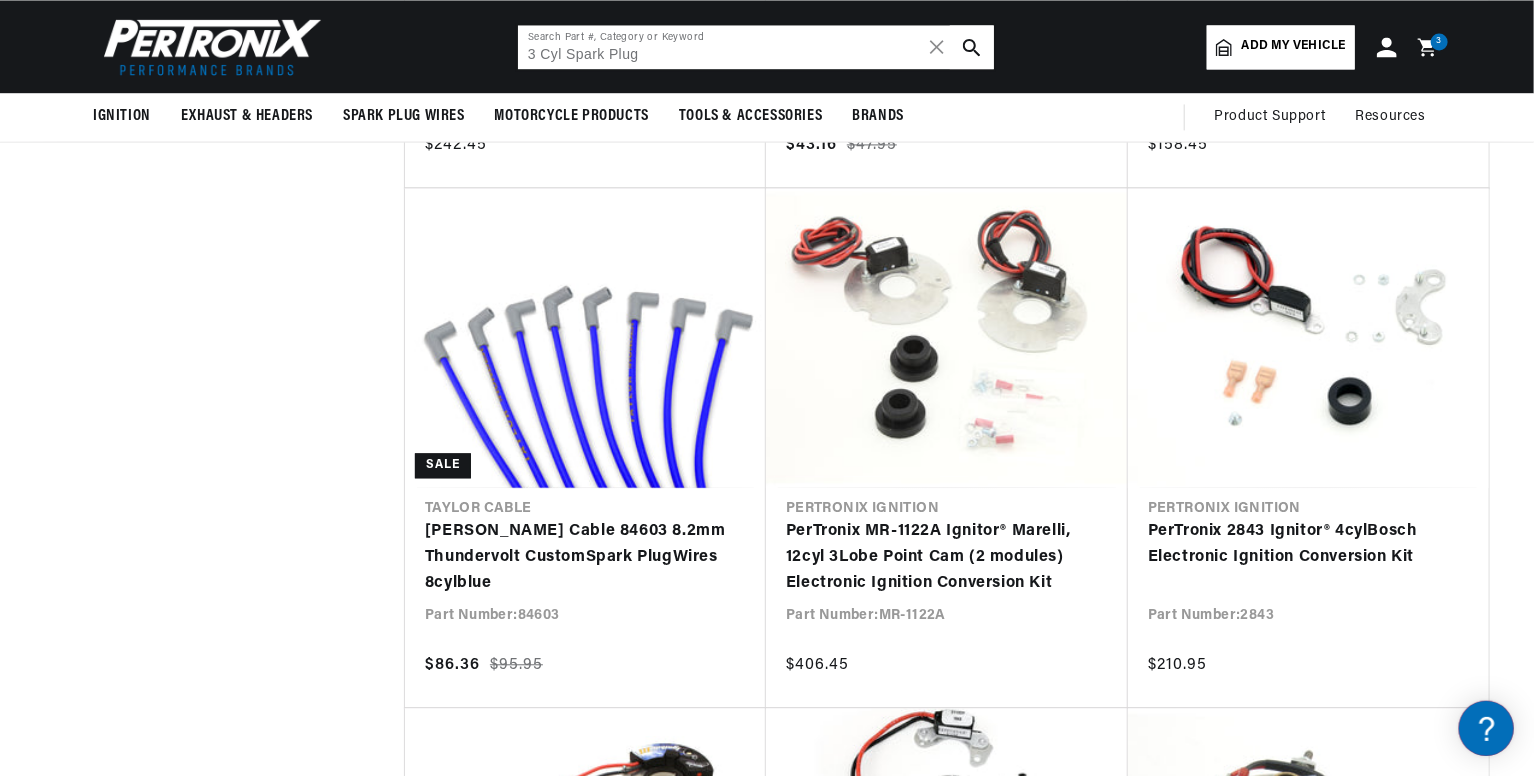 click on "3 Cyl Spark Plug" at bounding box center (756, 47) 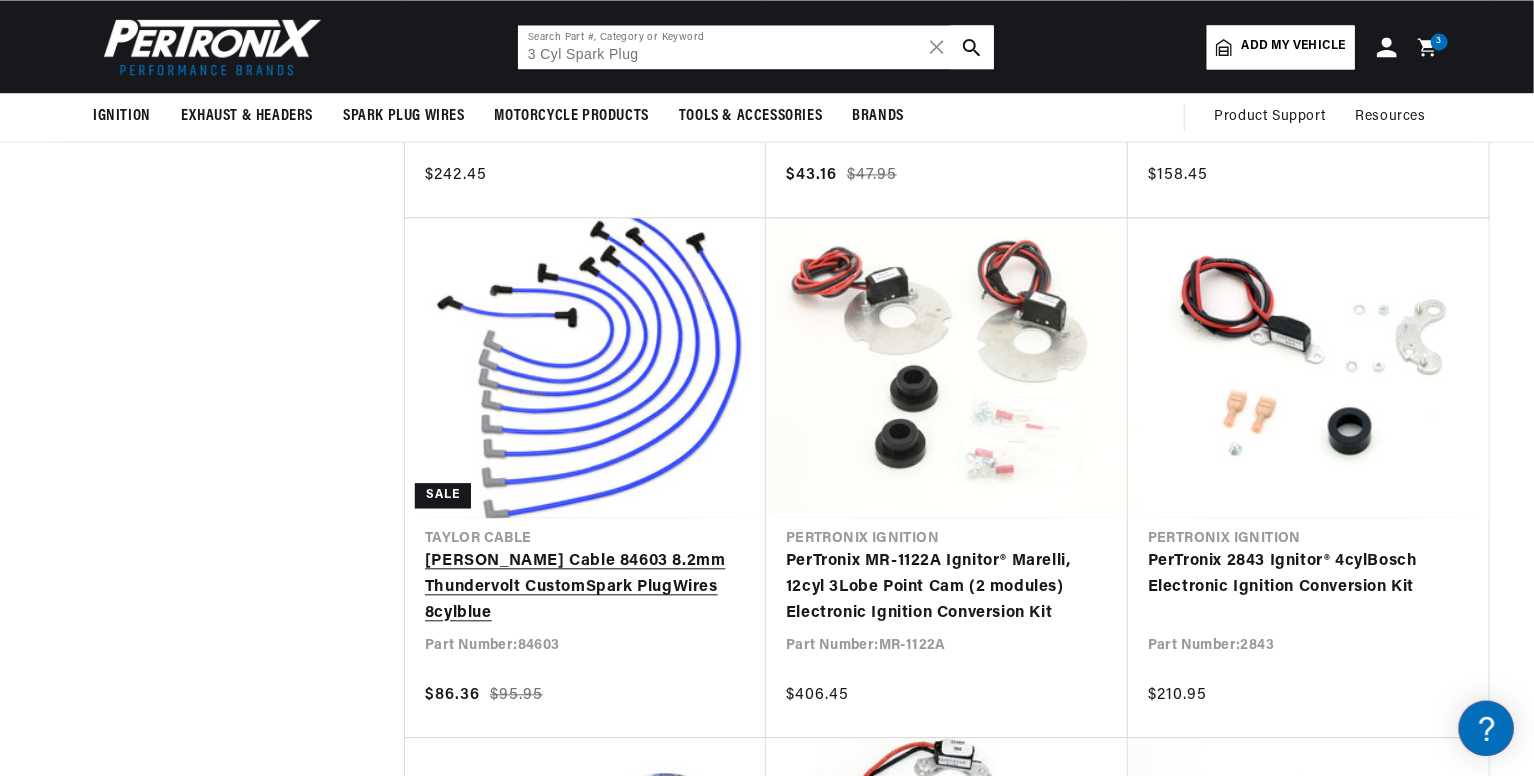 scroll, scrollTop: 5856, scrollLeft: 0, axis: vertical 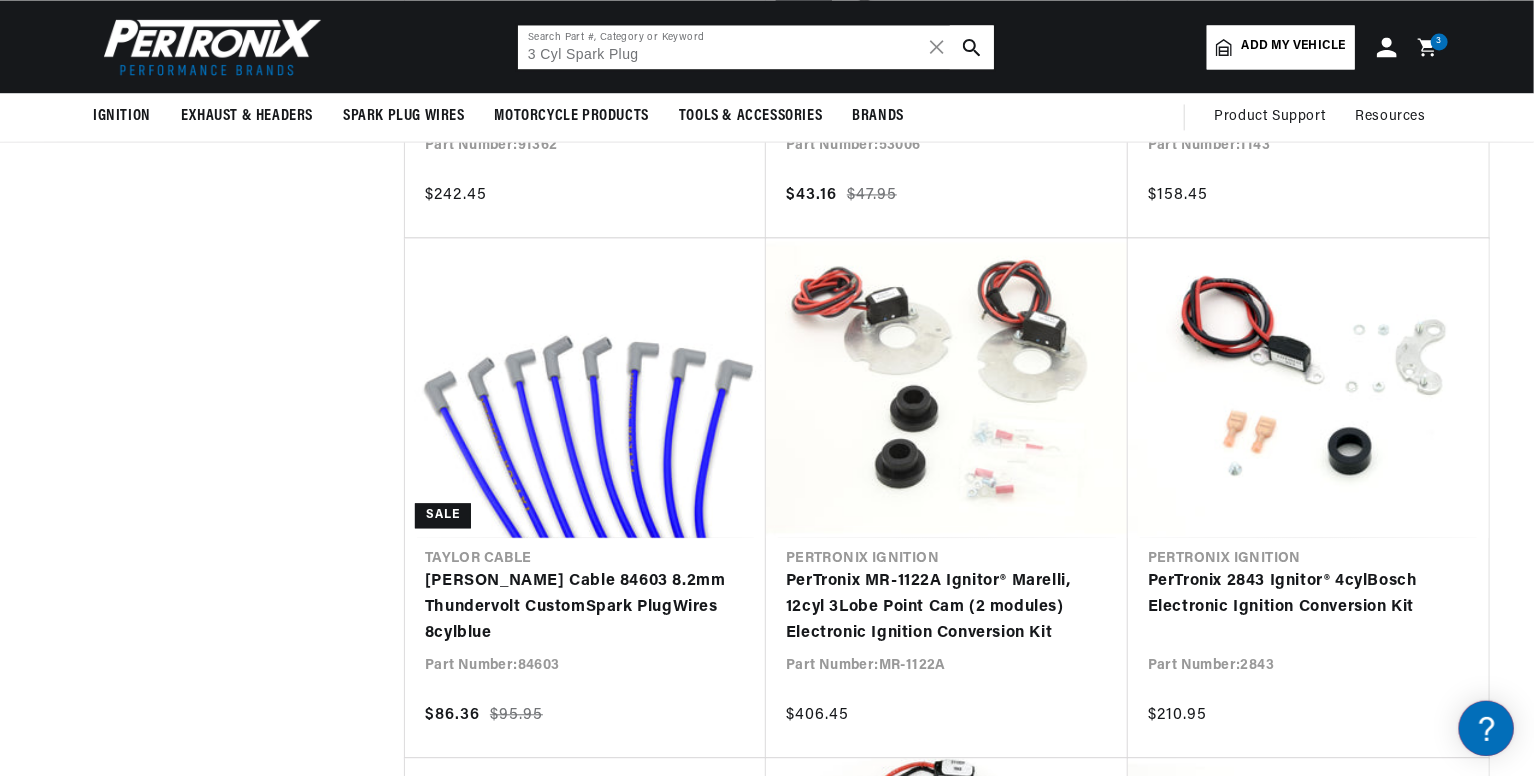 click on "3 Cyl Spark Plug" at bounding box center (756, 47) 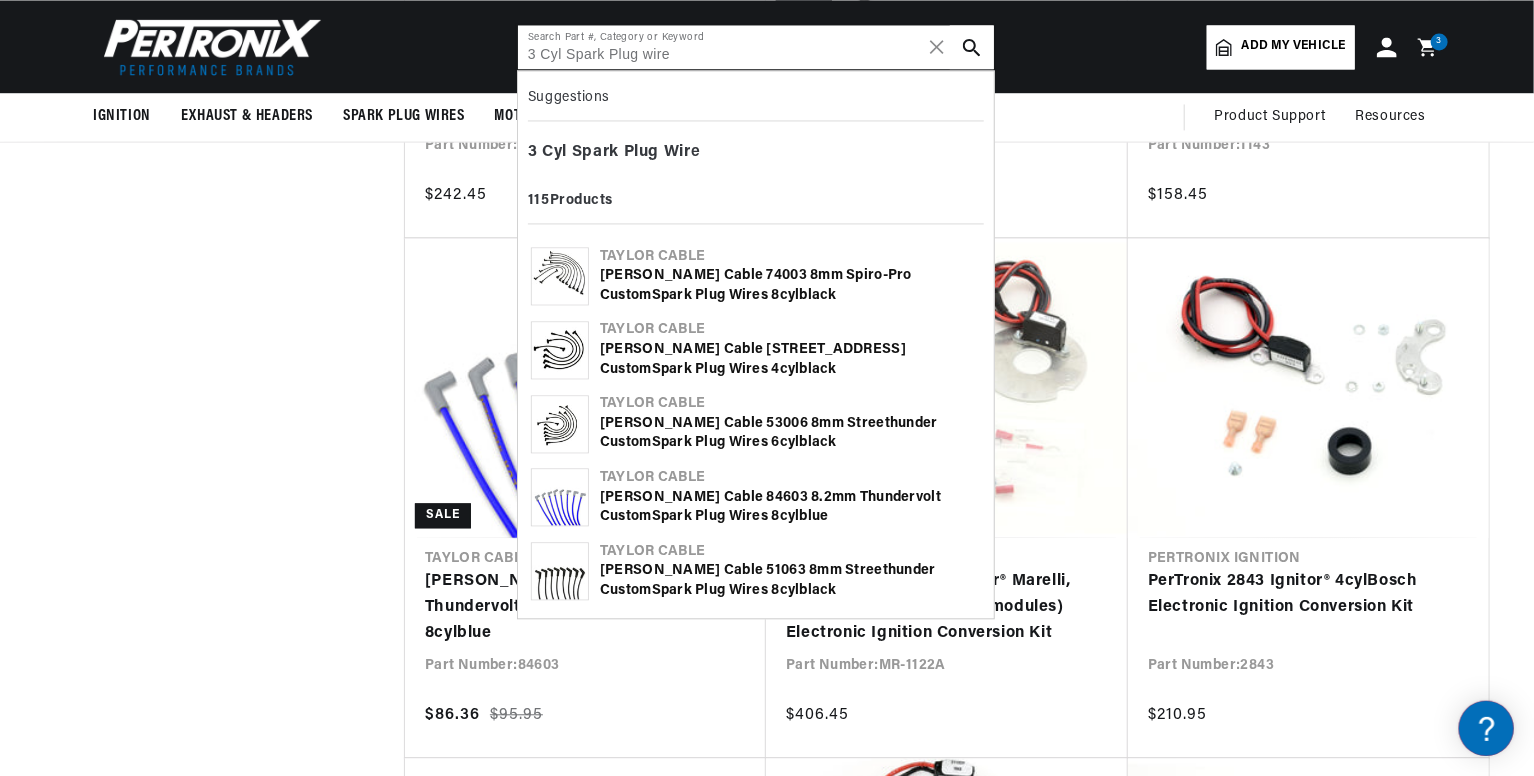type on "3 Cyl Spark Plug wire" 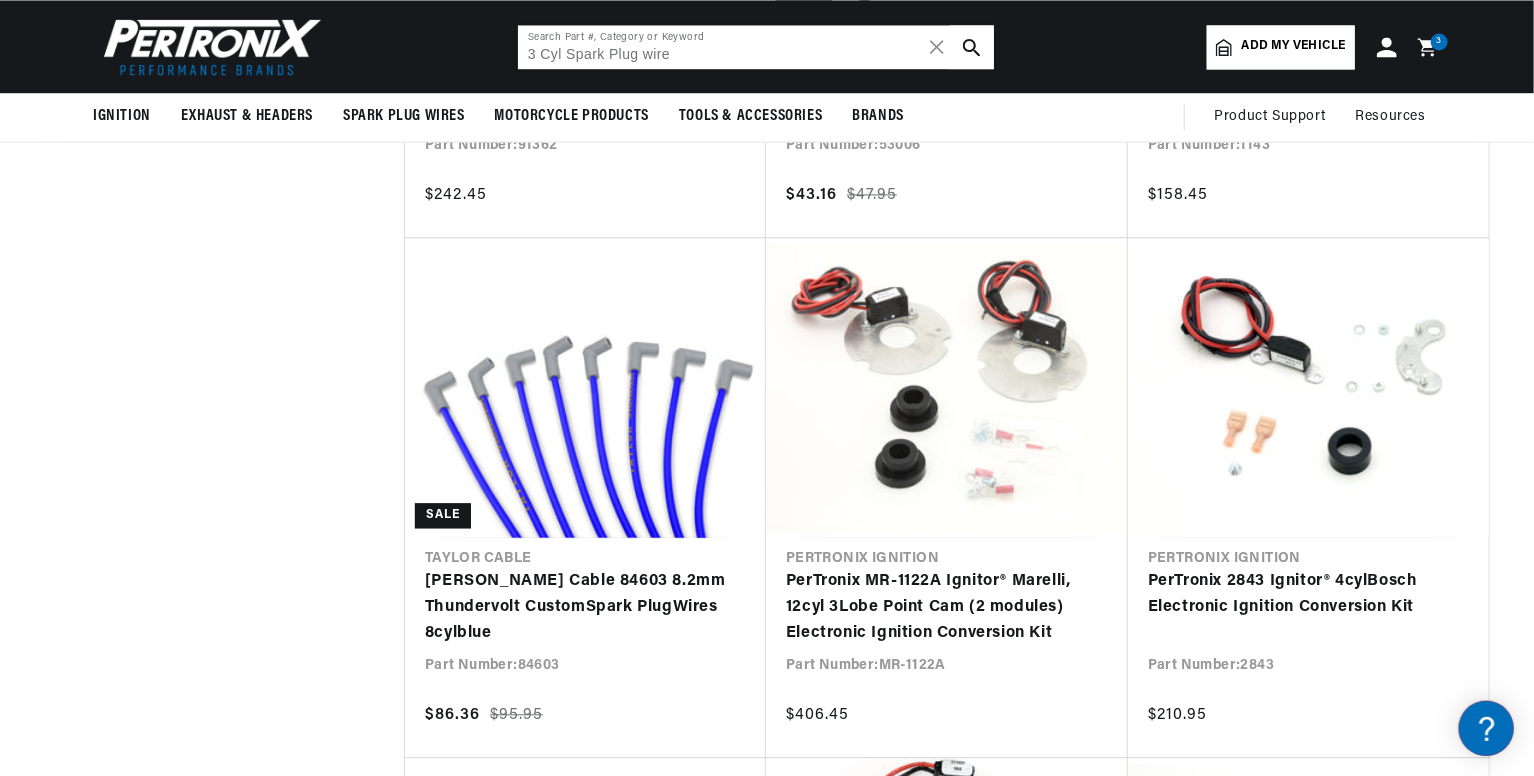 scroll, scrollTop: 0, scrollLeft: 2352, axis: horizontal 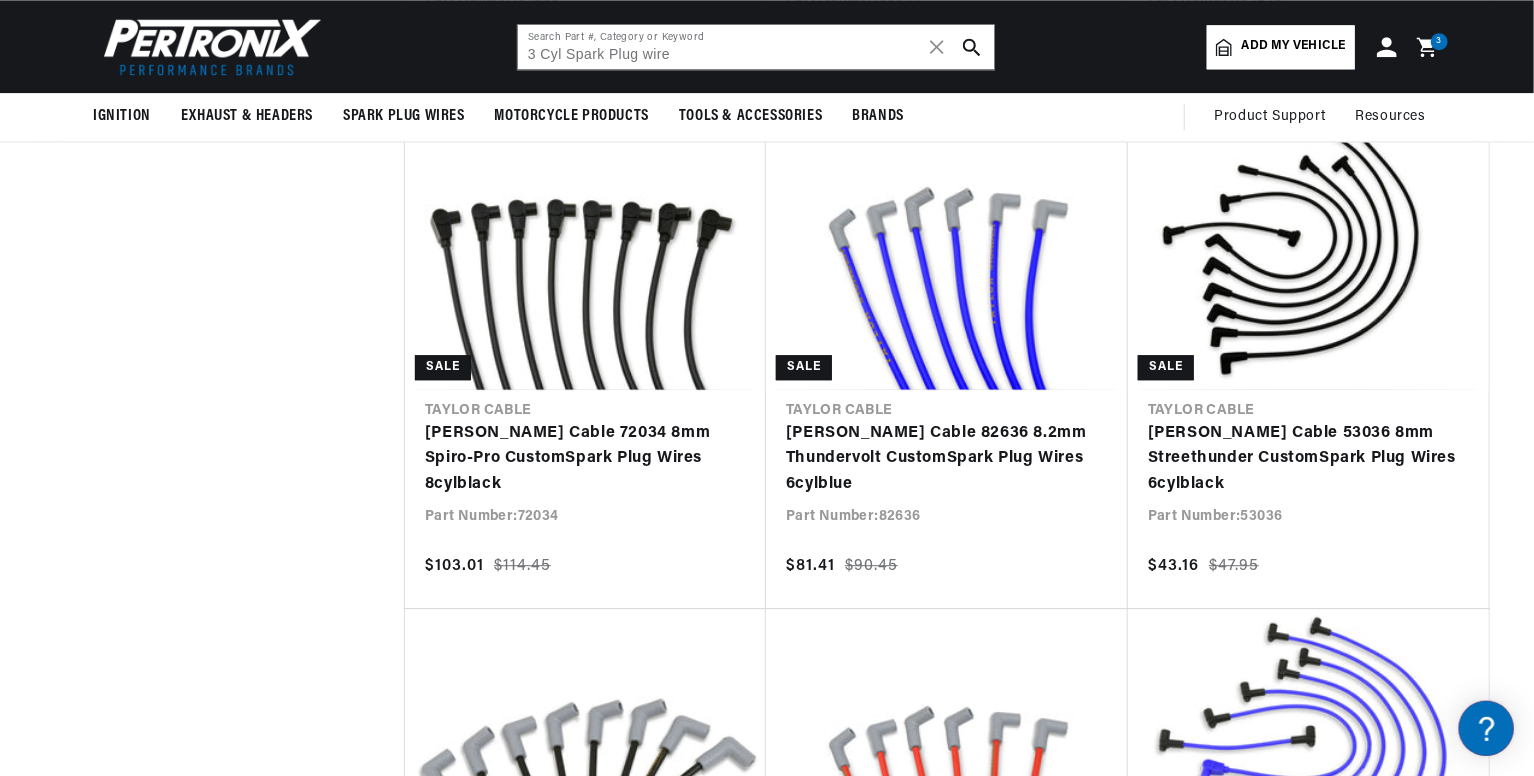 click 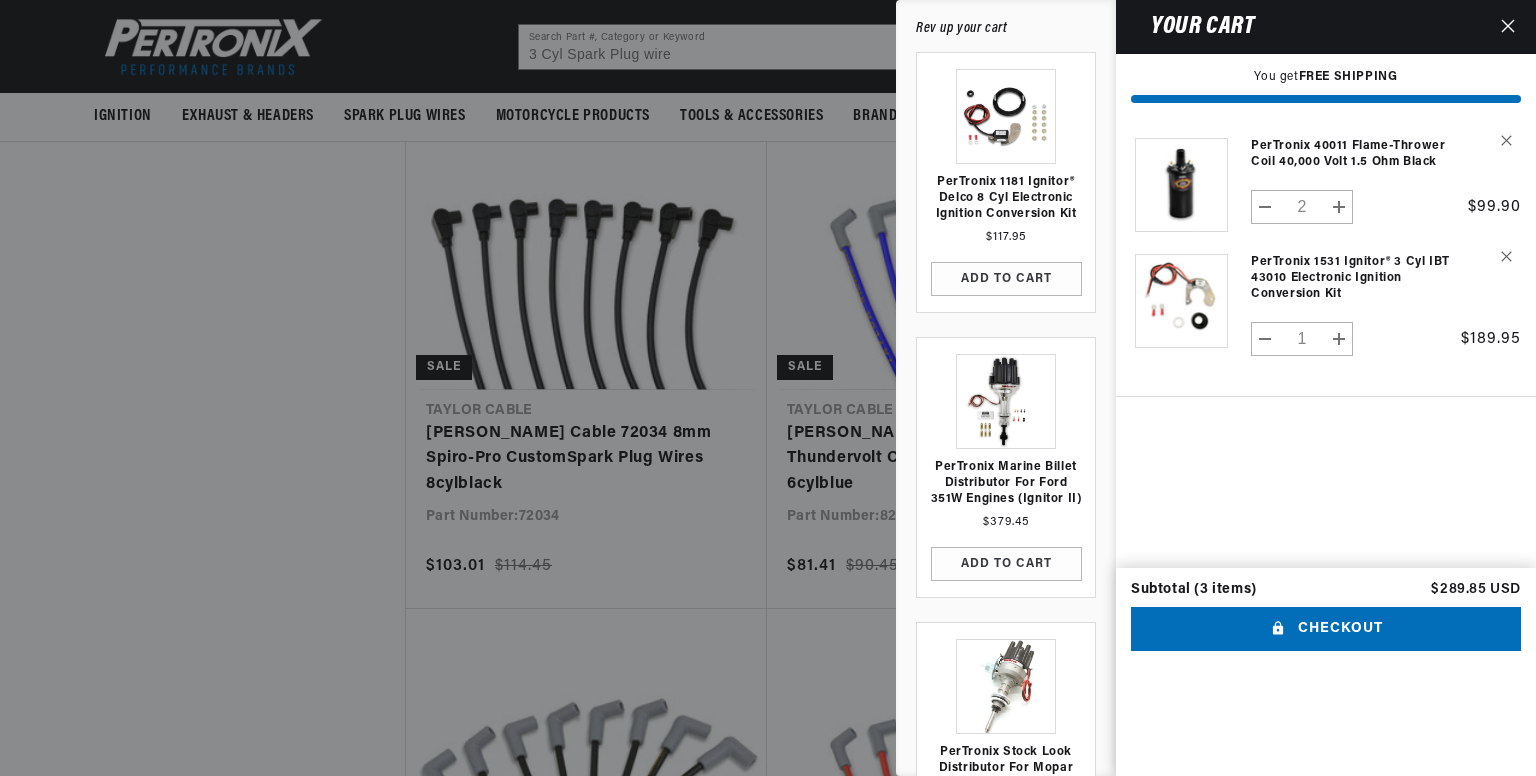 scroll, scrollTop: 0, scrollLeft: 1180, axis: horizontal 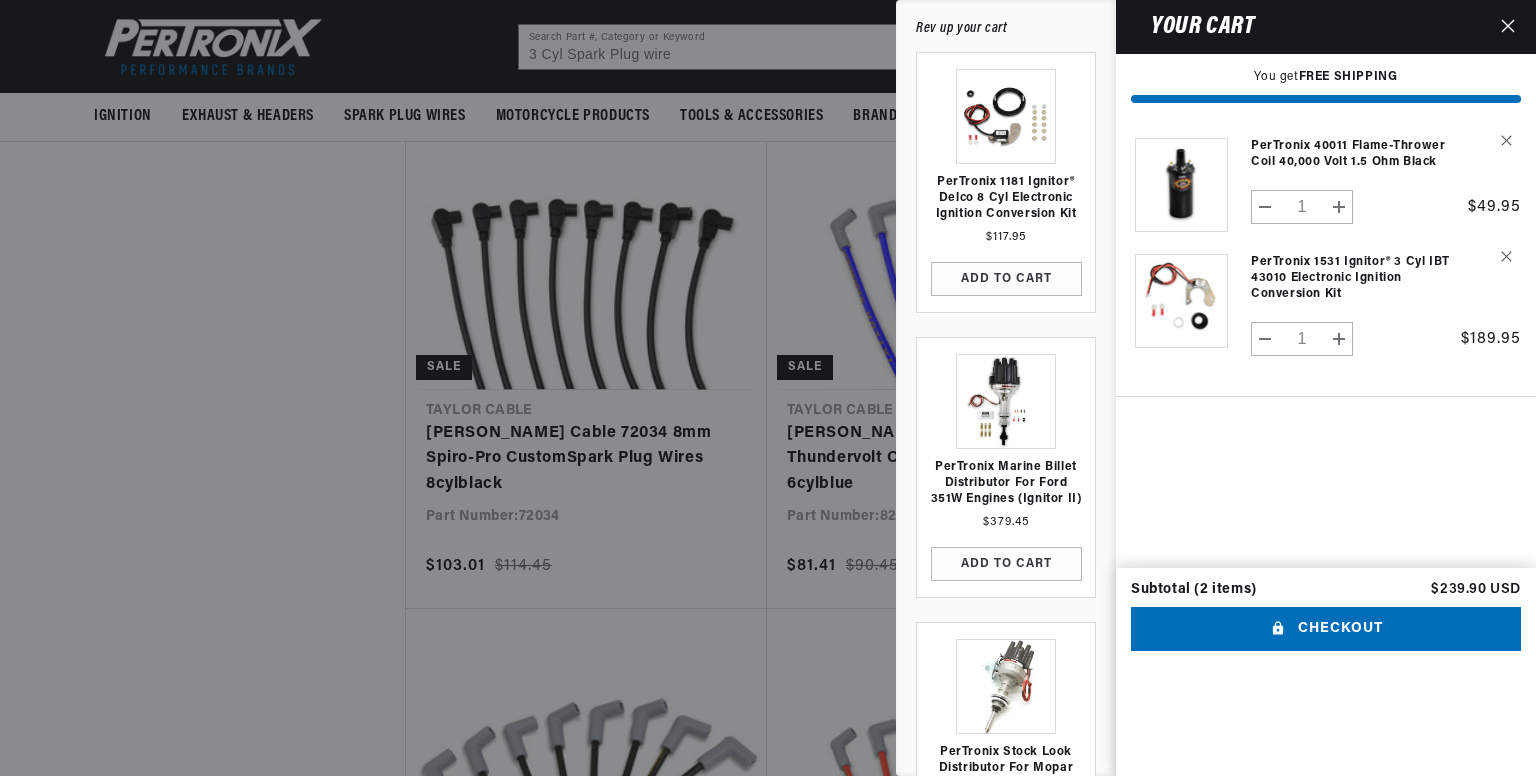 click 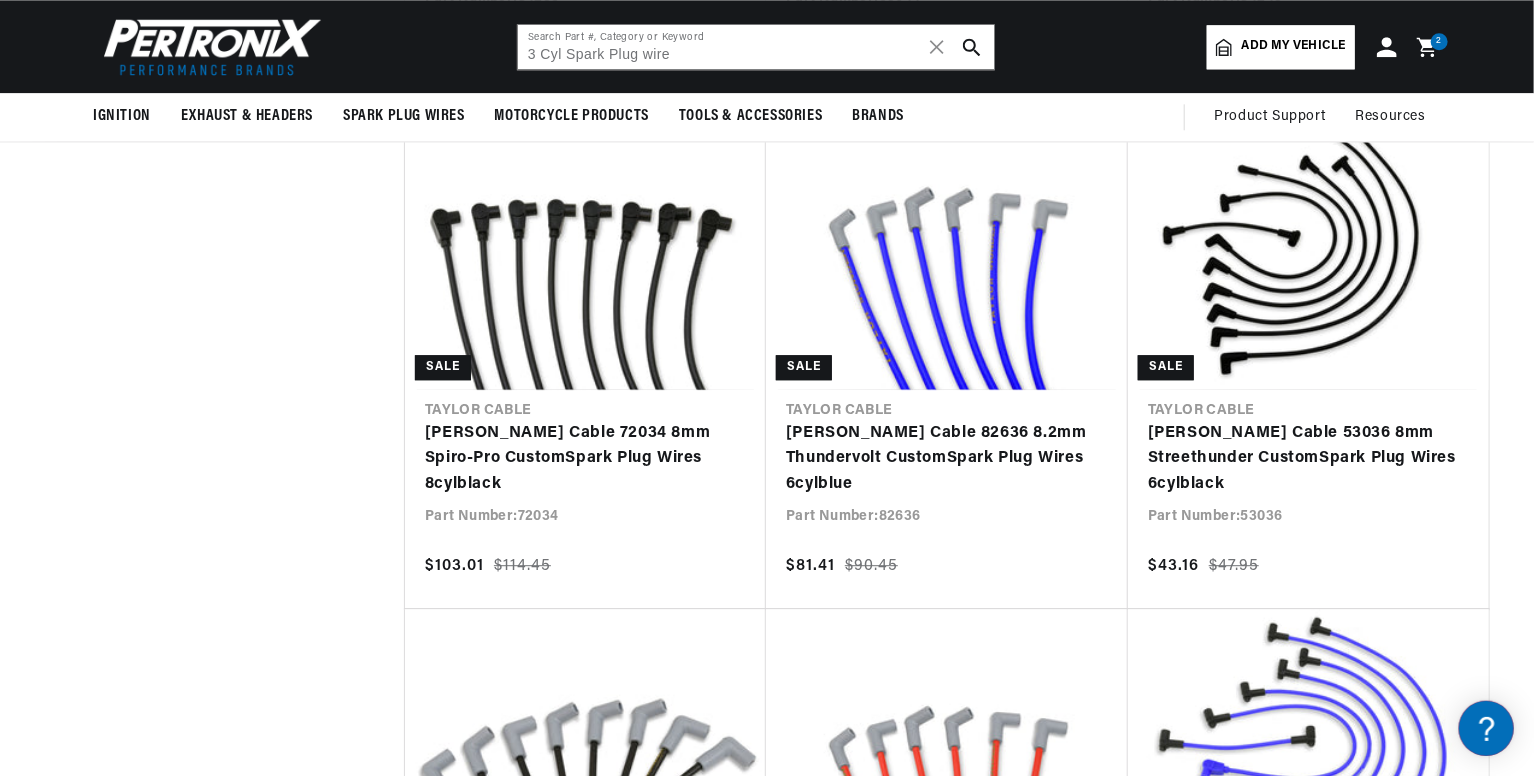 scroll, scrollTop: 0, scrollLeft: 222, axis: horizontal 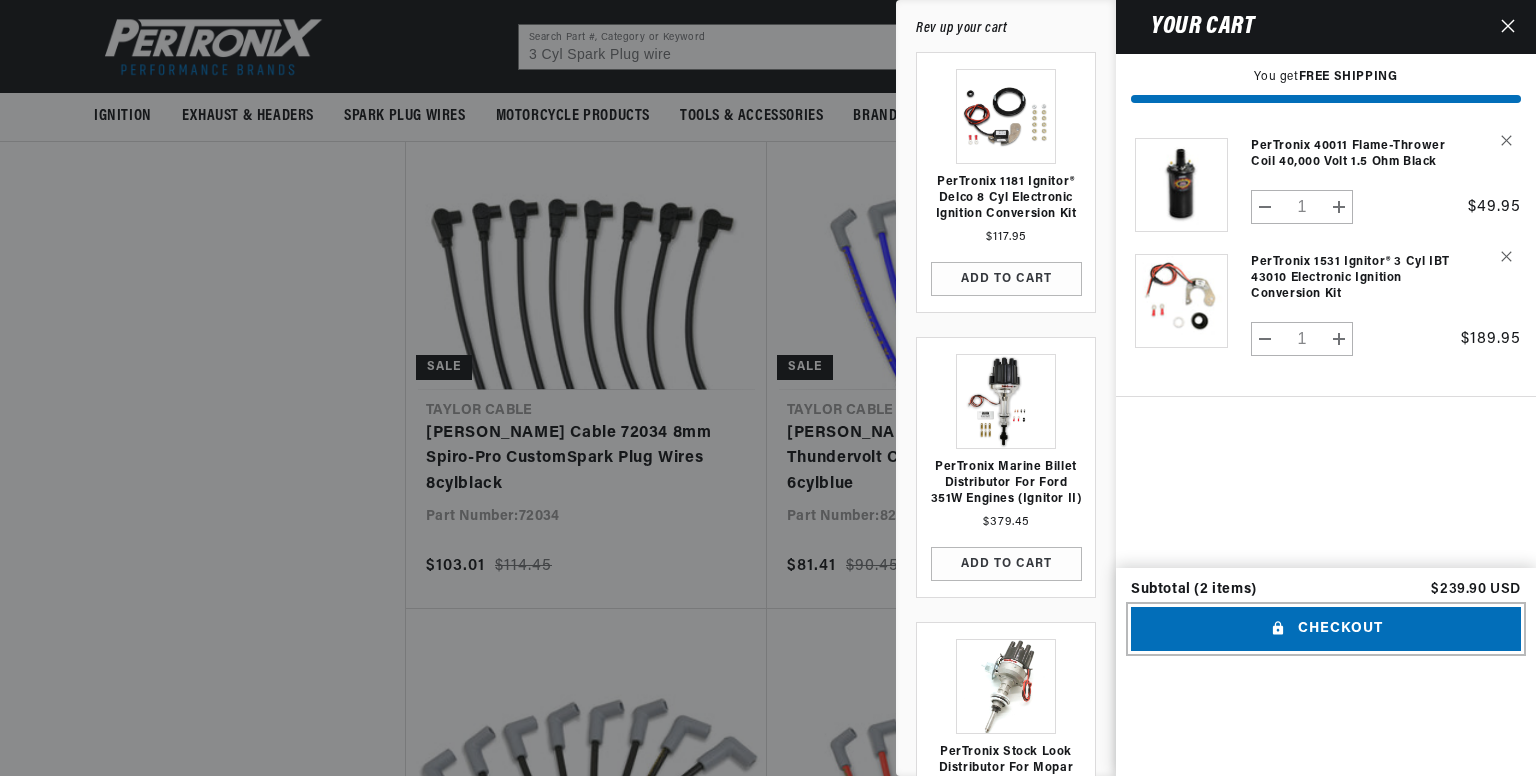 click on "Checkout" at bounding box center [1326, 629] 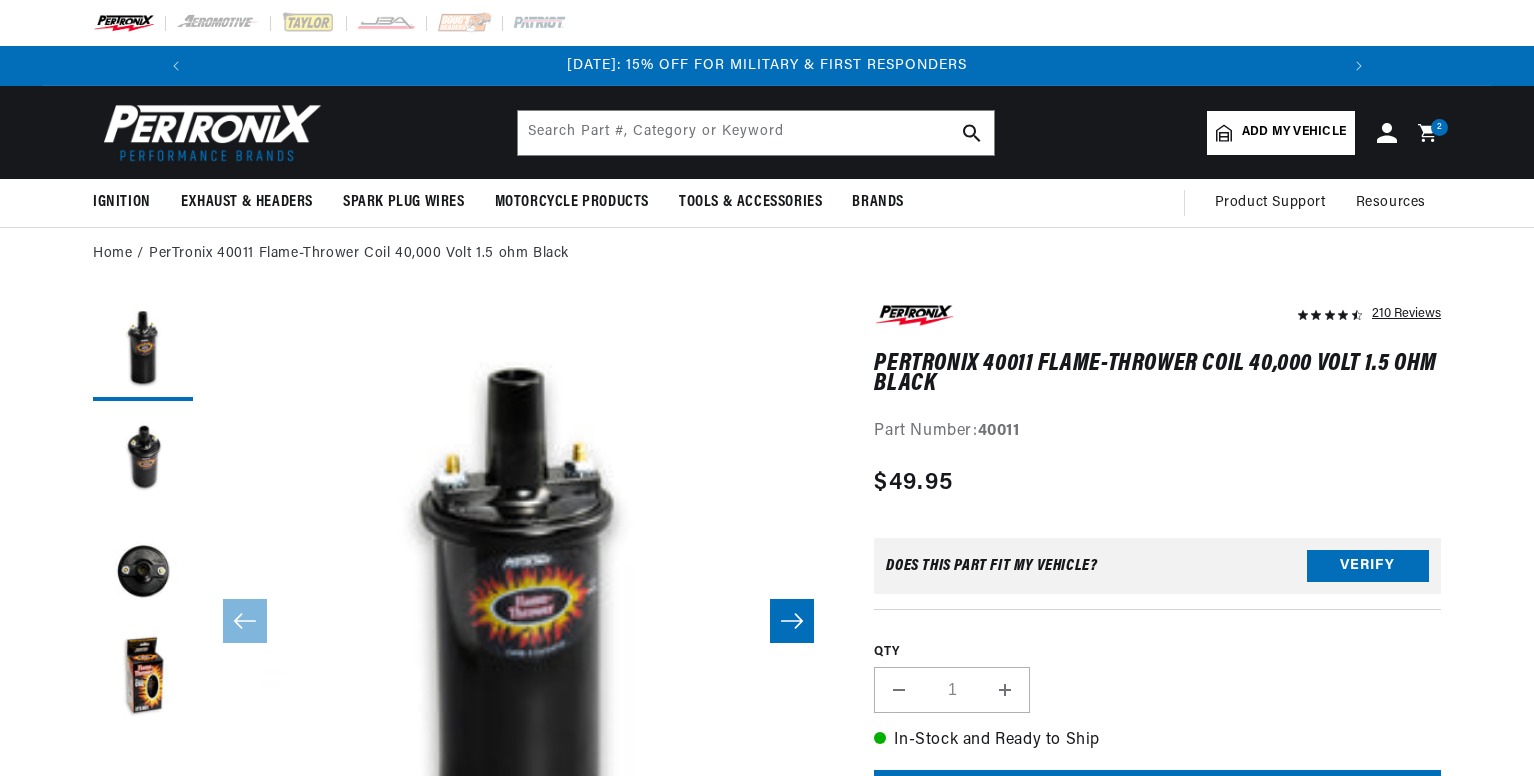 scroll, scrollTop: 0, scrollLeft: 0, axis: both 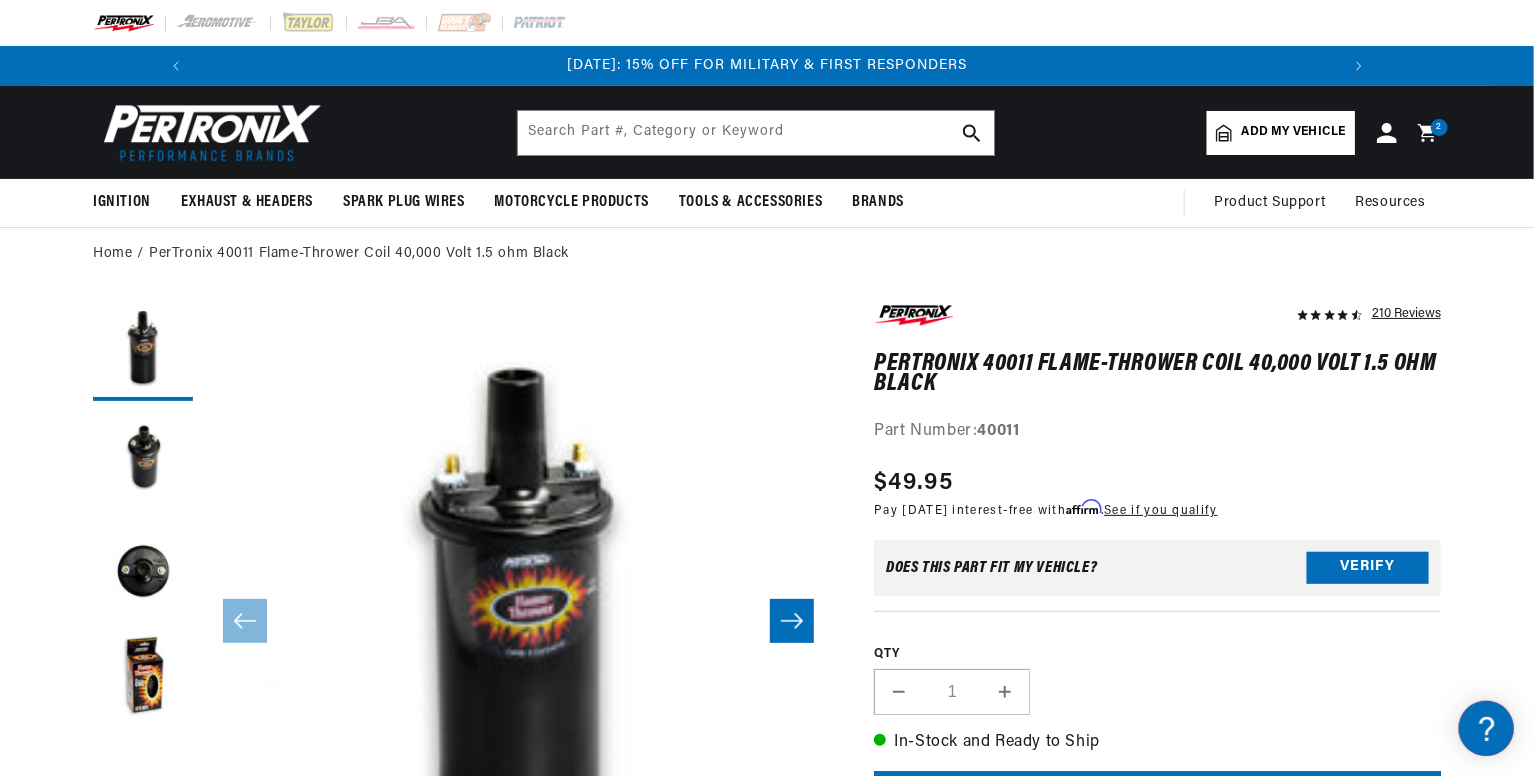 click on "[DATE]: 15% OFF FOR MILITARY & FIRST RESPONDERS" at bounding box center (767, 65) 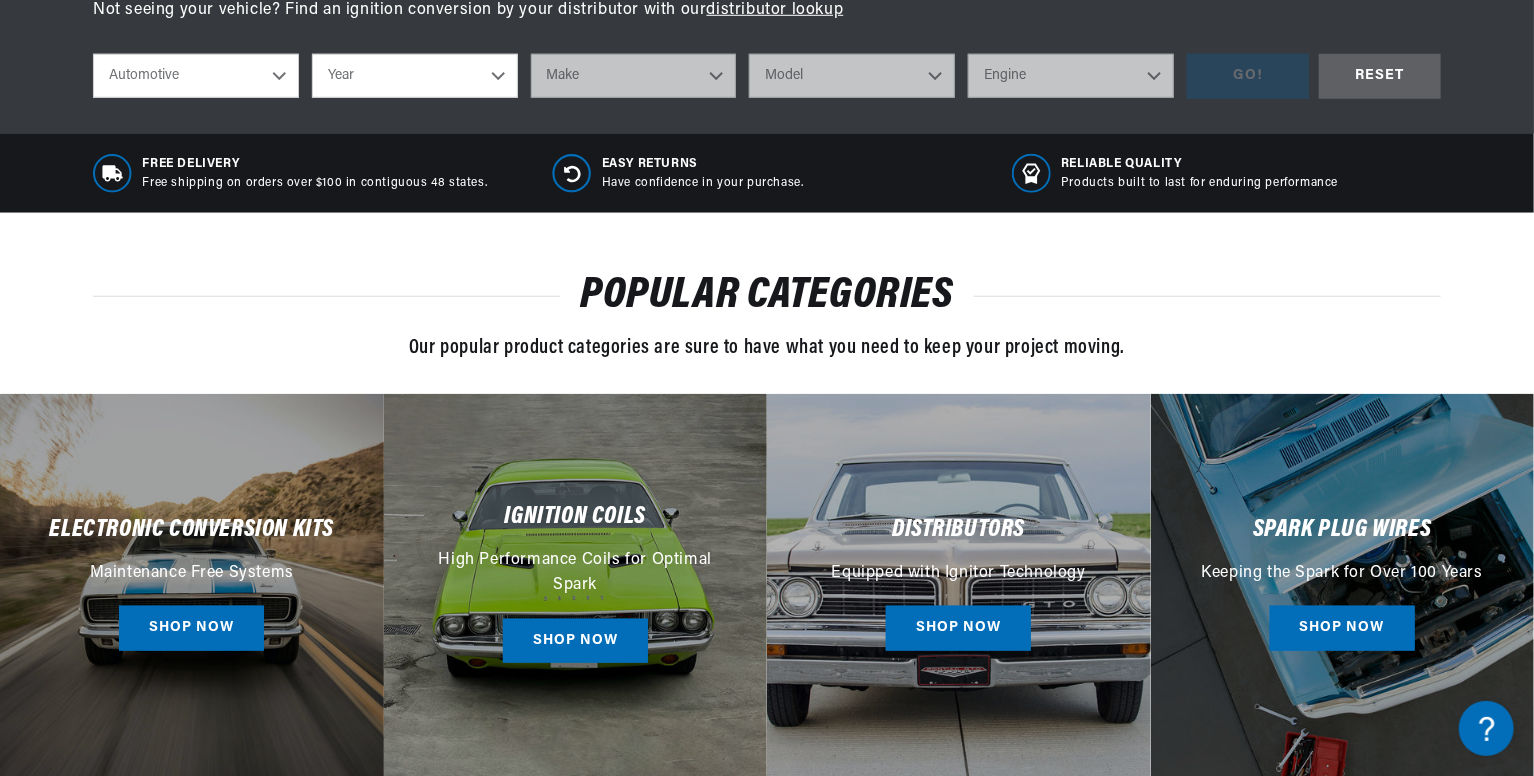 scroll, scrollTop: 974, scrollLeft: 0, axis: vertical 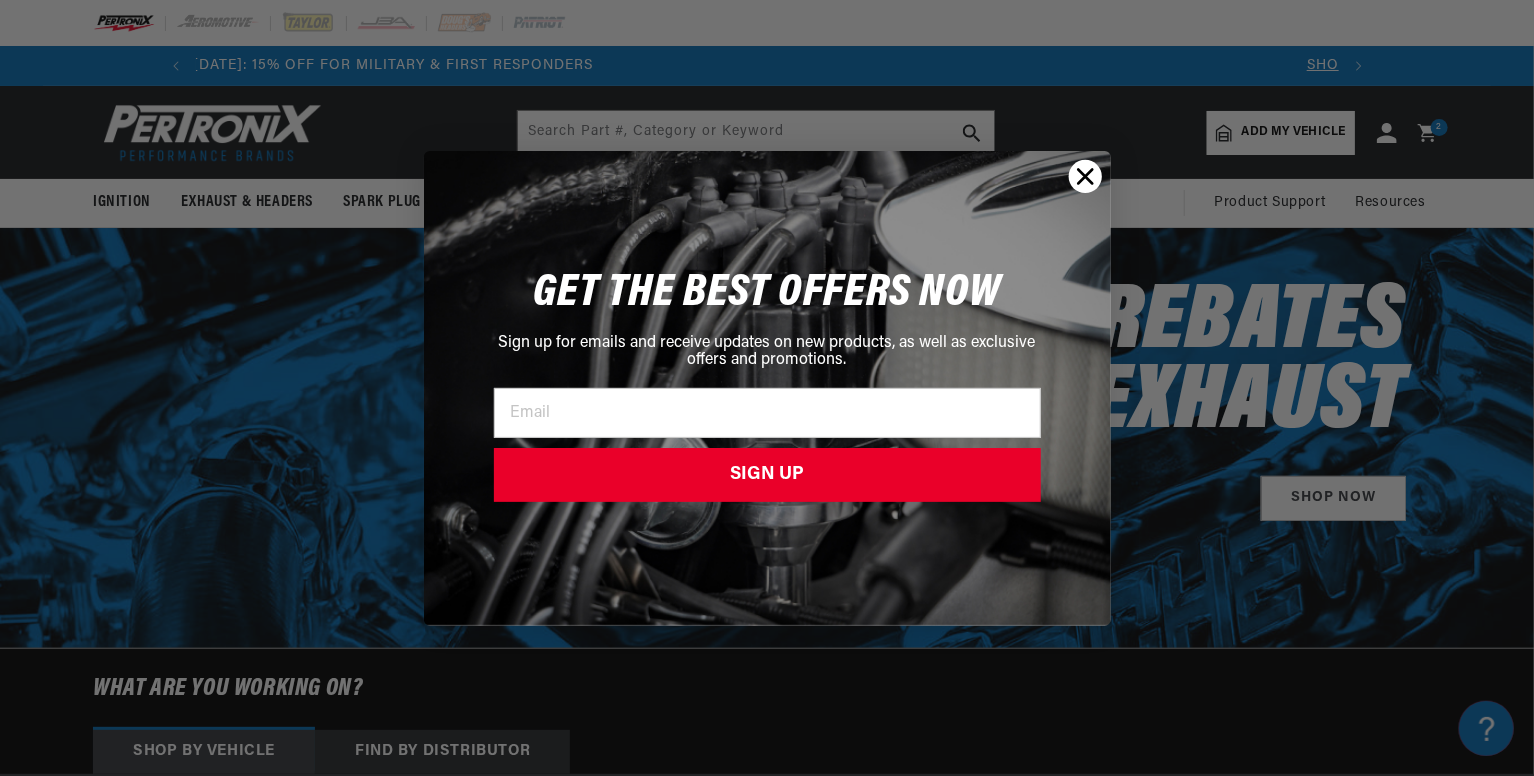 click 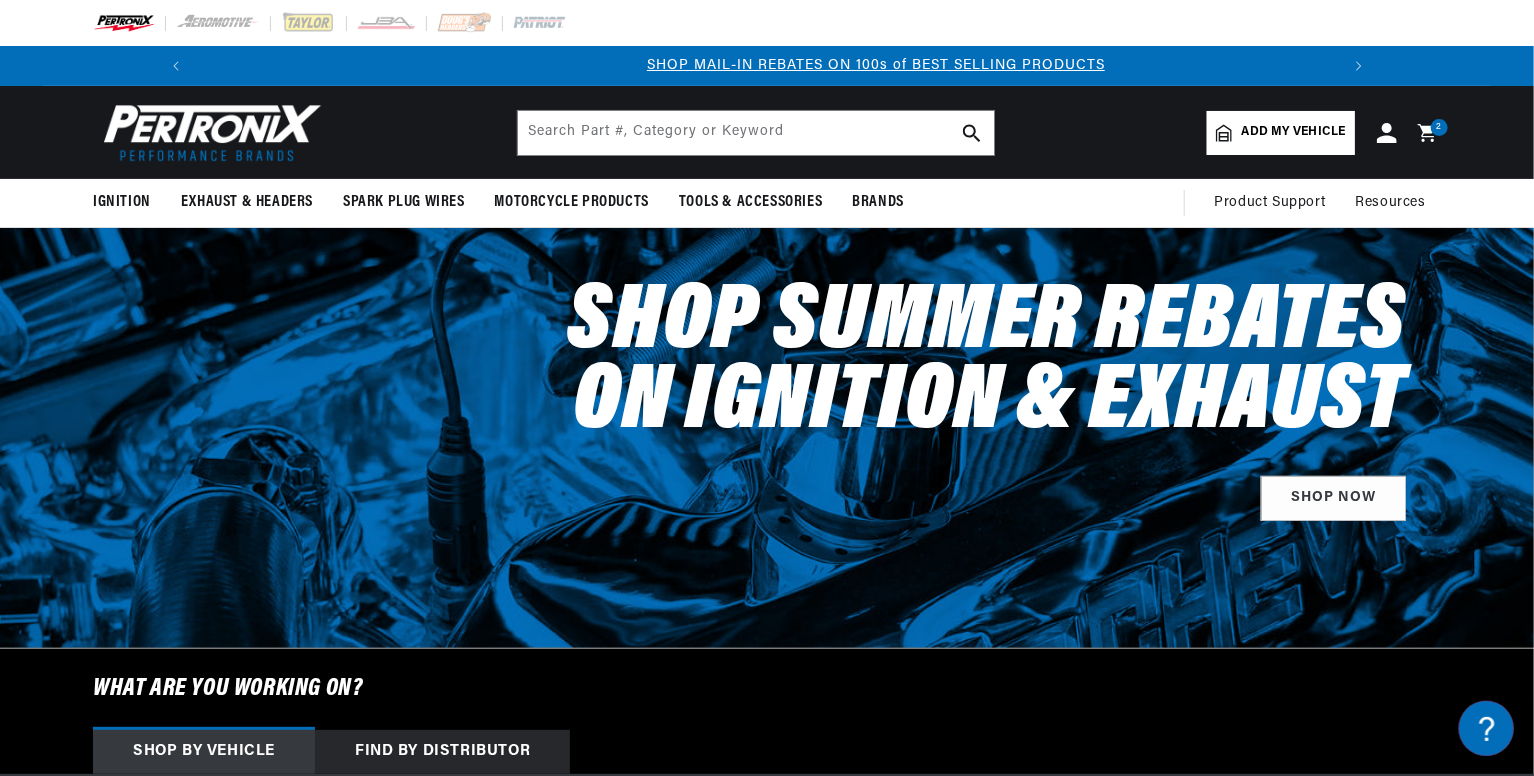 scroll, scrollTop: 0, scrollLeft: 1180, axis: horizontal 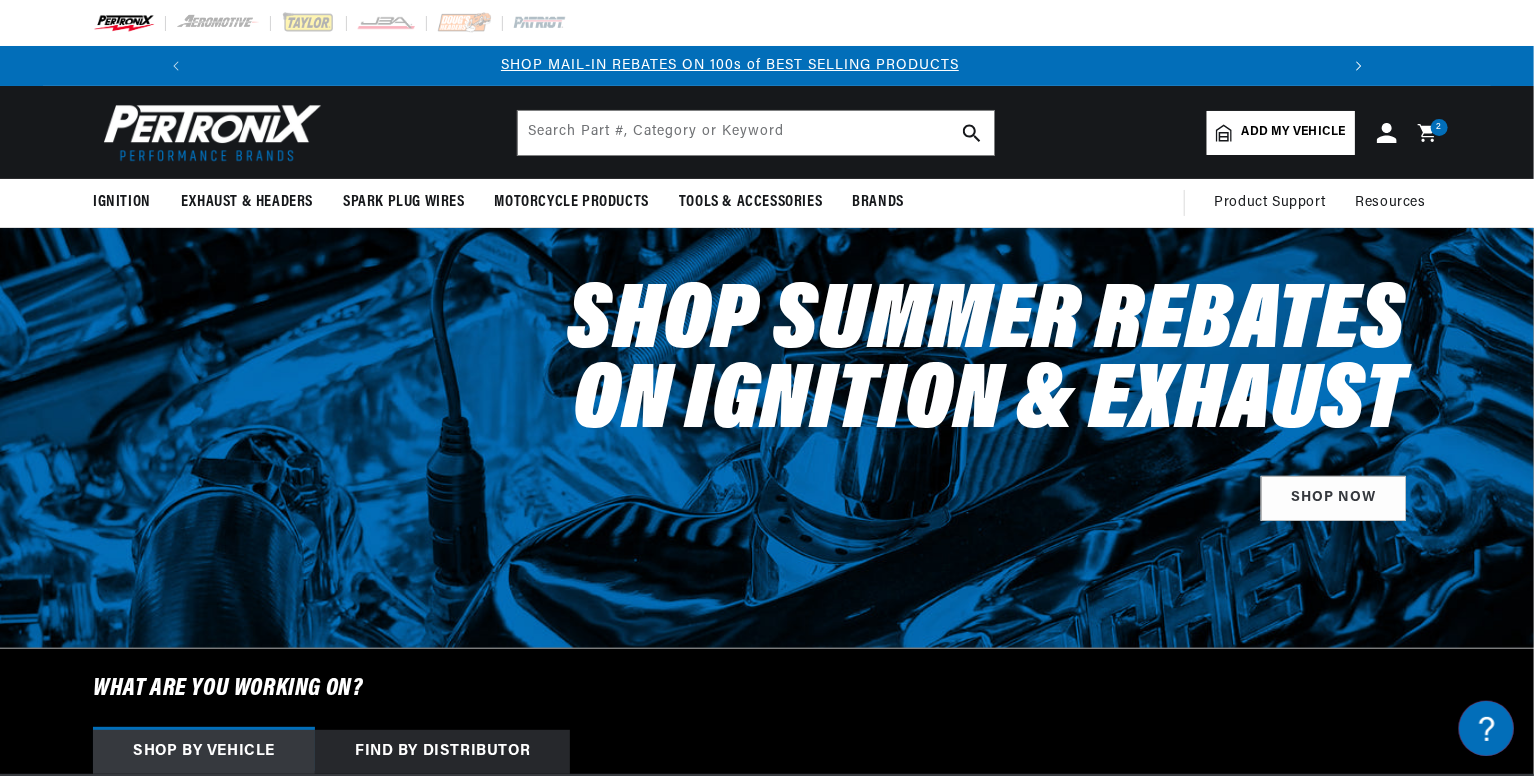 click at bounding box center (1359, 66) 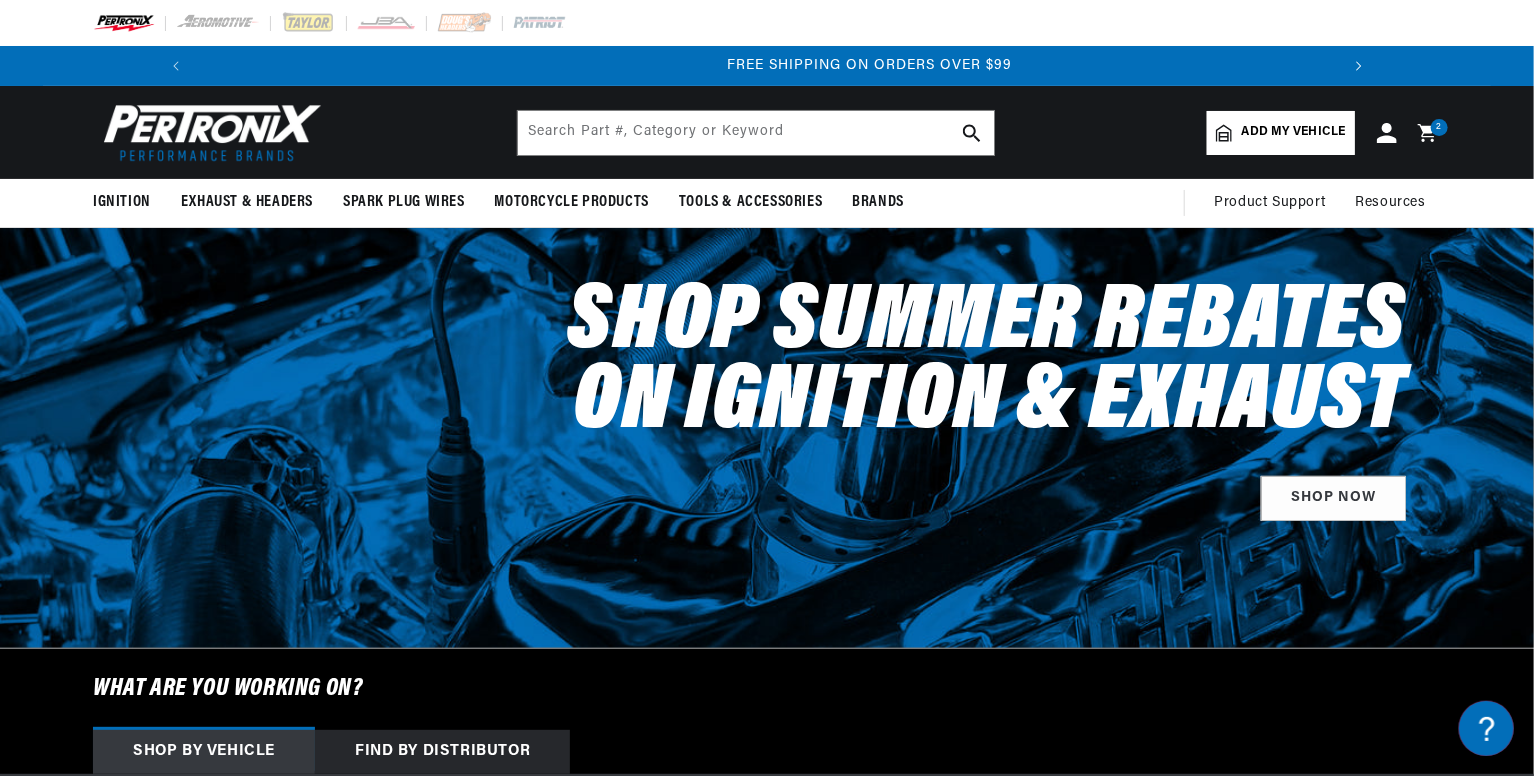 scroll, scrollTop: 0, scrollLeft: 2362, axis: horizontal 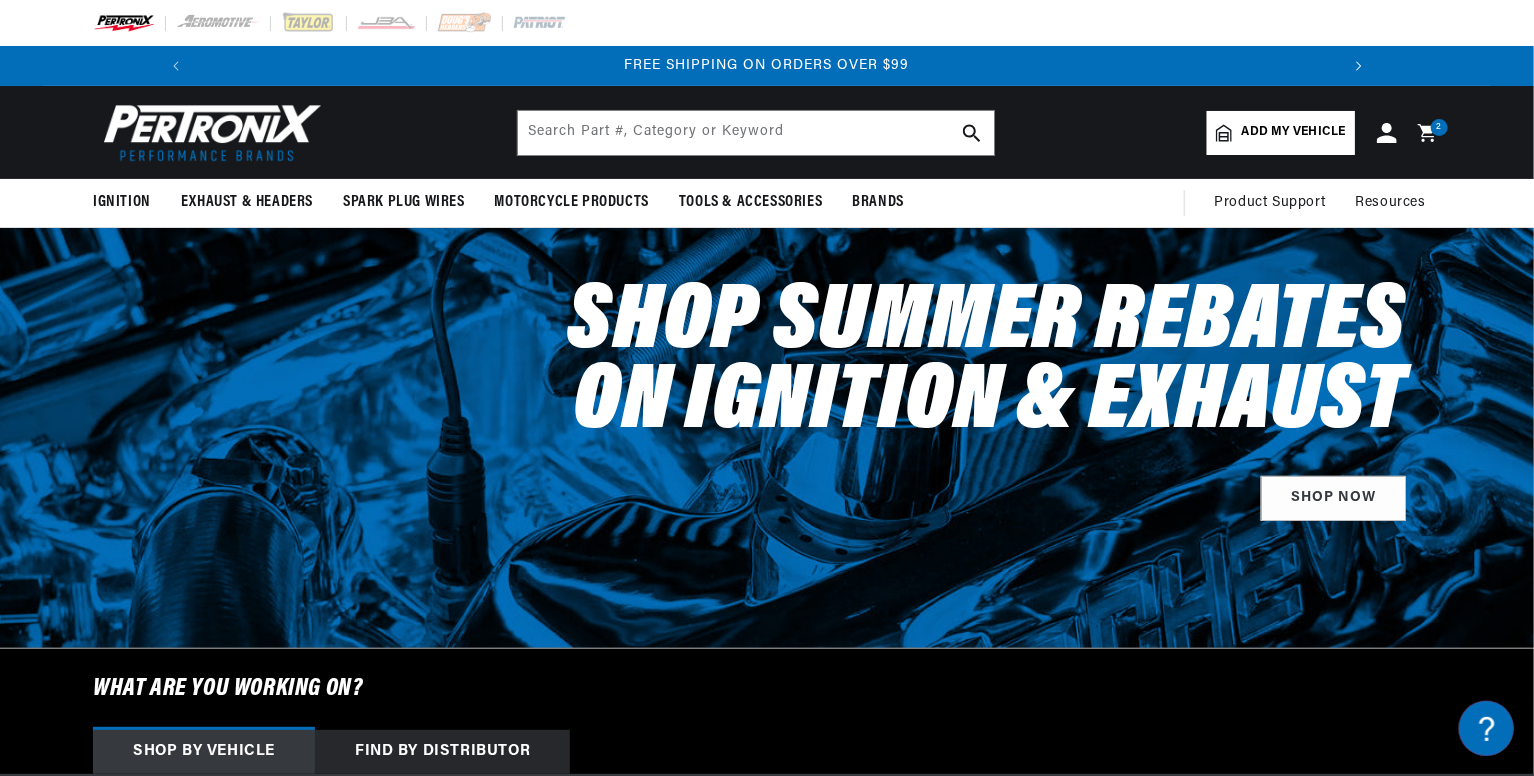 click at bounding box center [1359, 66] 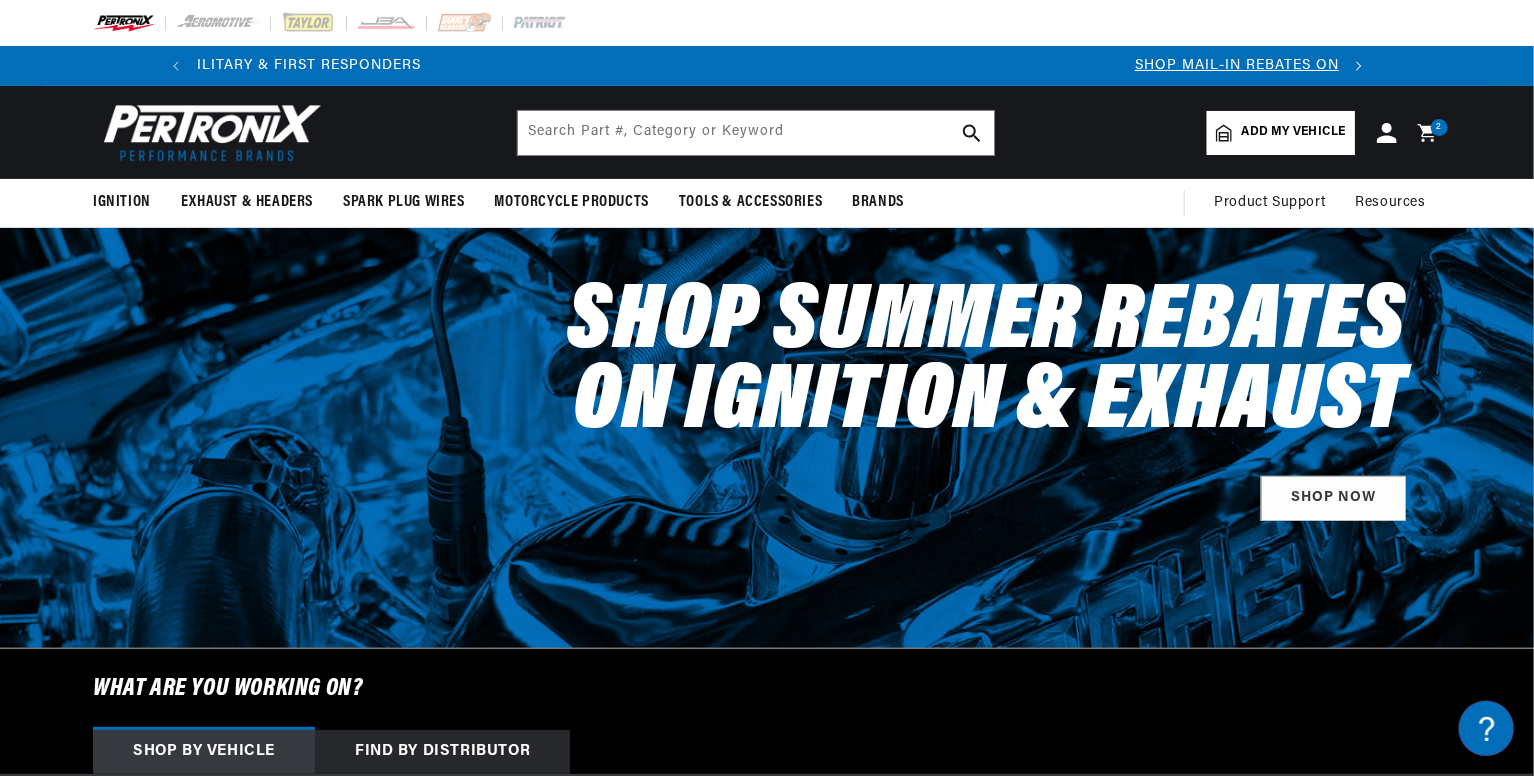 scroll, scrollTop: 0, scrollLeft: 0, axis: both 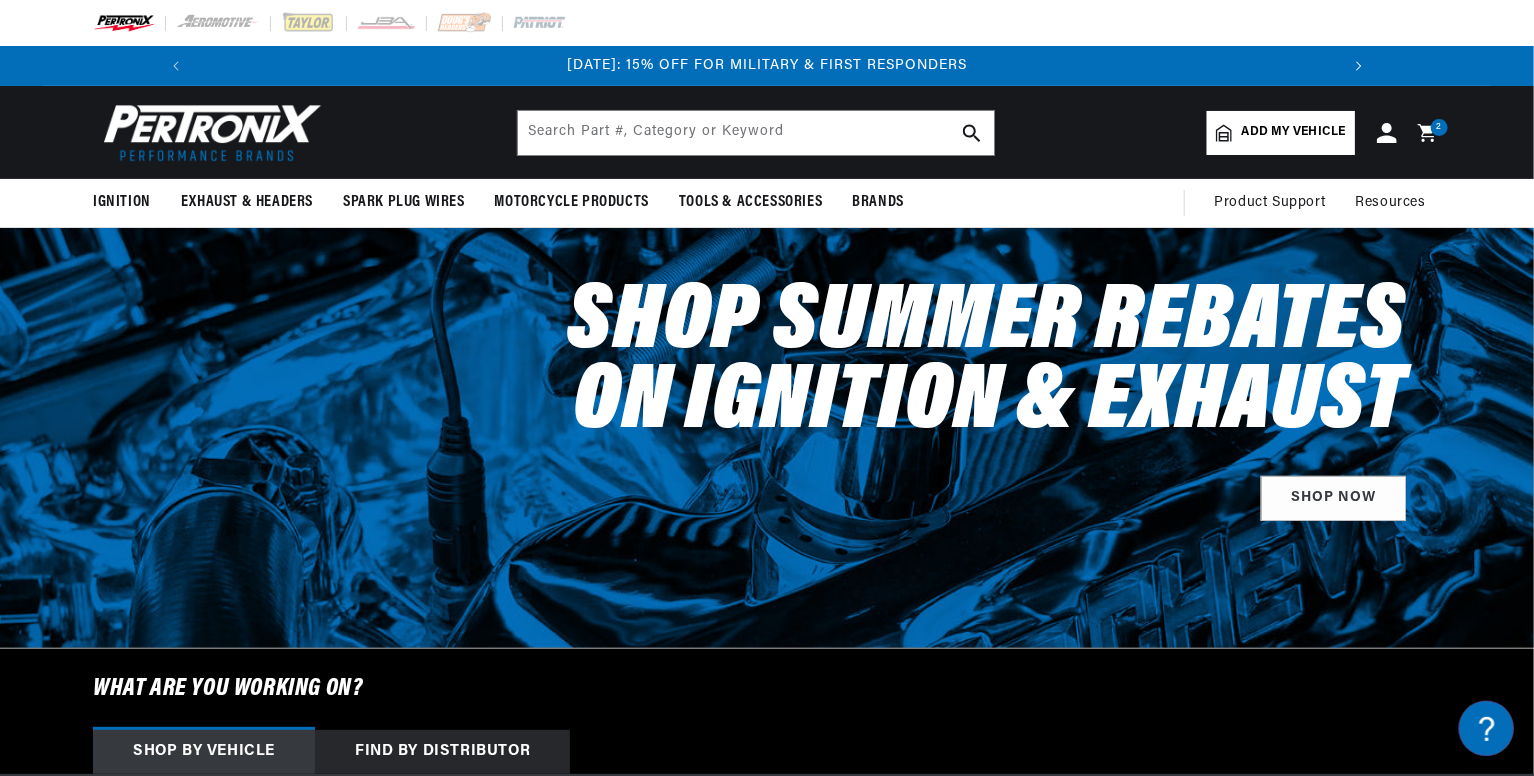 click at bounding box center [1359, 66] 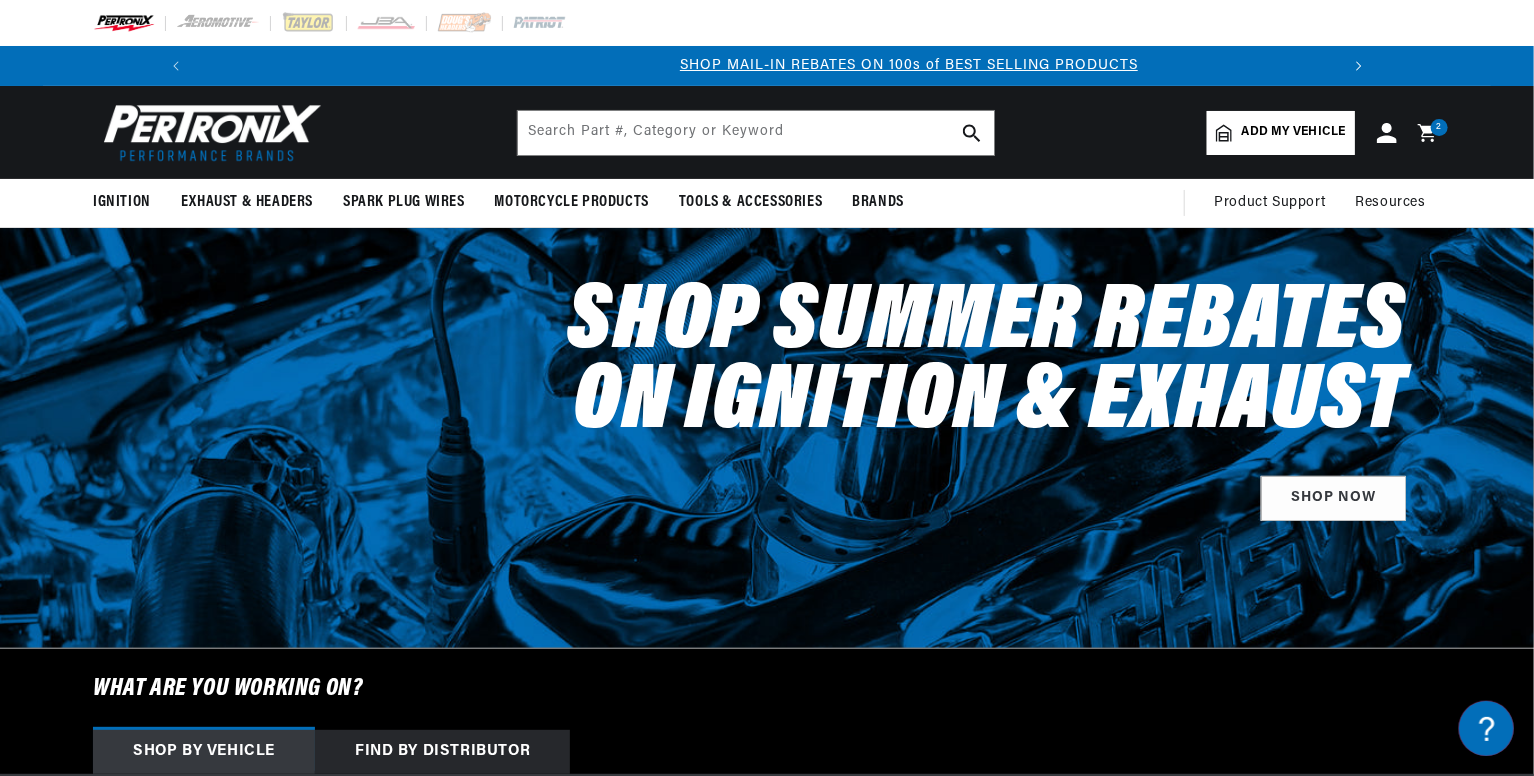 scroll, scrollTop: 0, scrollLeft: 1180, axis: horizontal 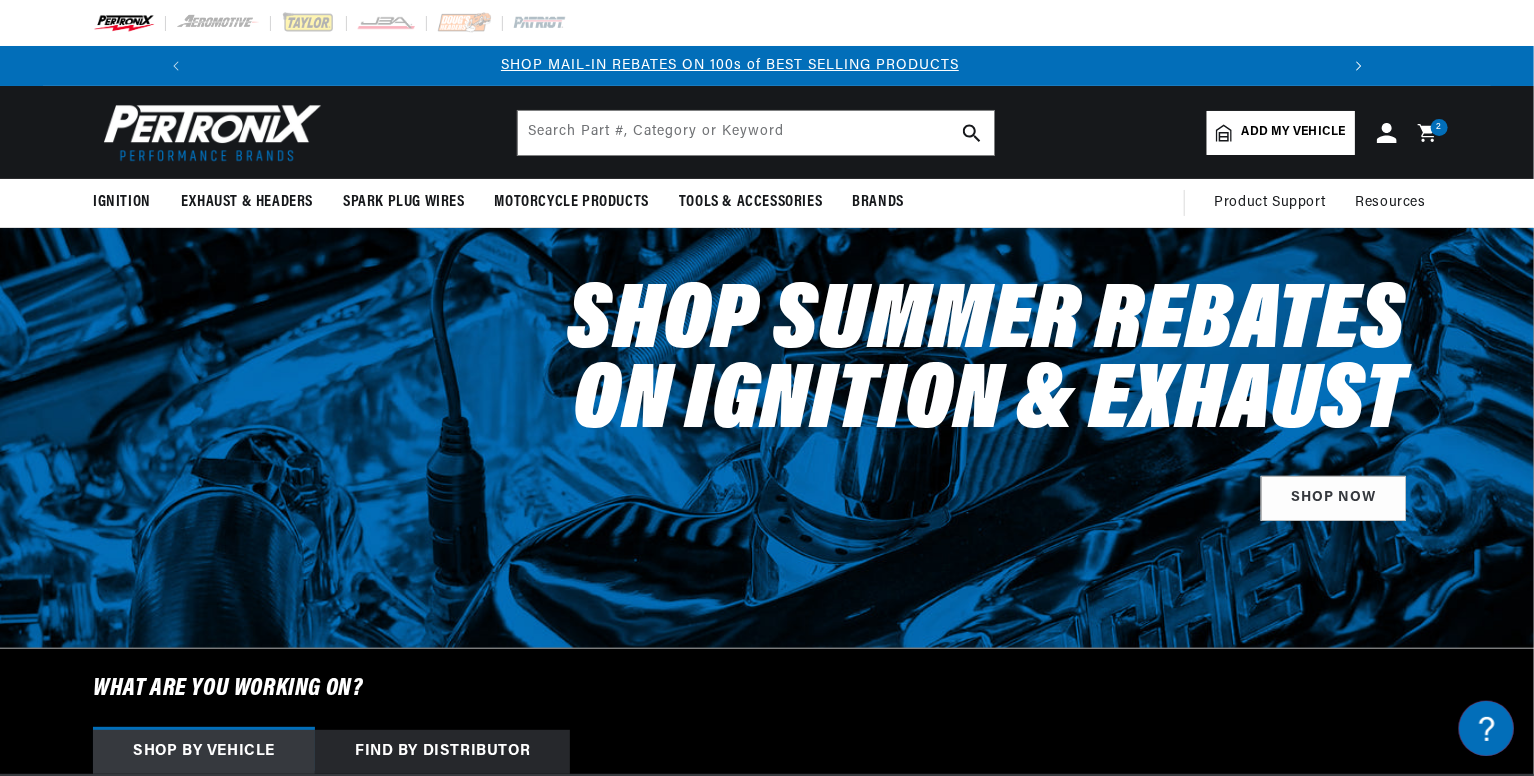 click at bounding box center (1359, 66) 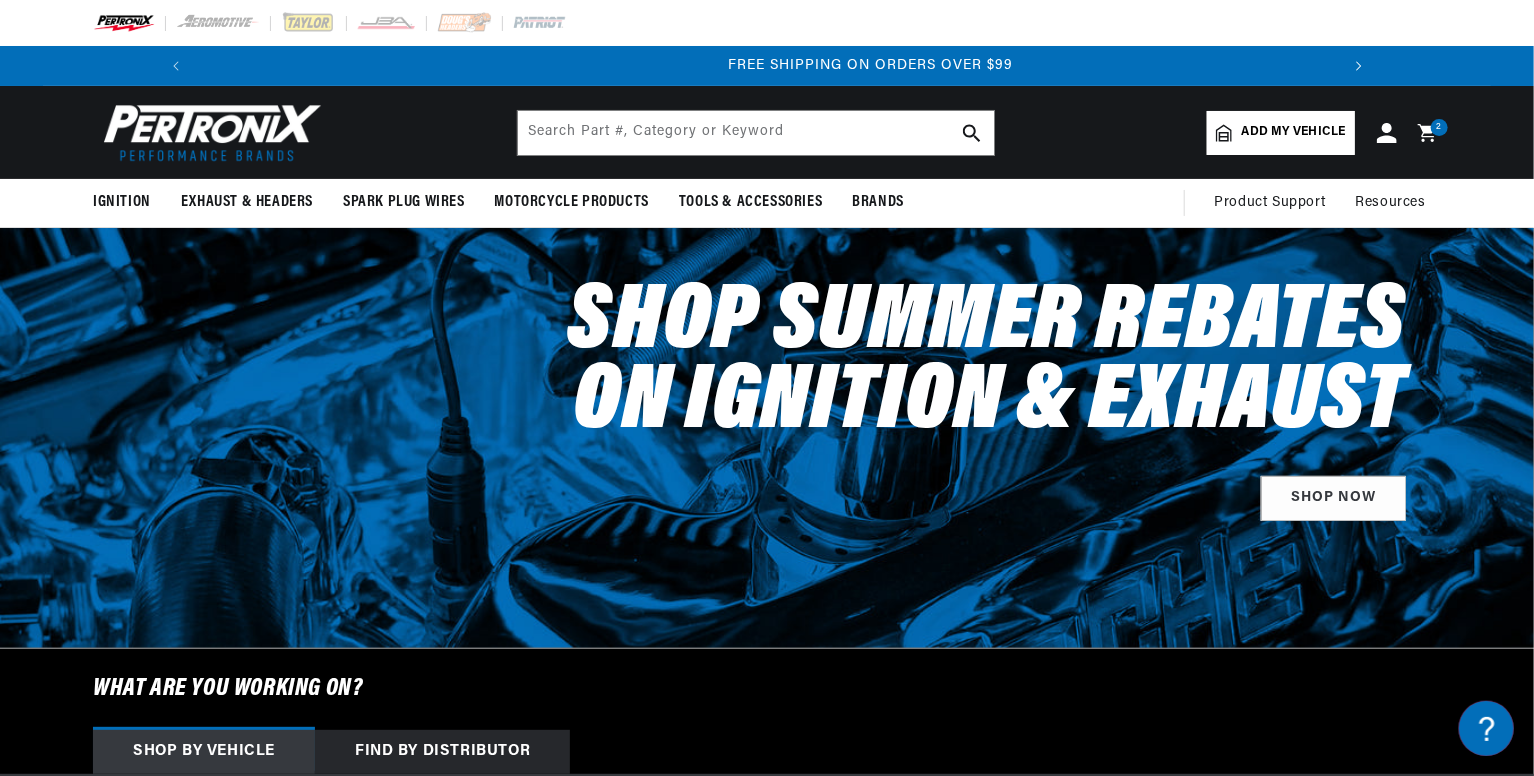 scroll, scrollTop: 0, scrollLeft: 2362, axis: horizontal 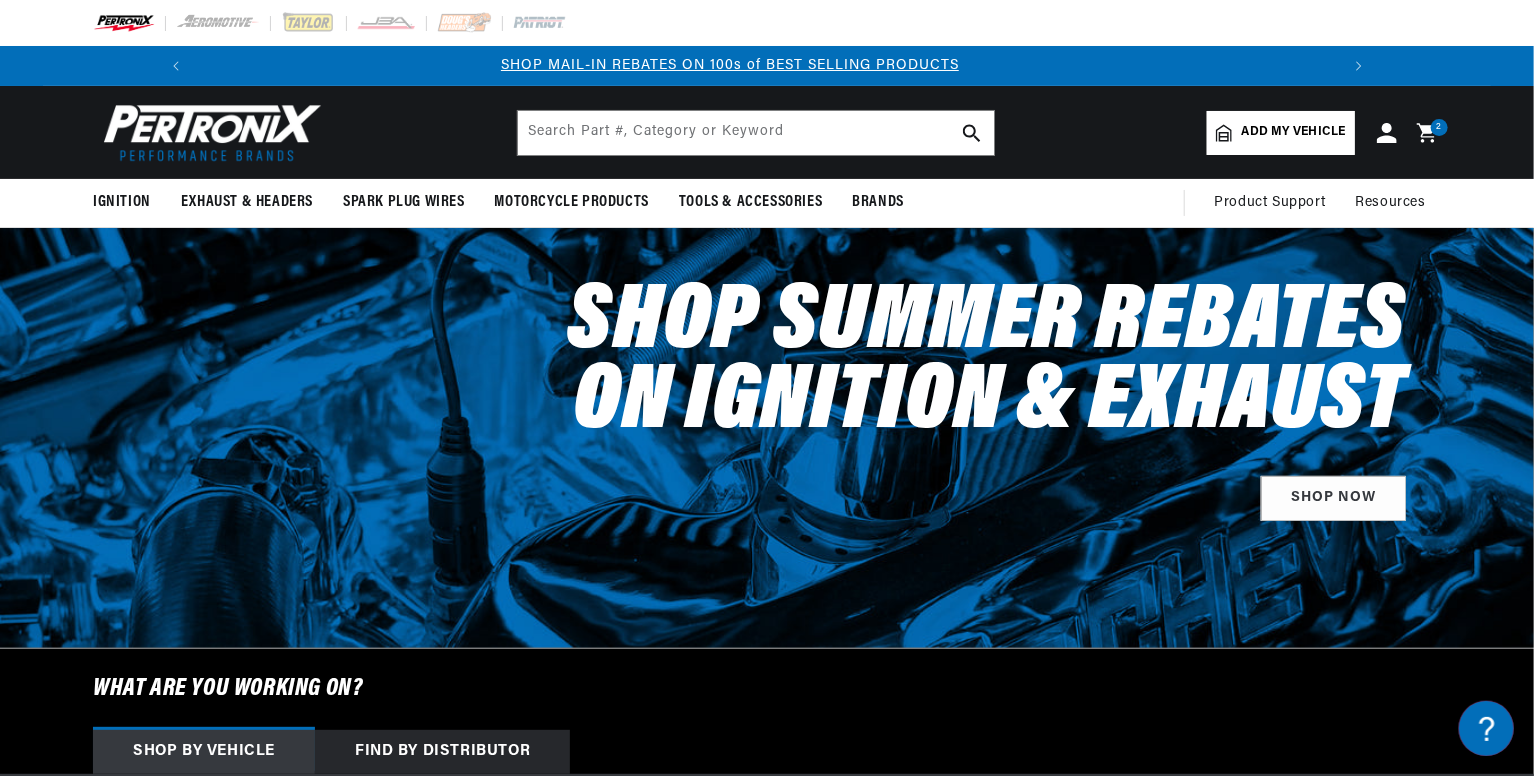 click 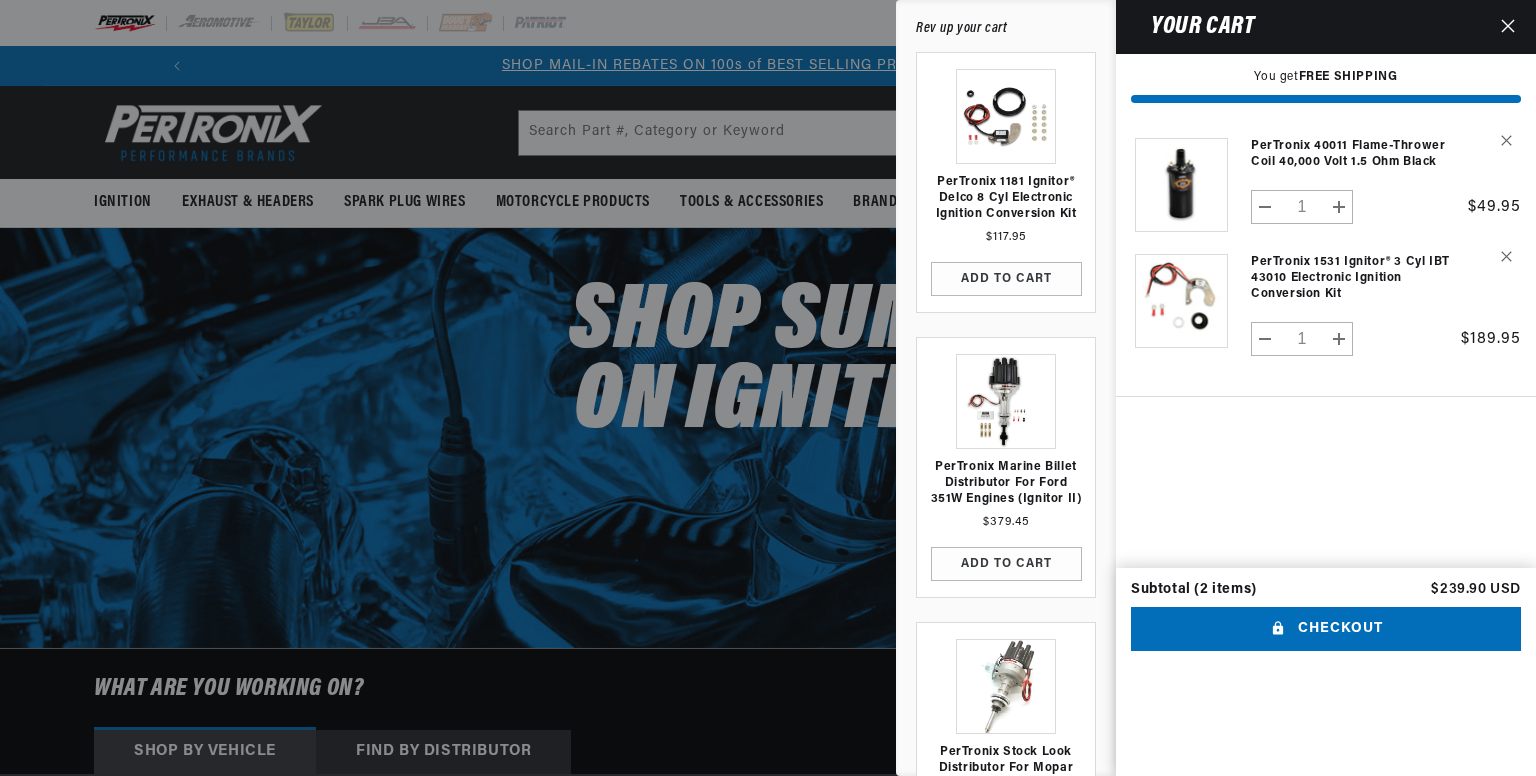 click at bounding box center (1133, 663) 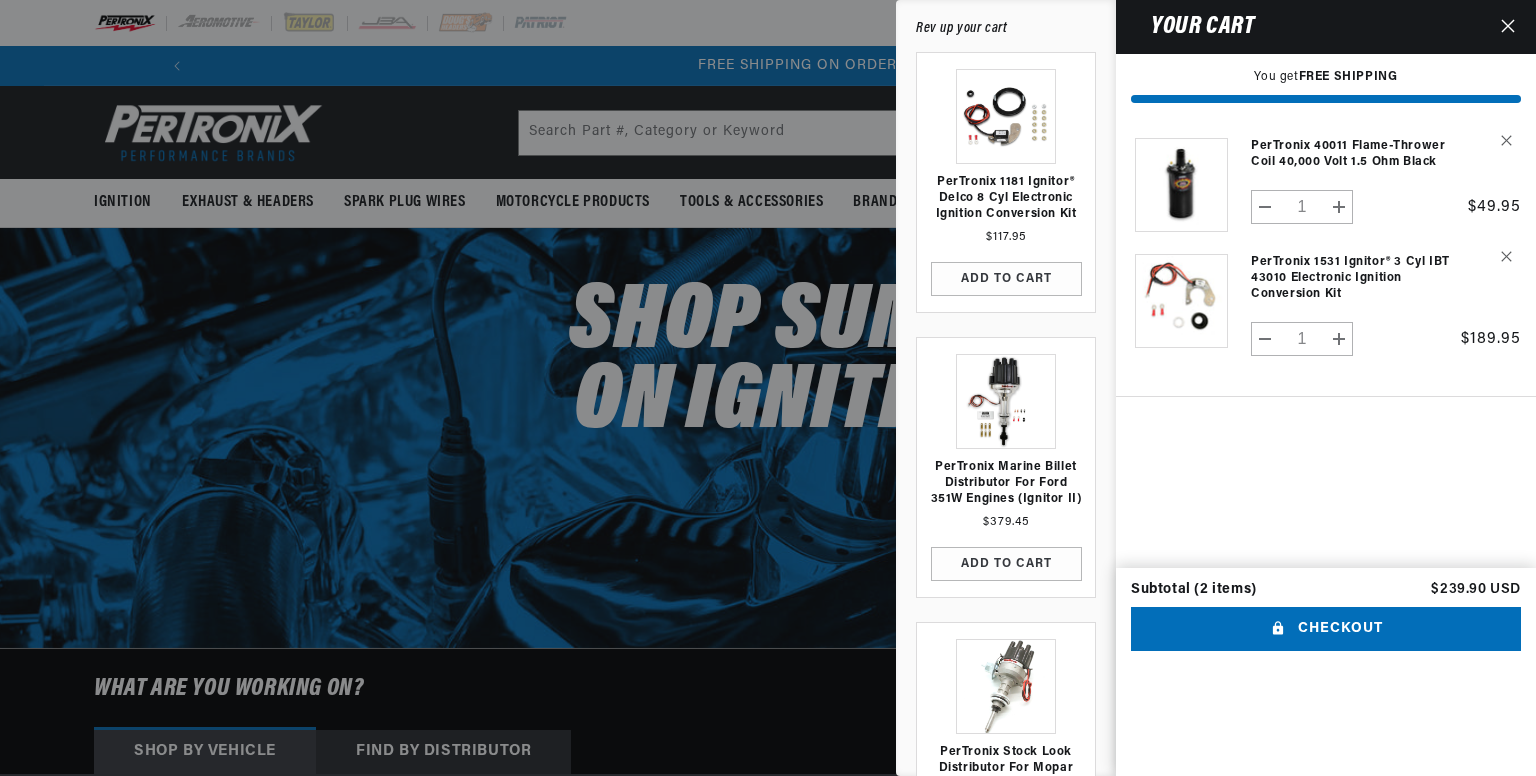 scroll, scrollTop: 0, scrollLeft: 2362, axis: horizontal 